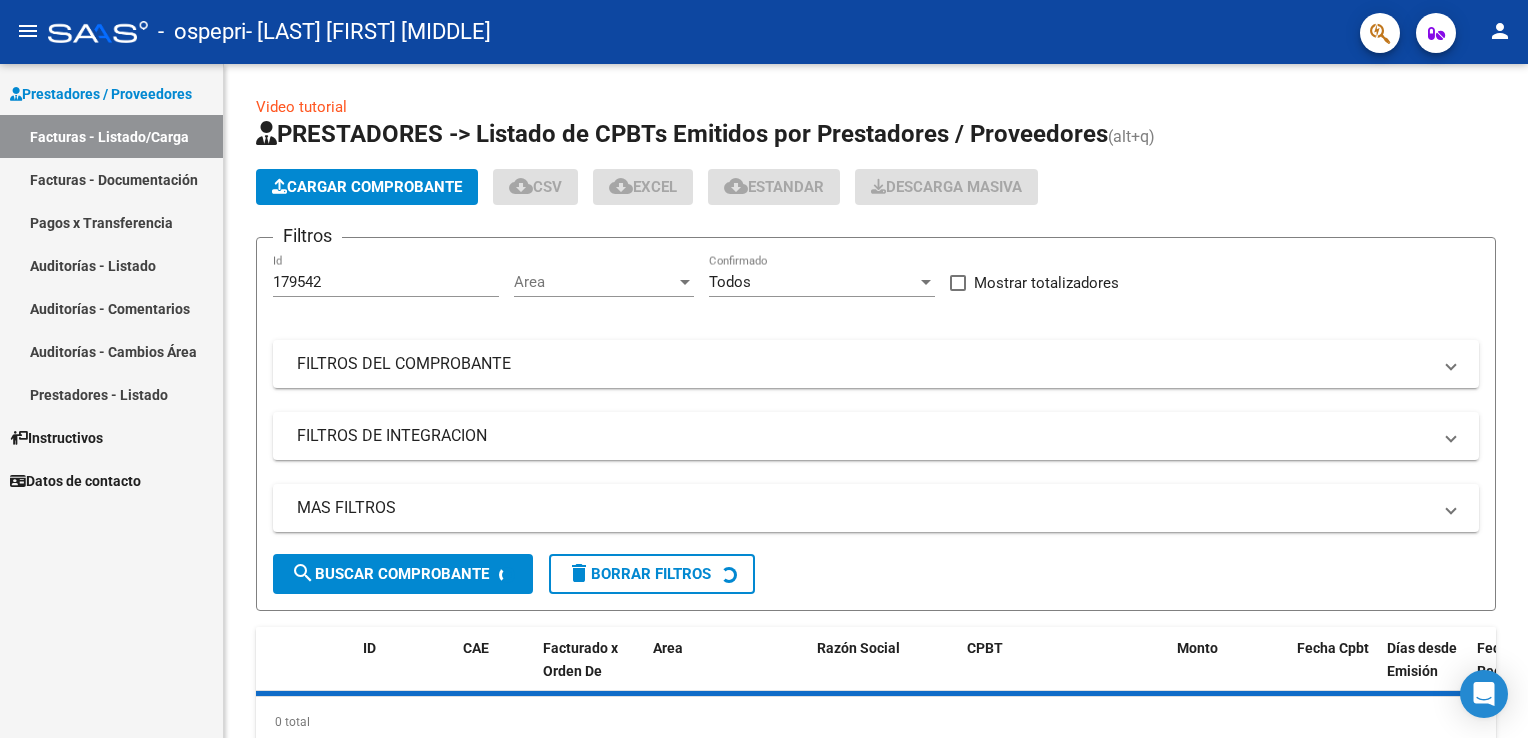 scroll, scrollTop: 0, scrollLeft: 0, axis: both 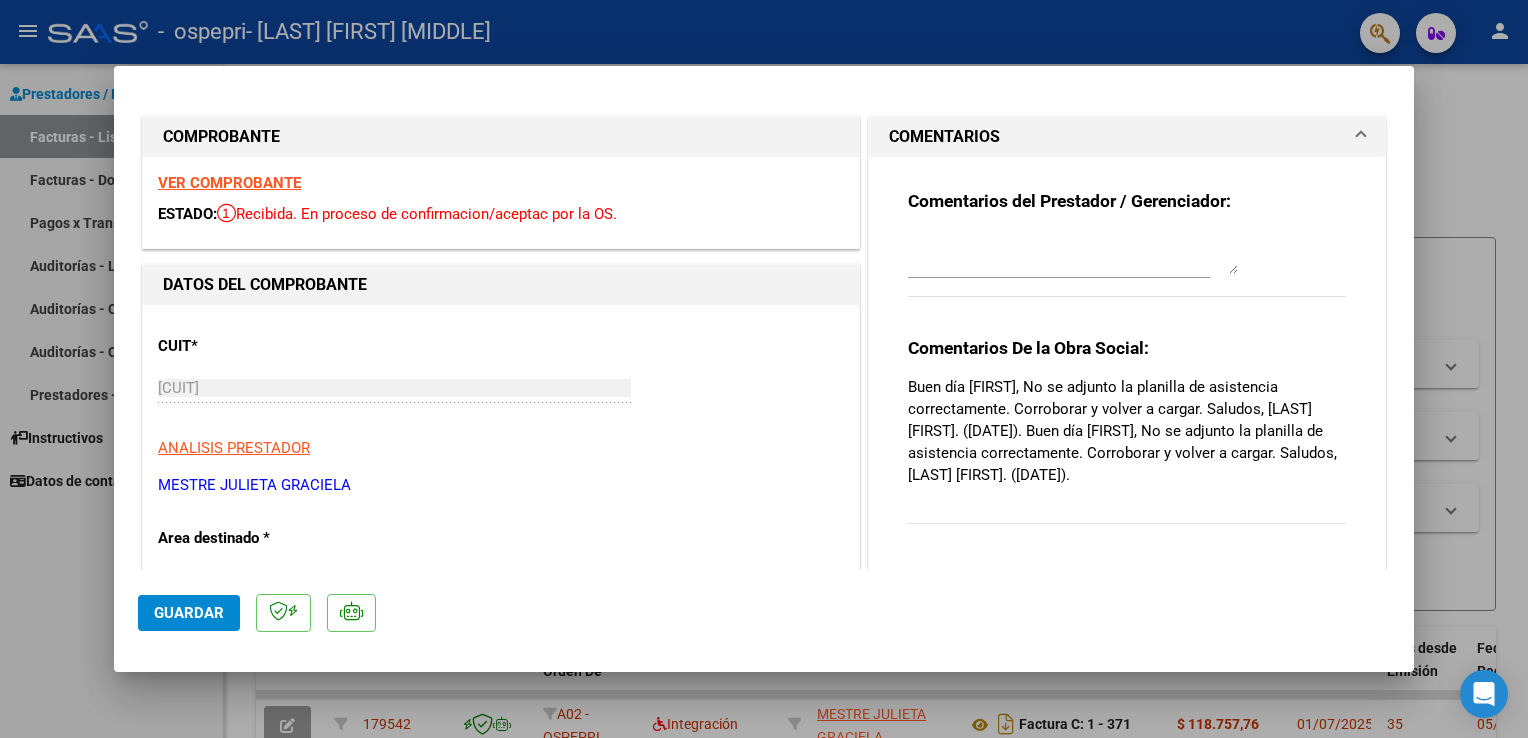 click on "COMPROBANTE" at bounding box center [221, 136] 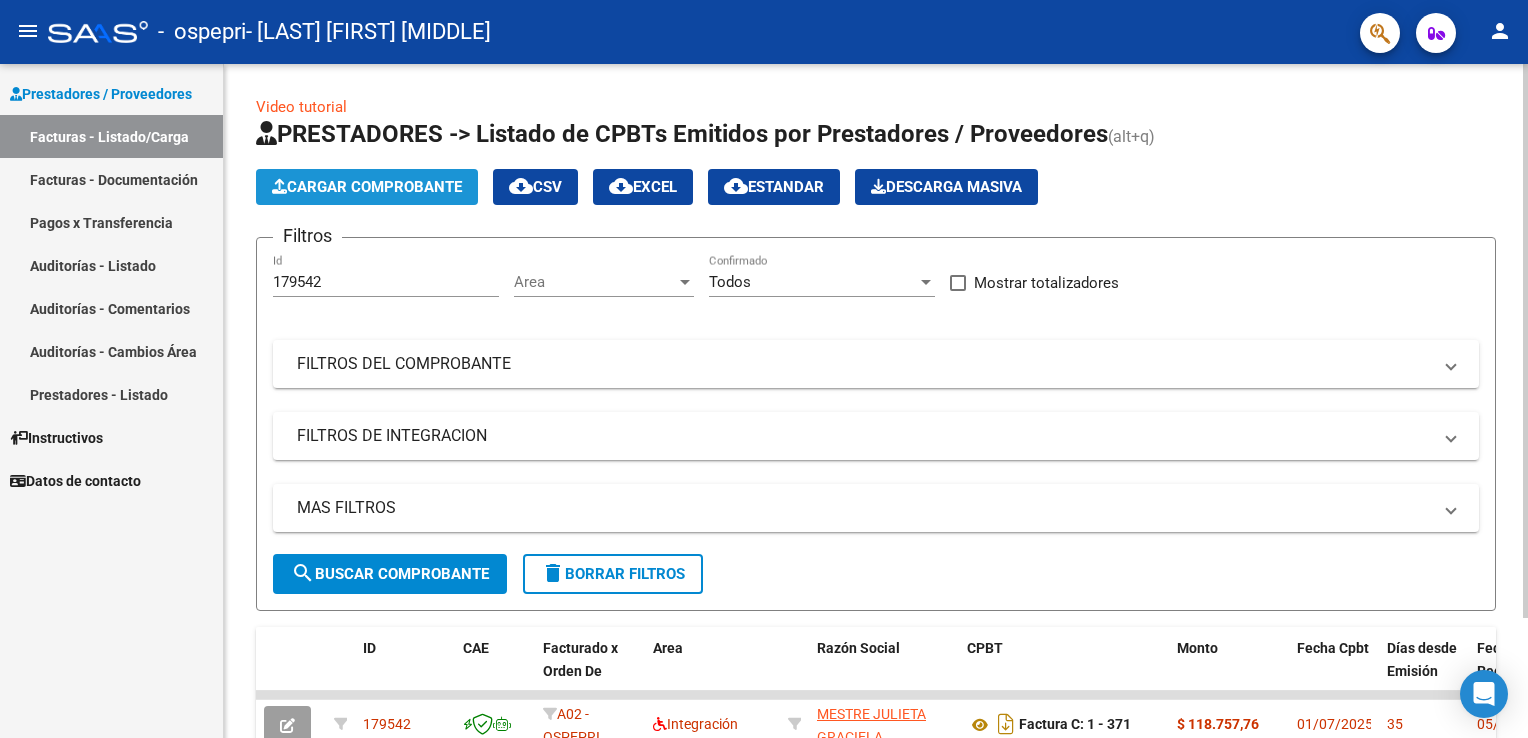 click on "Cargar Comprobante" 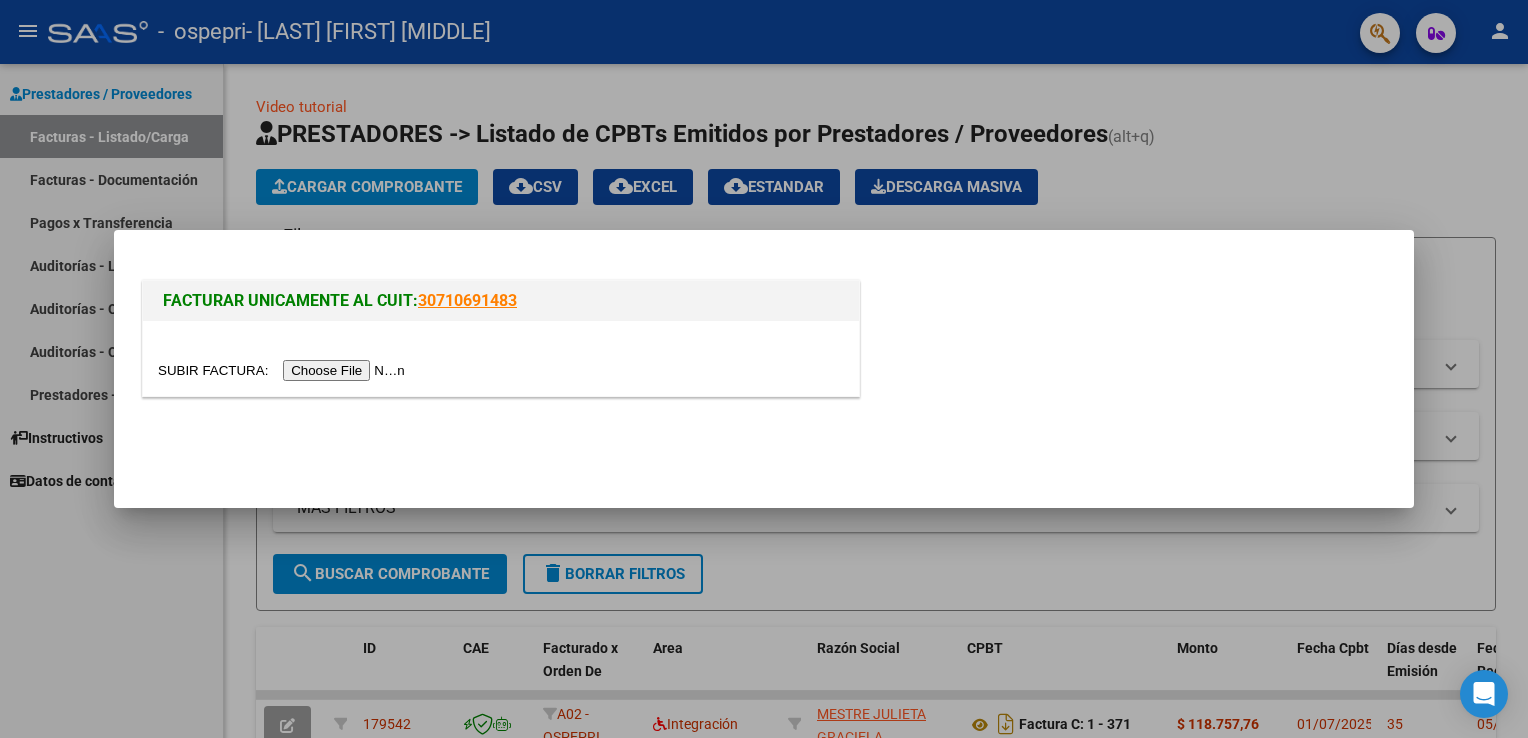 click at bounding box center (284, 370) 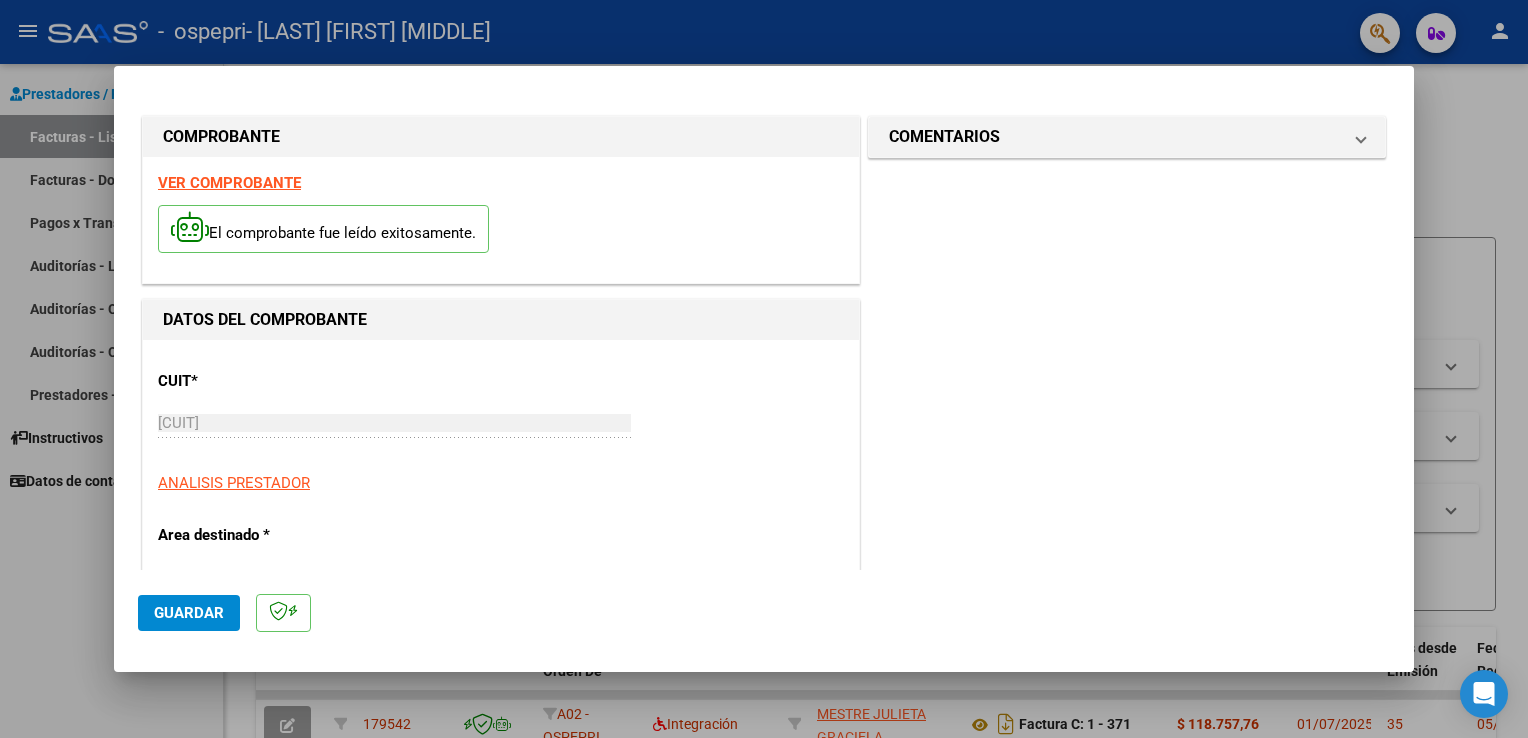 click on "VER COMPROBANTE" at bounding box center (229, 183) 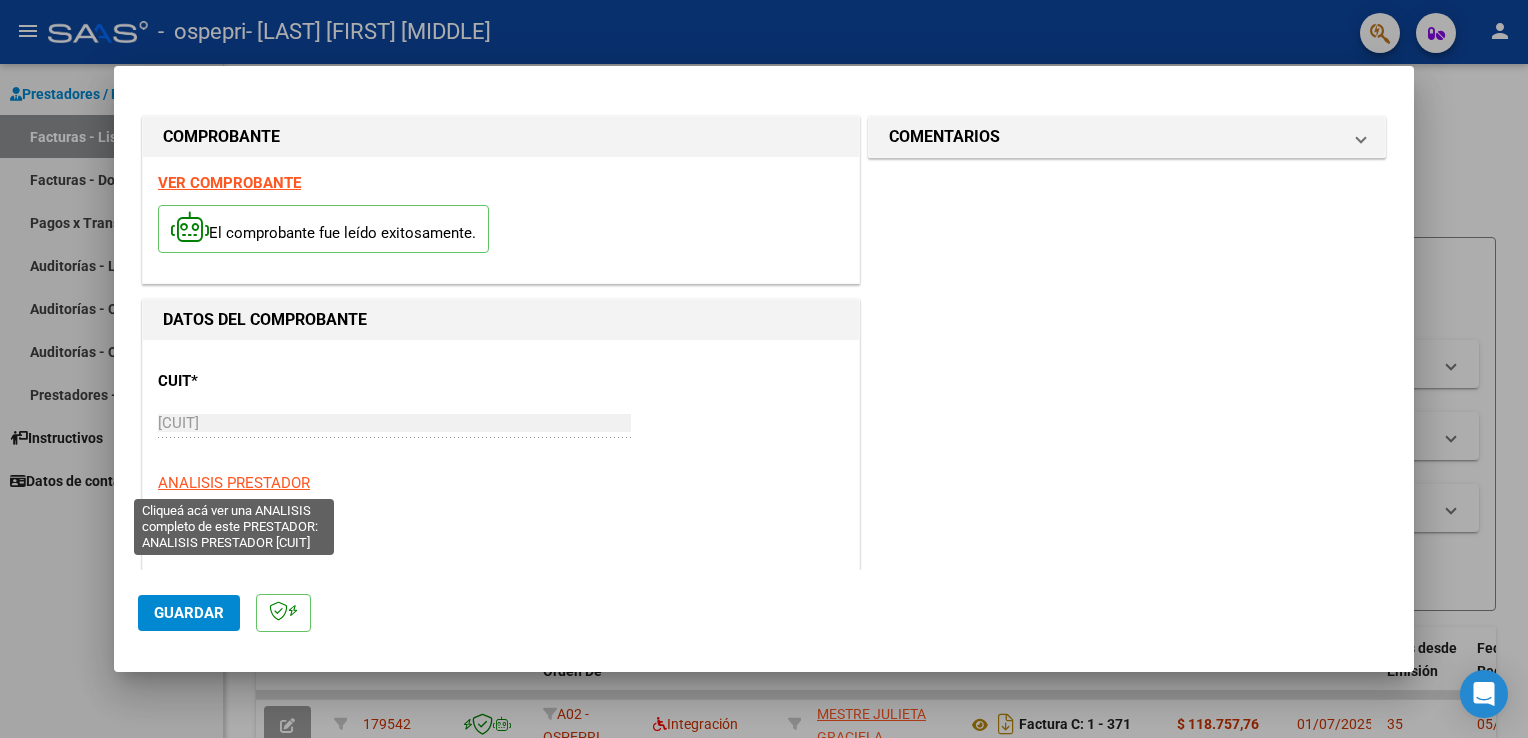 click on "ANALISIS PRESTADOR" at bounding box center (234, 483) 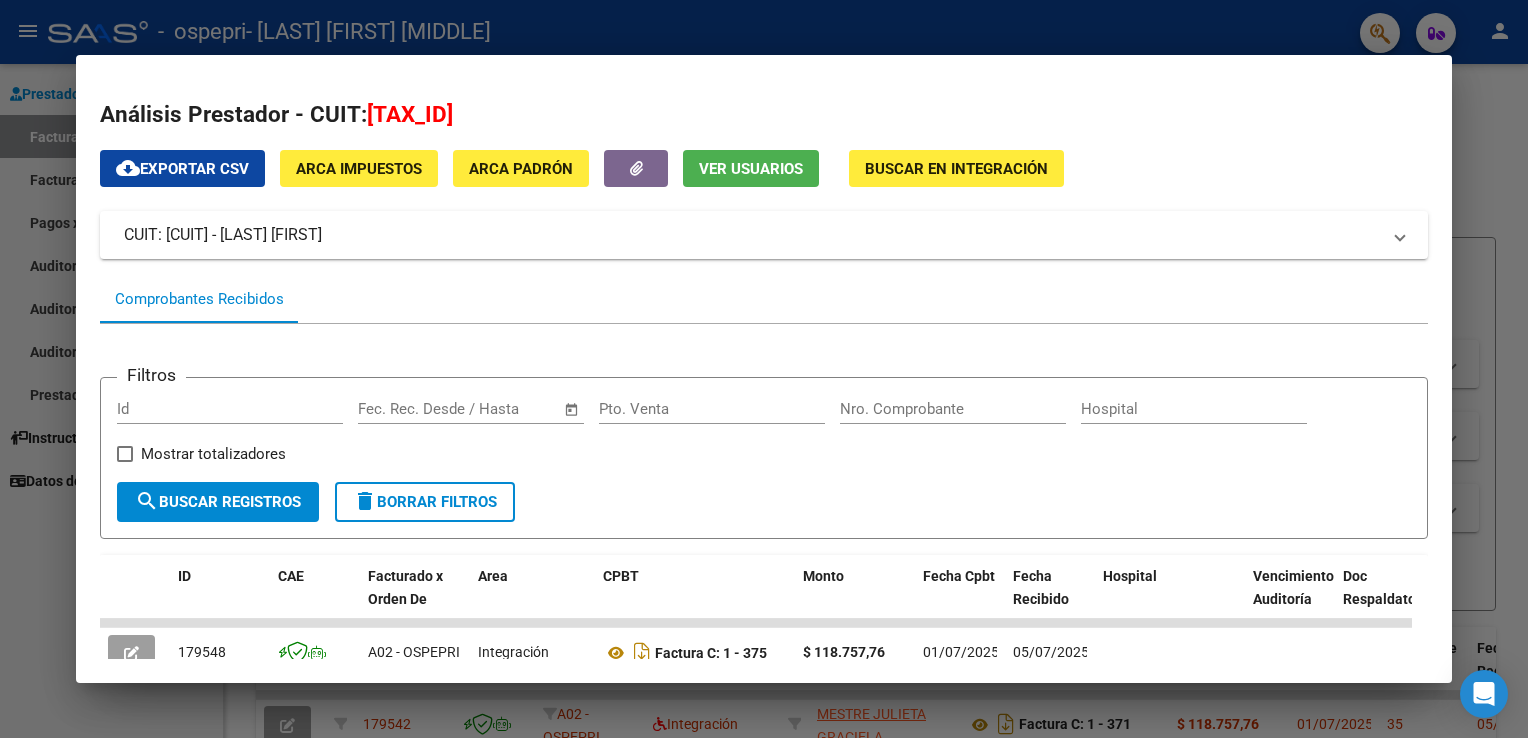 click at bounding box center [764, 369] 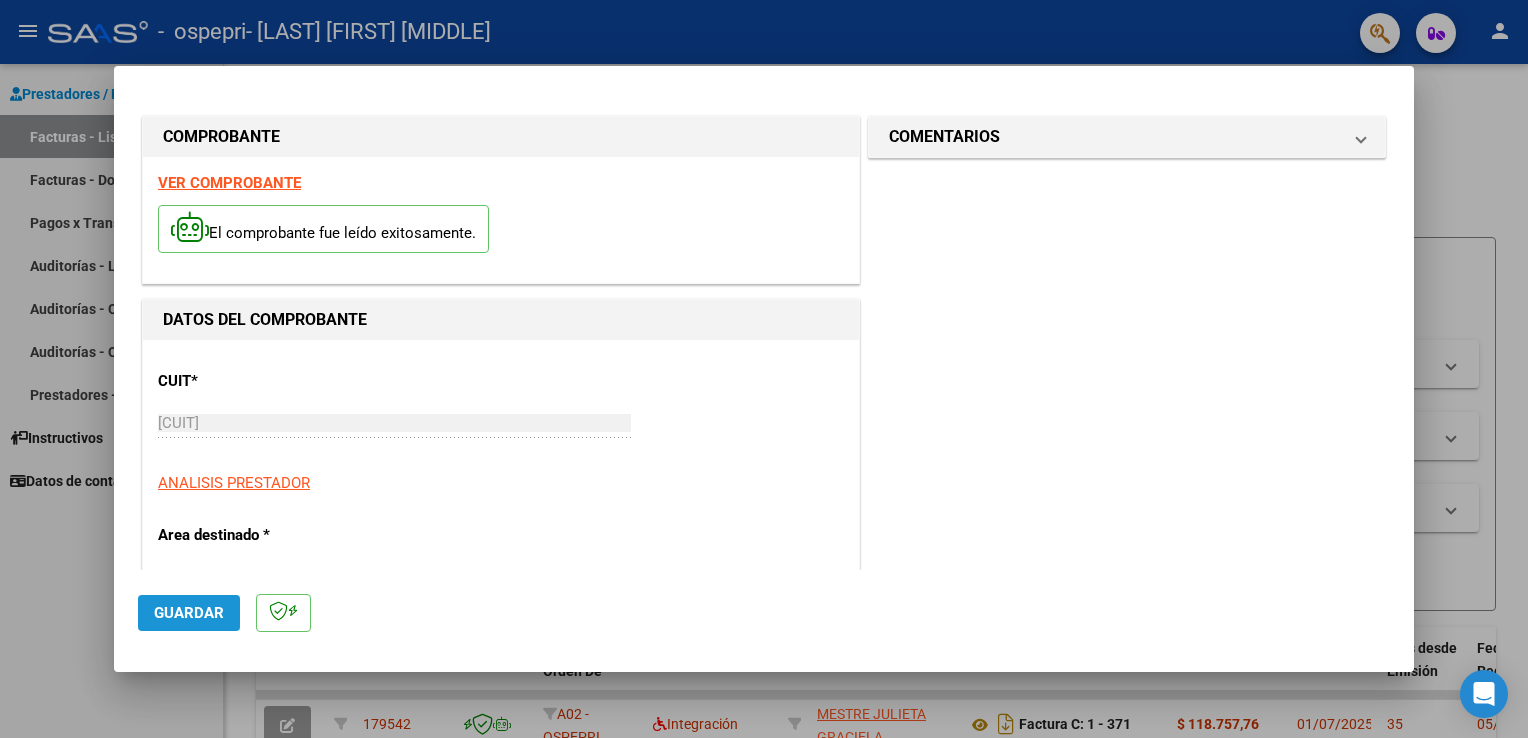 click on "Guardar" 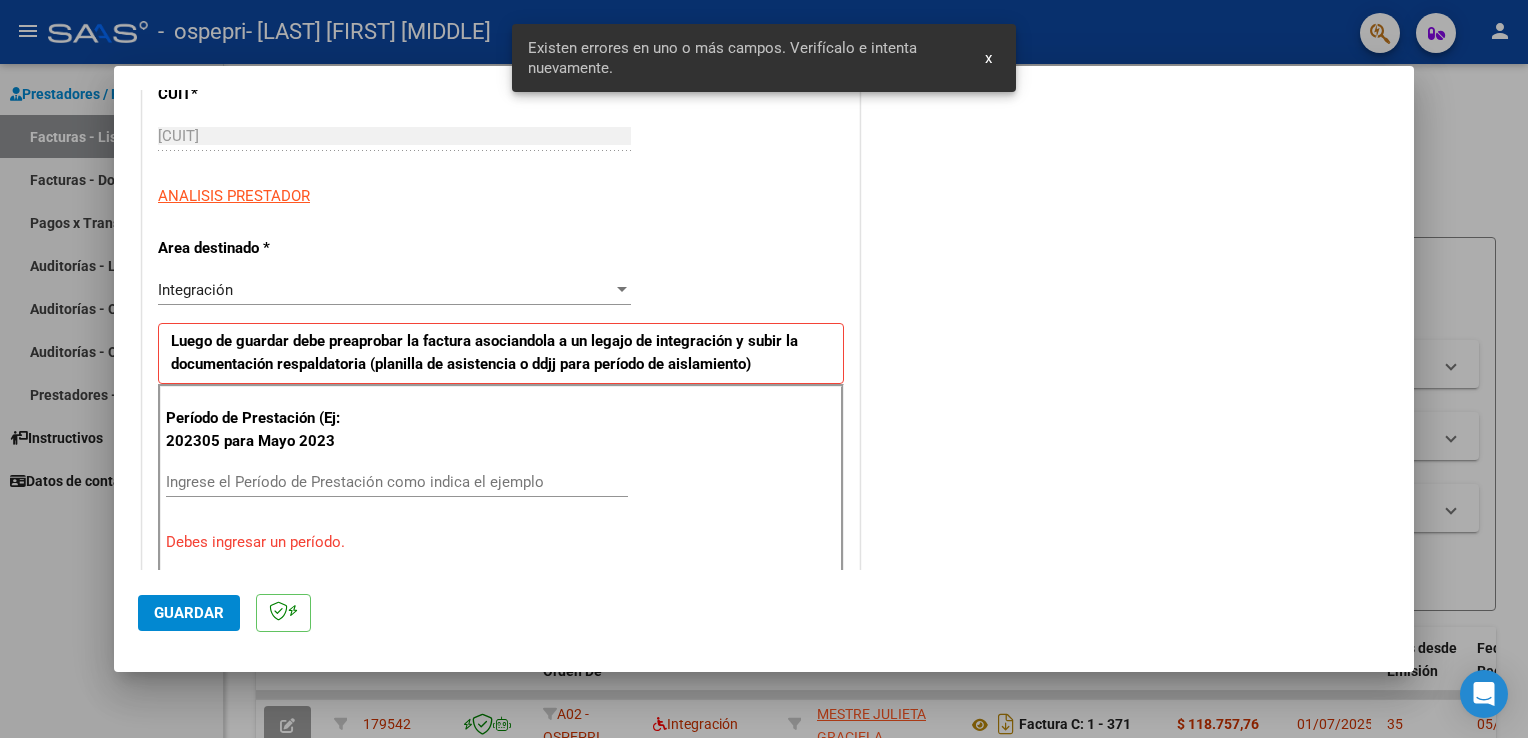 scroll, scrollTop: 417, scrollLeft: 0, axis: vertical 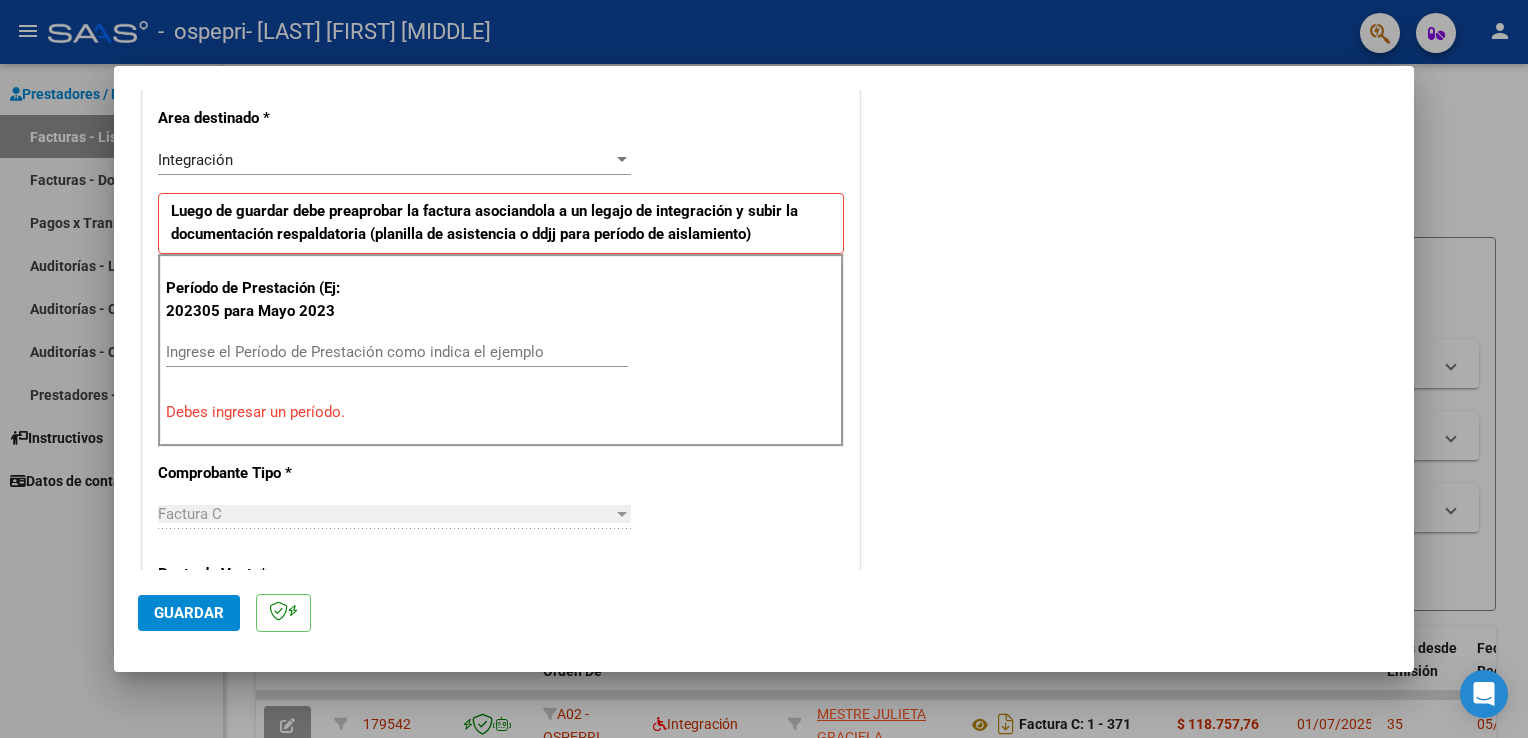 click on "Ingrese el Período de Prestación como indica el ejemplo" at bounding box center (397, 352) 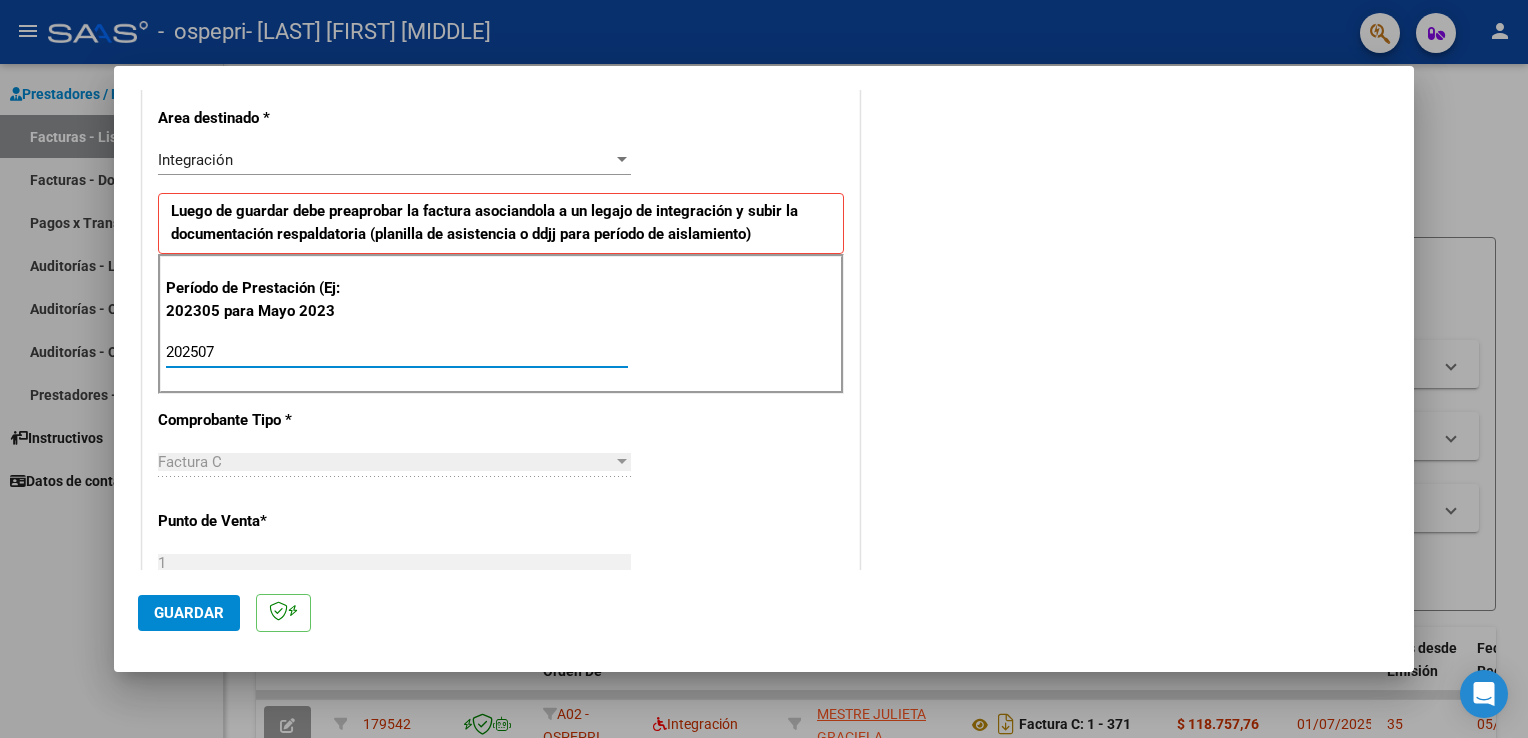 type on "202507" 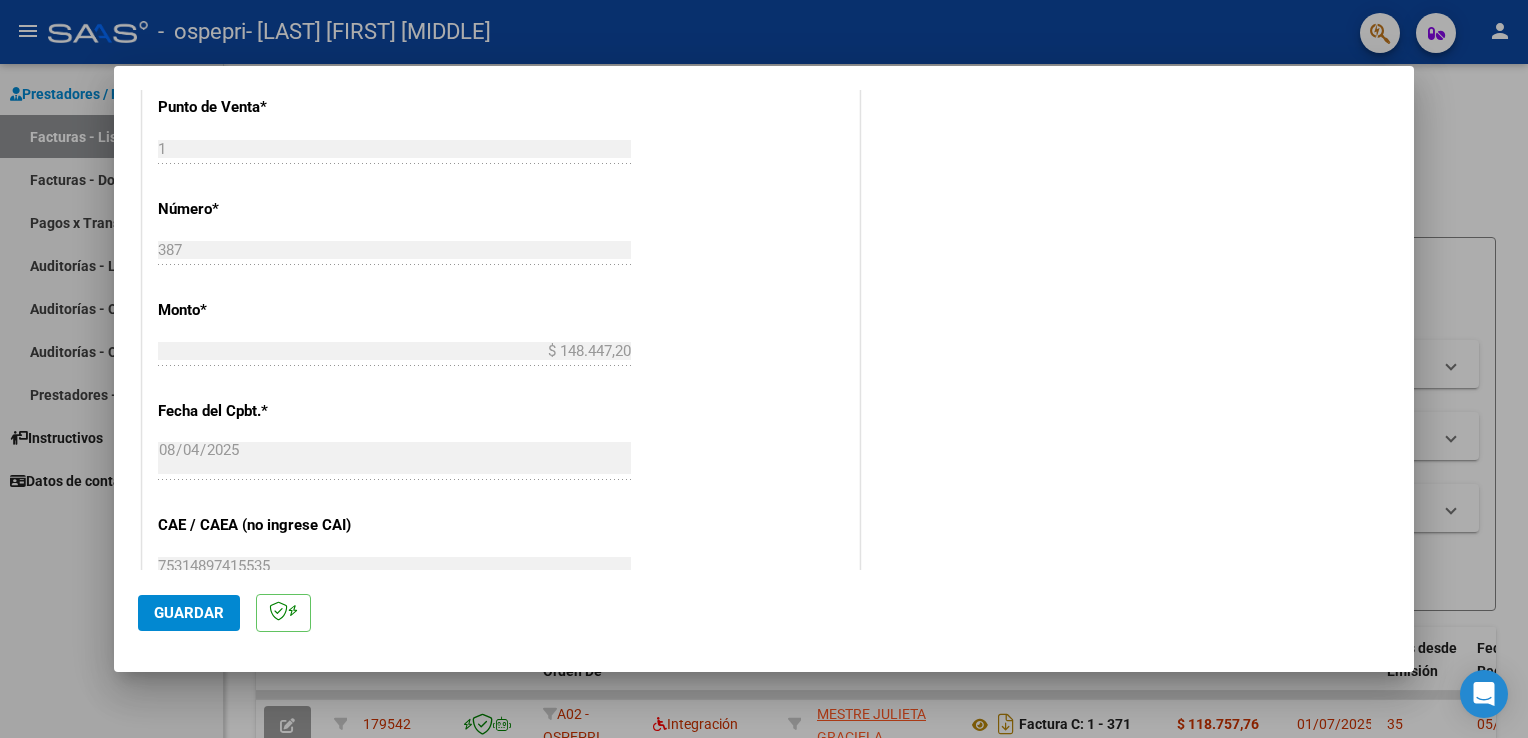 scroll, scrollTop: 840, scrollLeft: 0, axis: vertical 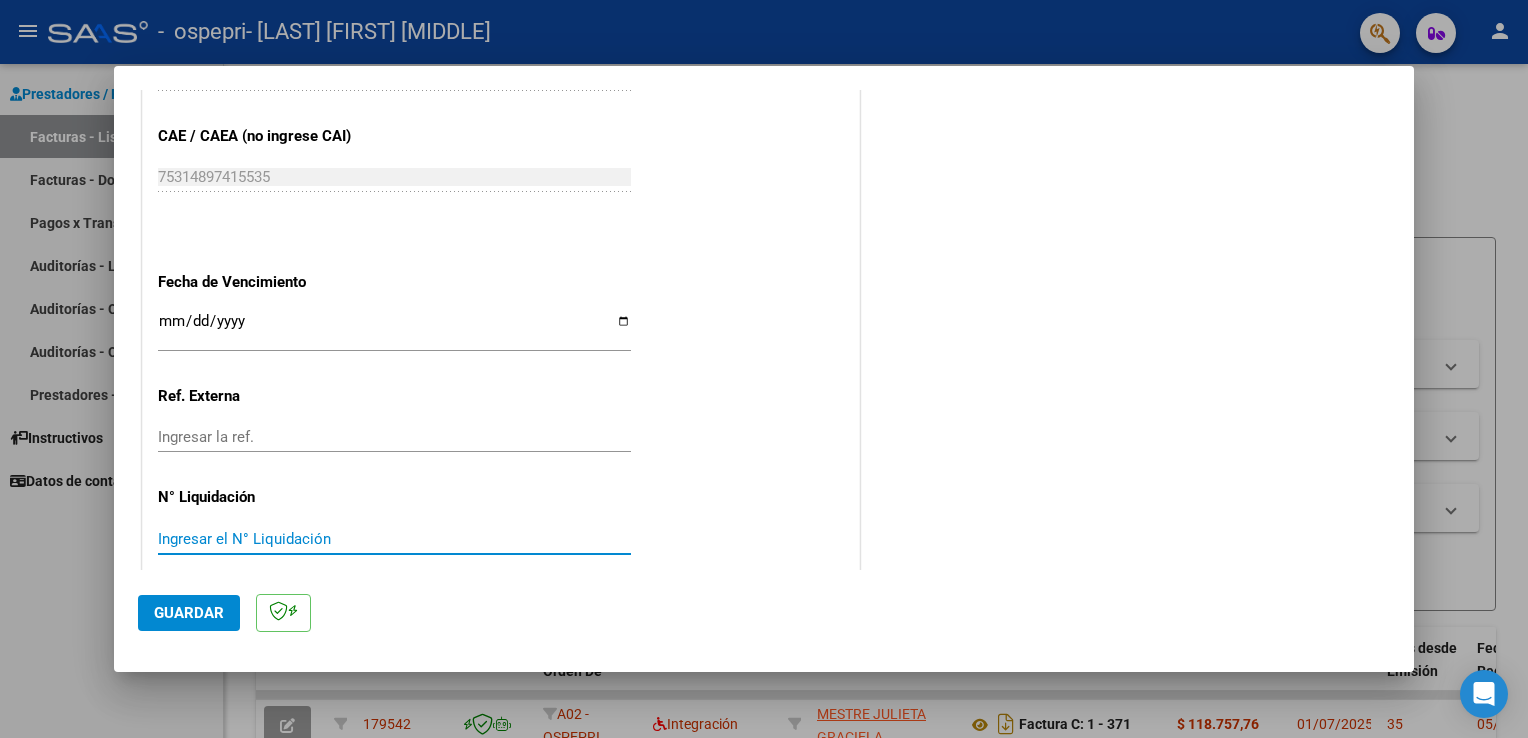 click on "Ingresar el N° Liquidación" at bounding box center [394, 539] 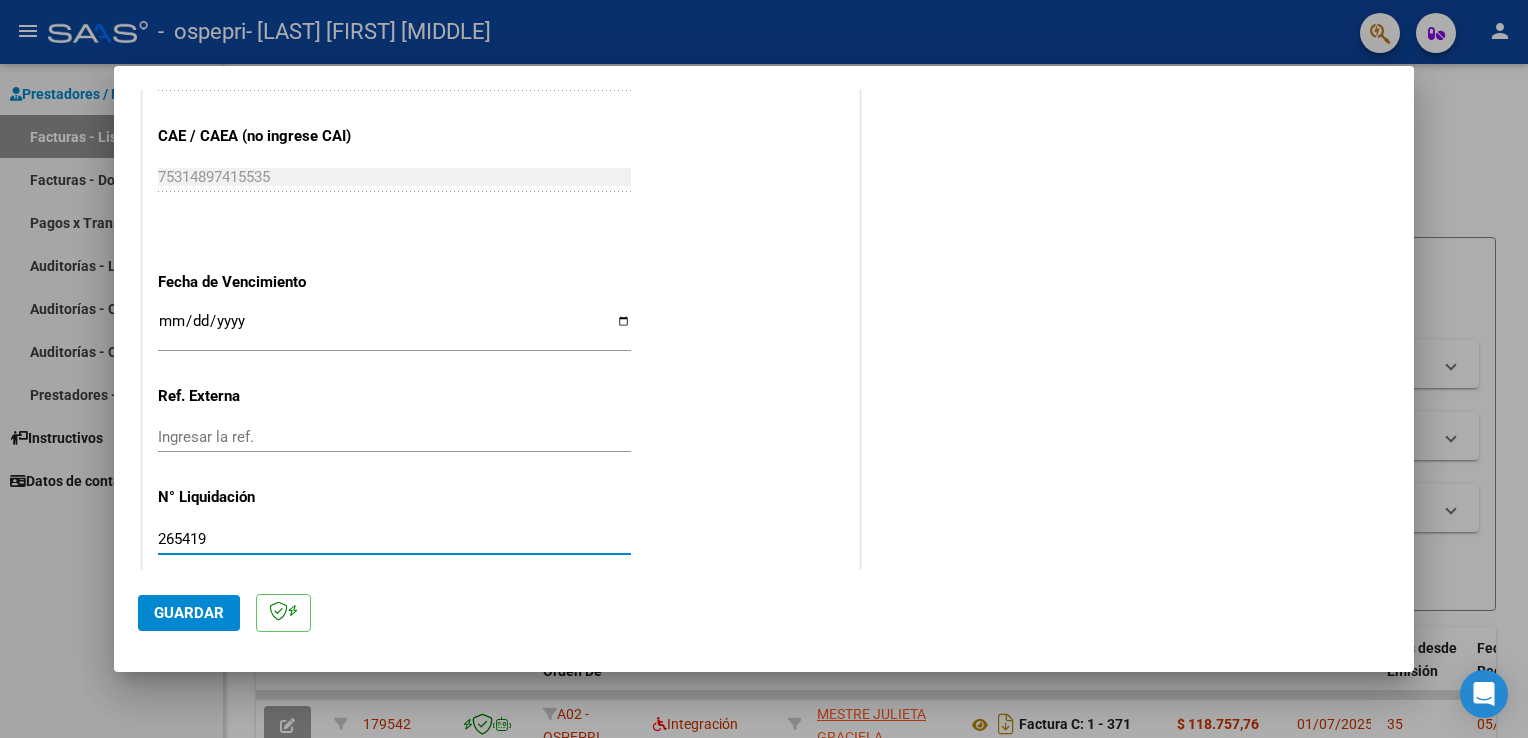 type on "265419" 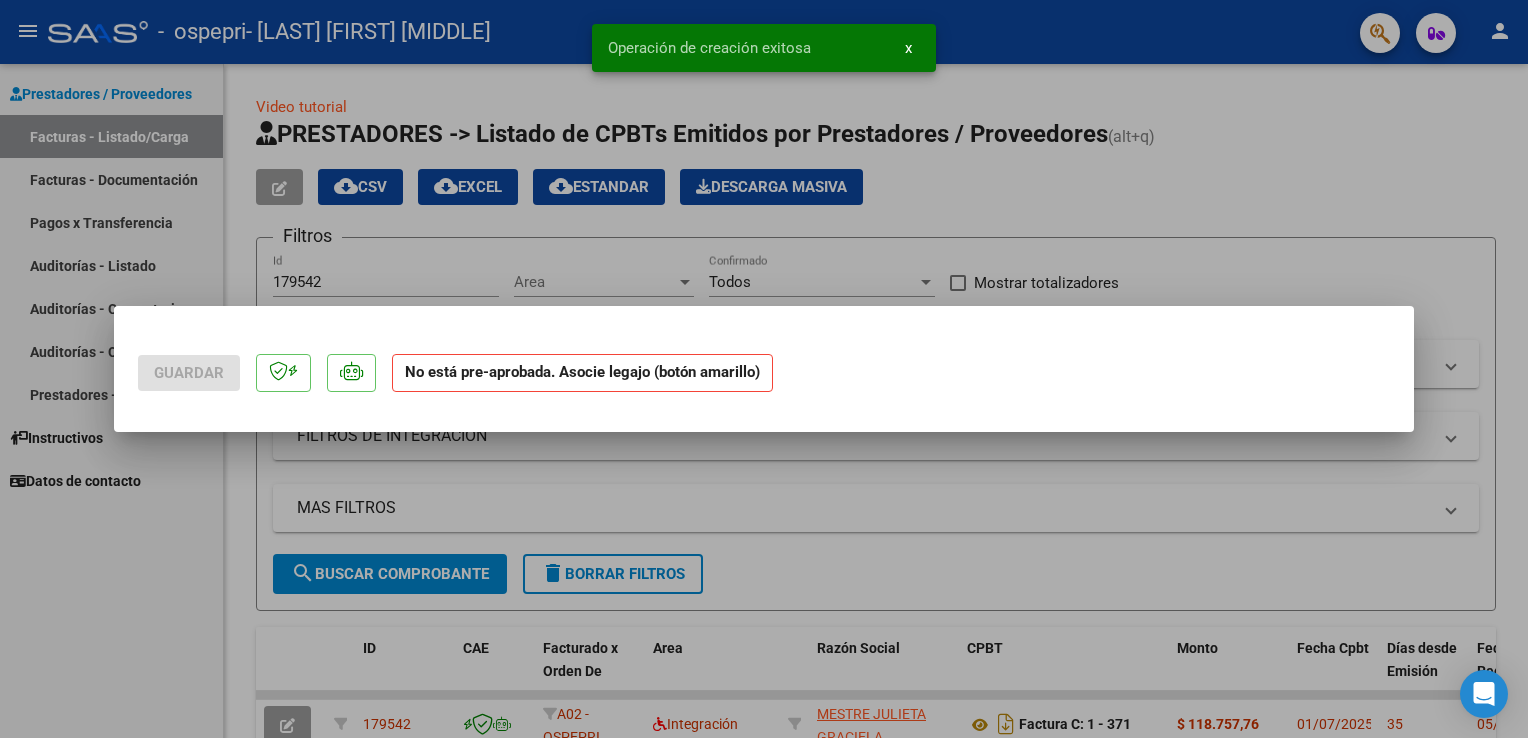 scroll, scrollTop: 0, scrollLeft: 0, axis: both 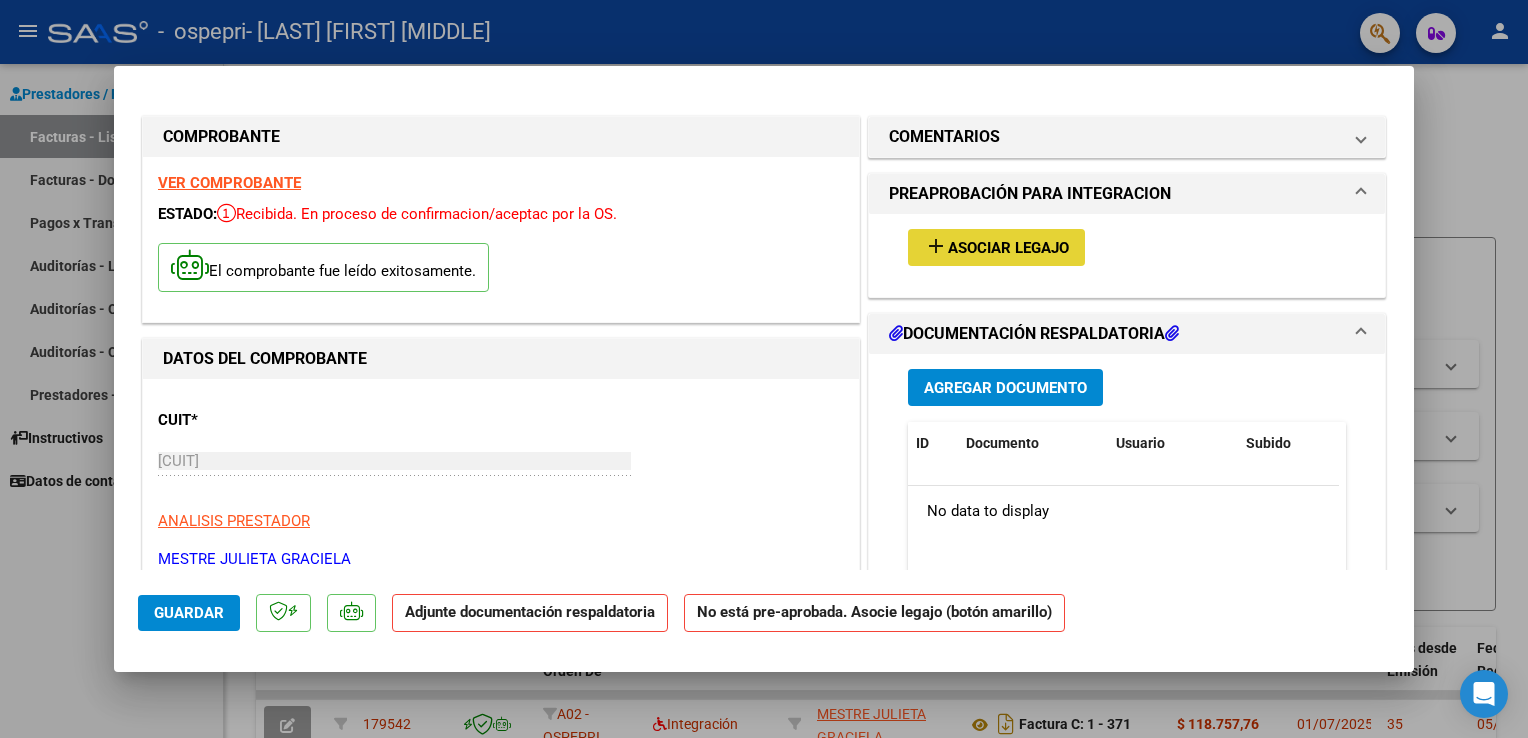click on "Asociar Legajo" at bounding box center [1008, 248] 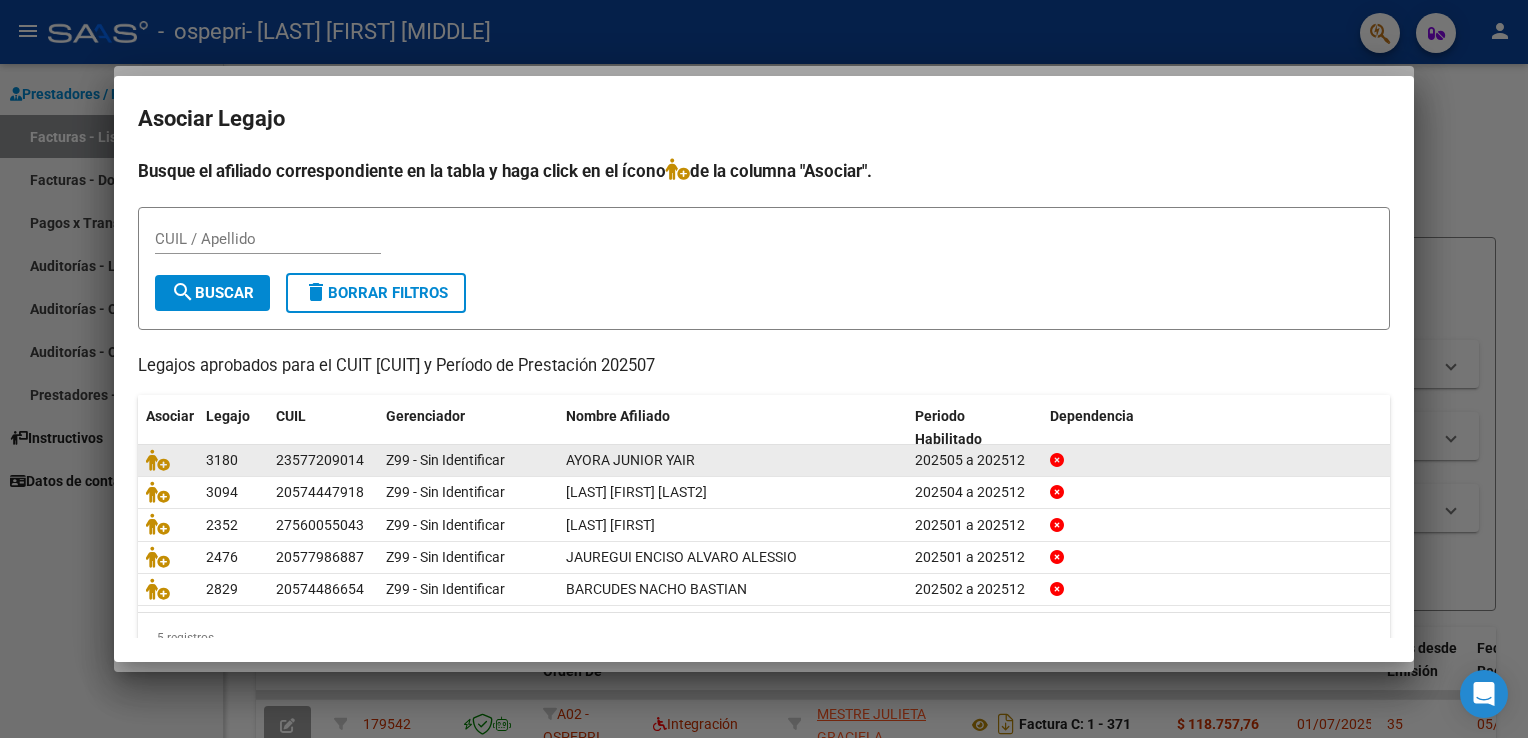 click on "AYORA JUNIOR YAIR" 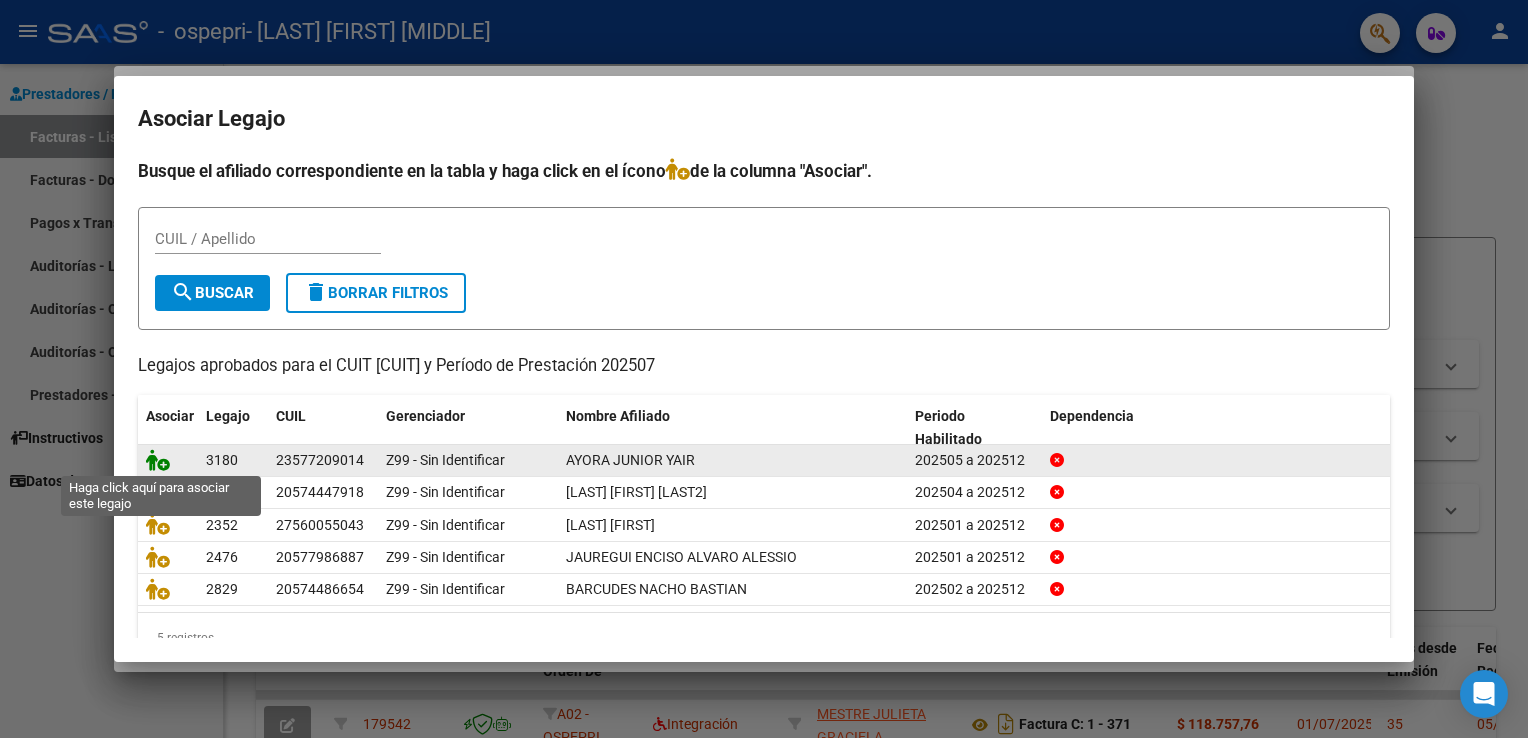 click 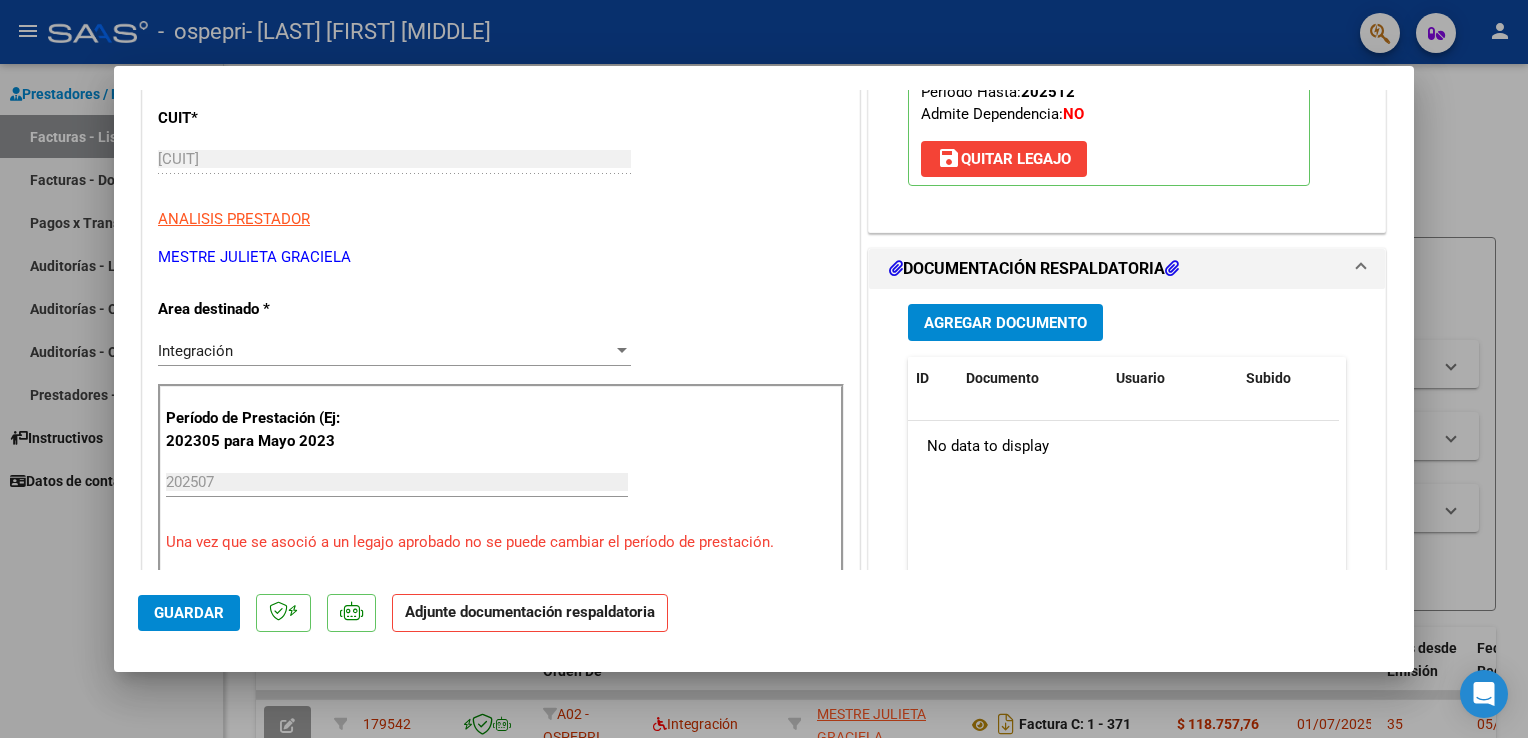 scroll, scrollTop: 305, scrollLeft: 0, axis: vertical 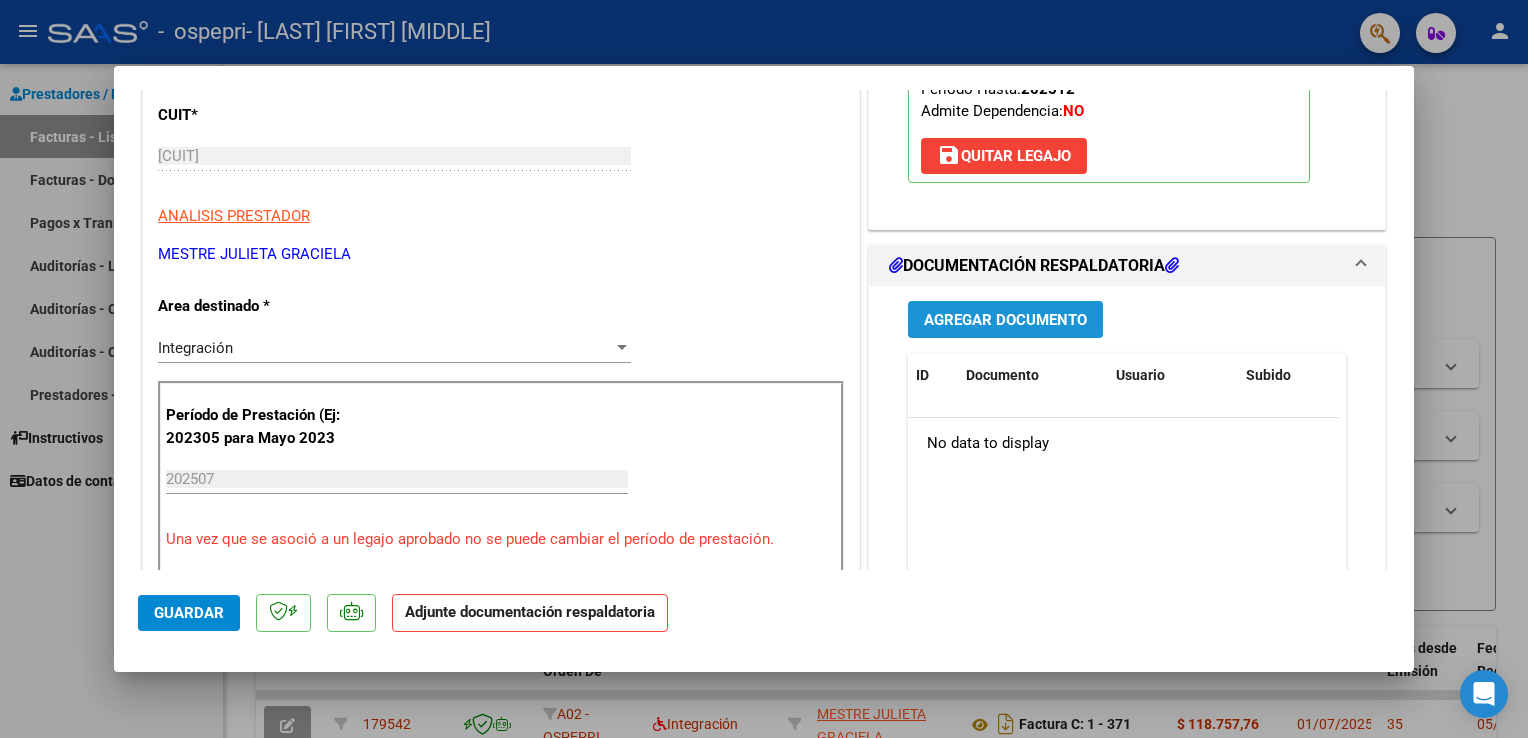 click on "Agregar Documento" at bounding box center [1005, 320] 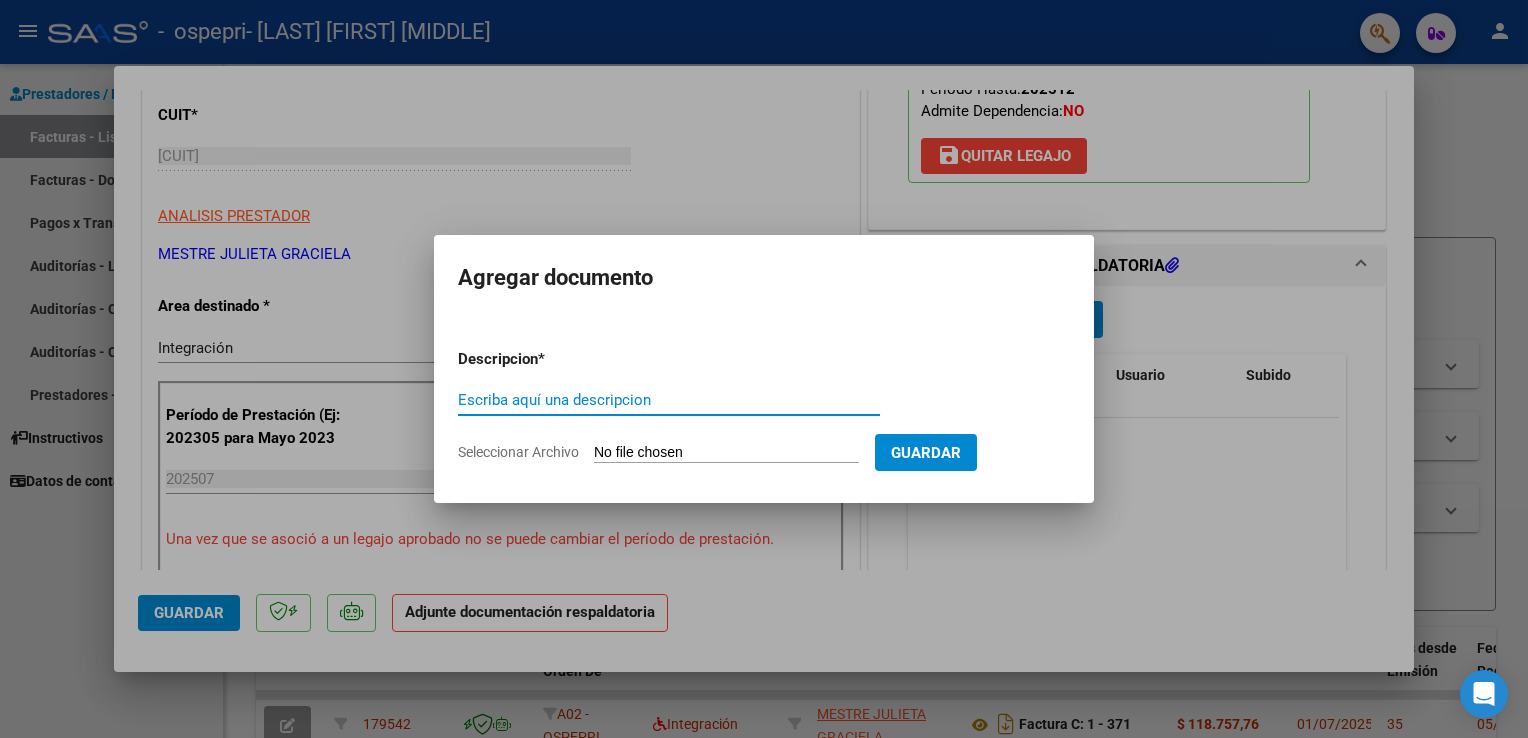 click on "Escriba aquí una descripcion" at bounding box center [669, 400] 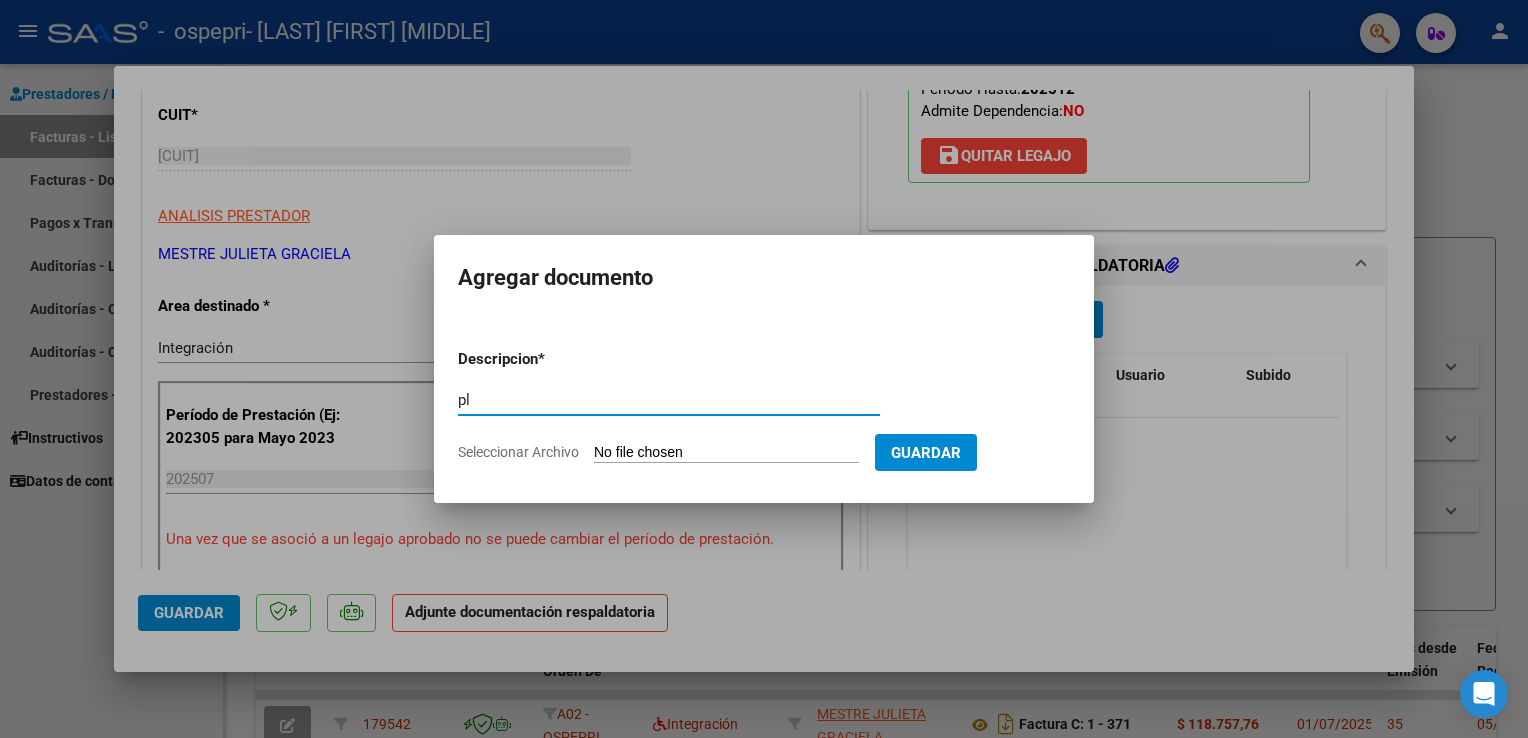 type on "p" 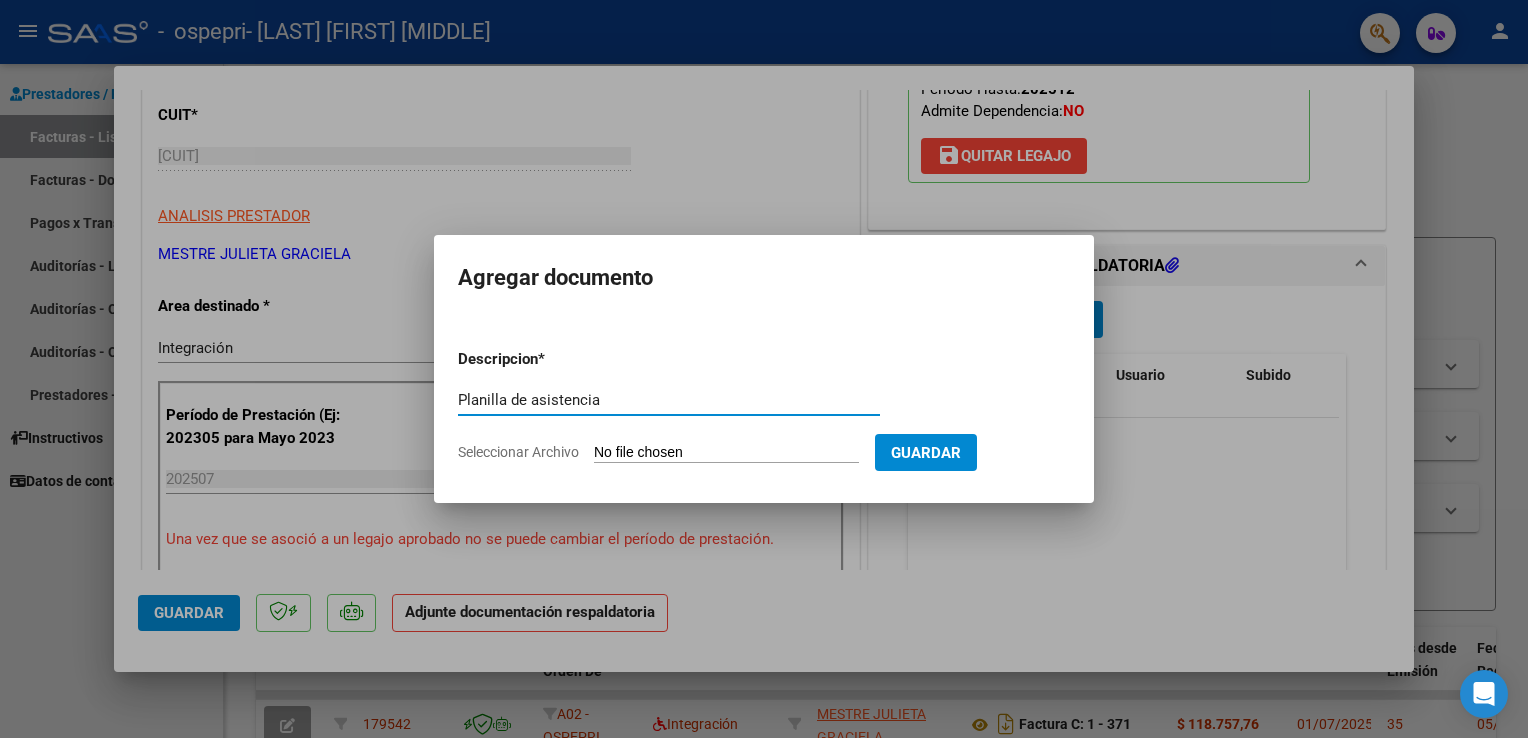 type on "Planilla de asistencia" 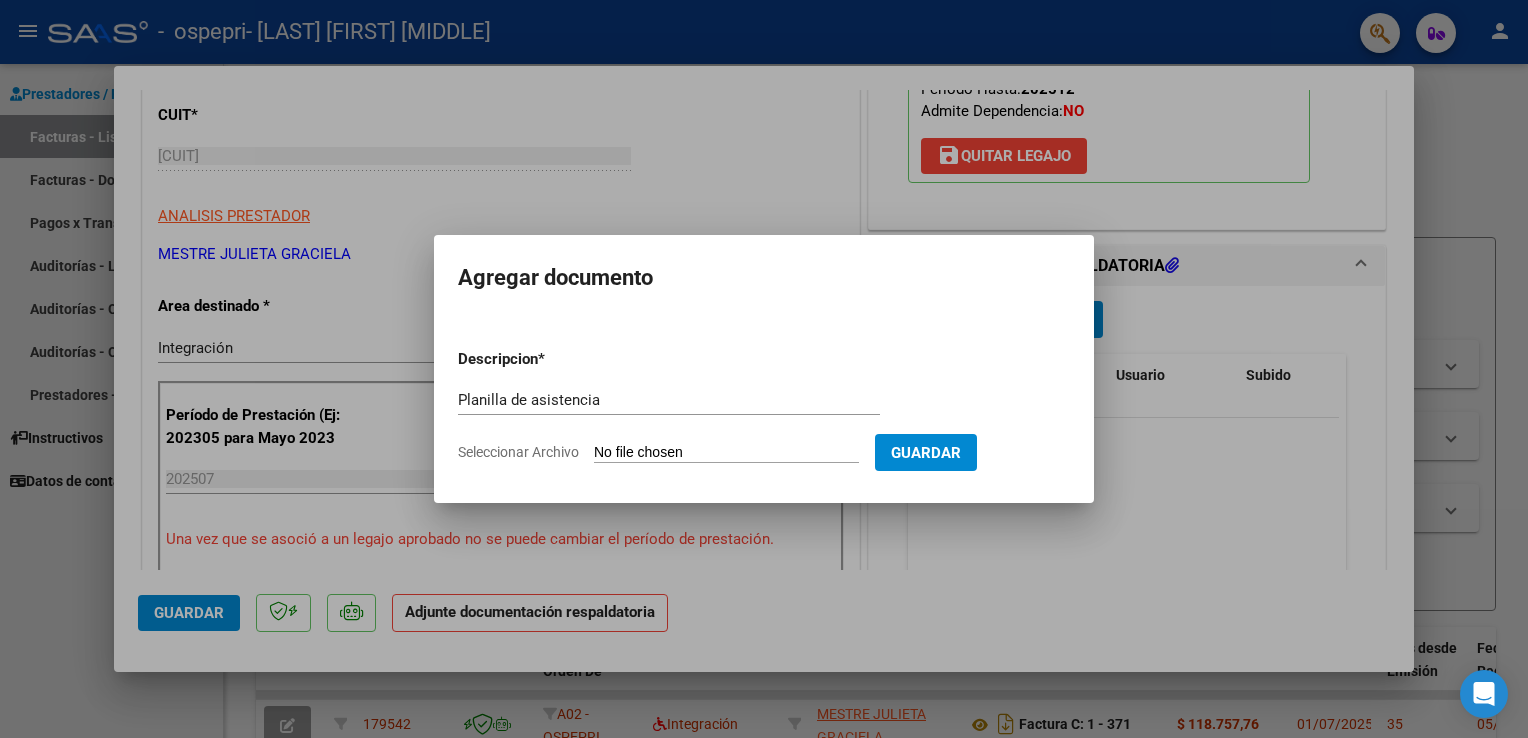 click on "Seleccionar Archivo" at bounding box center (726, 453) 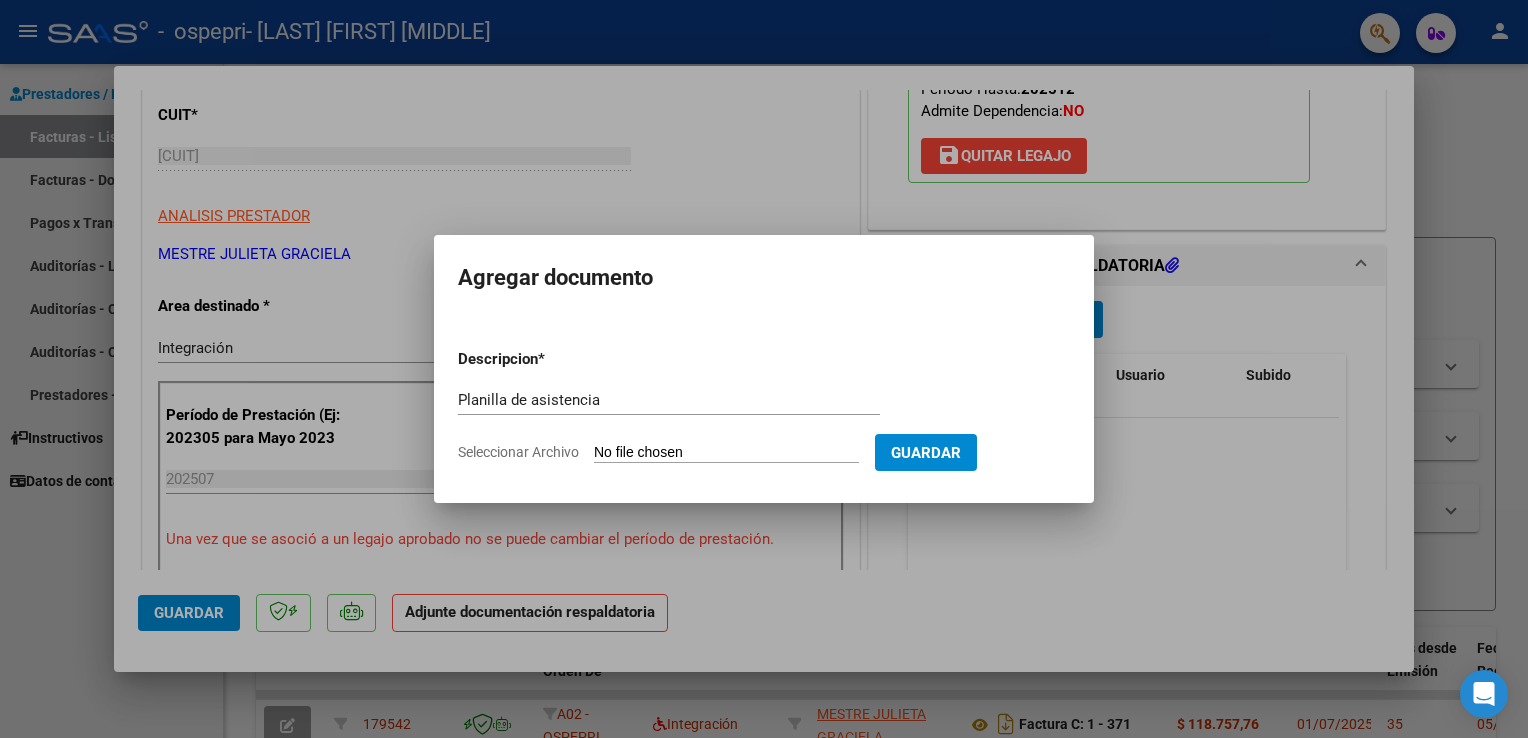 type on "C:\fakepath\Comparto '[NAME] [DATE]' contigo.pdf" 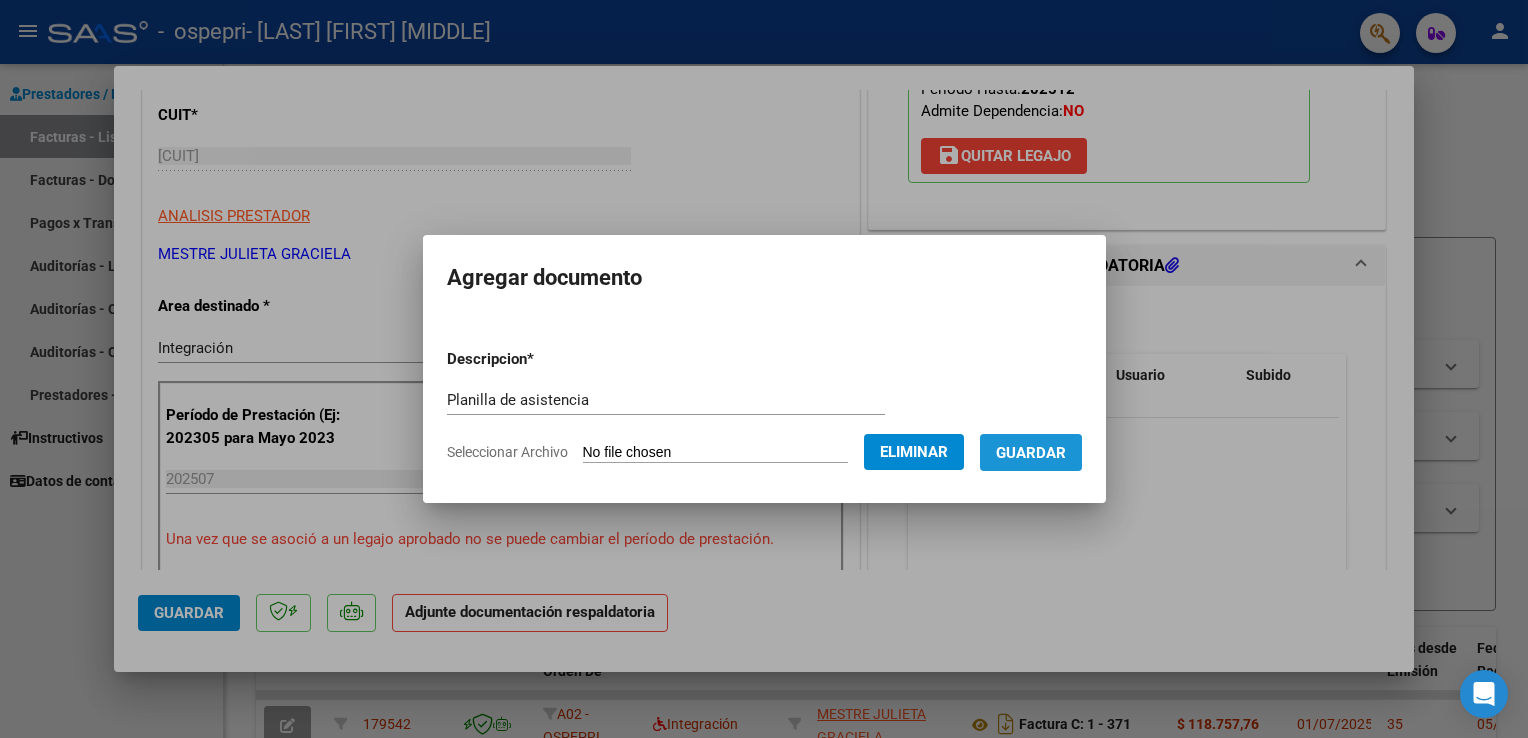 click on "Guardar" at bounding box center [1031, 453] 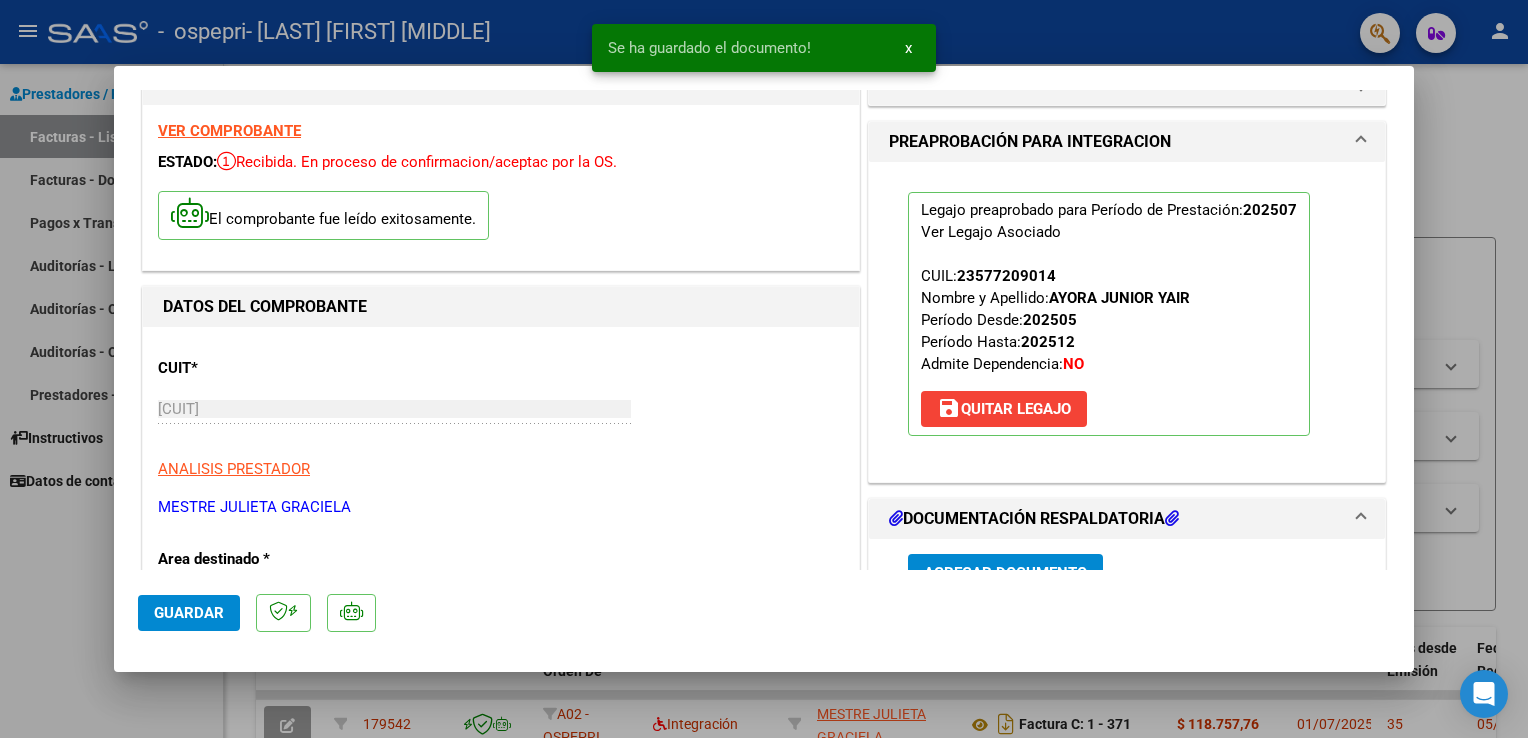 scroll, scrollTop: 0, scrollLeft: 0, axis: both 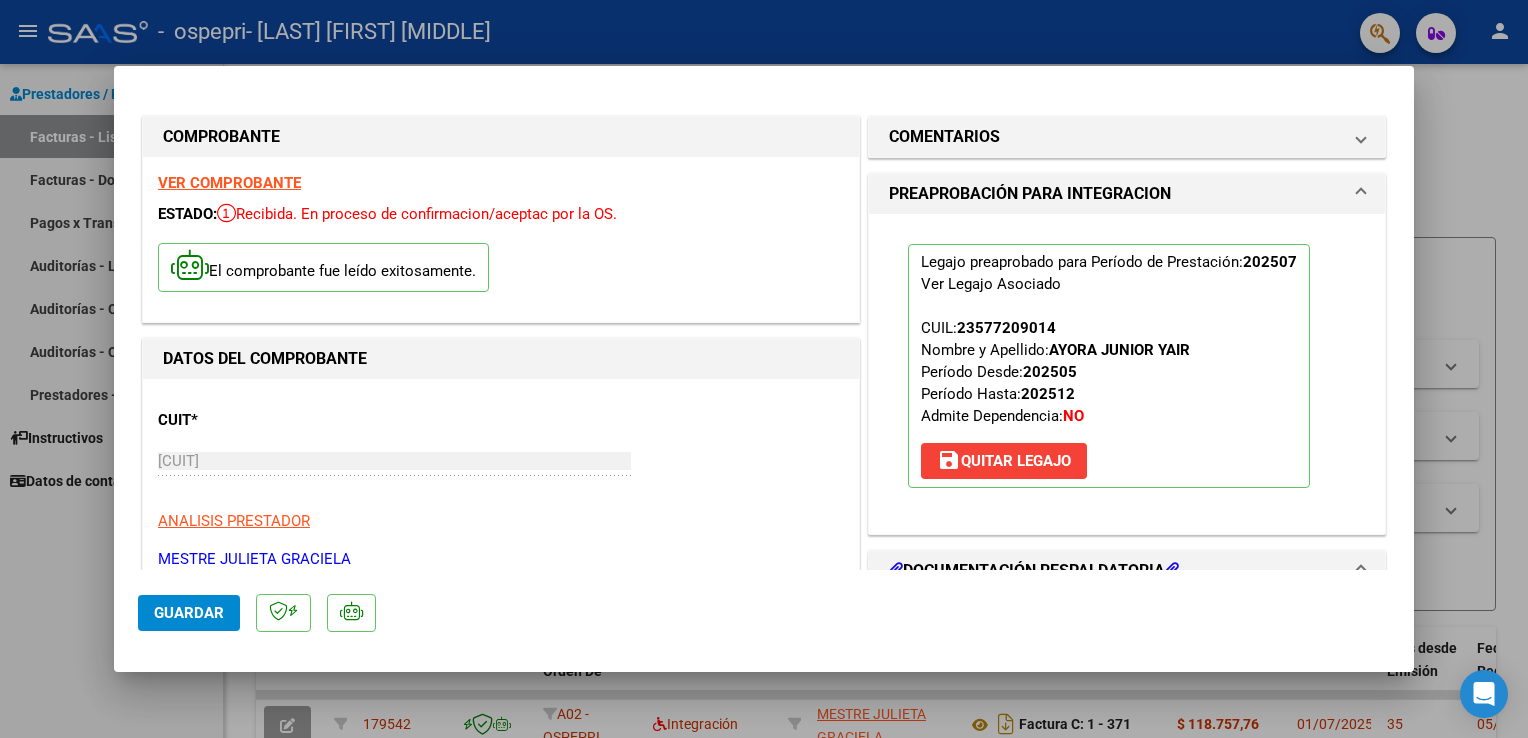 click on "VER COMPROBANTE" at bounding box center (229, 183) 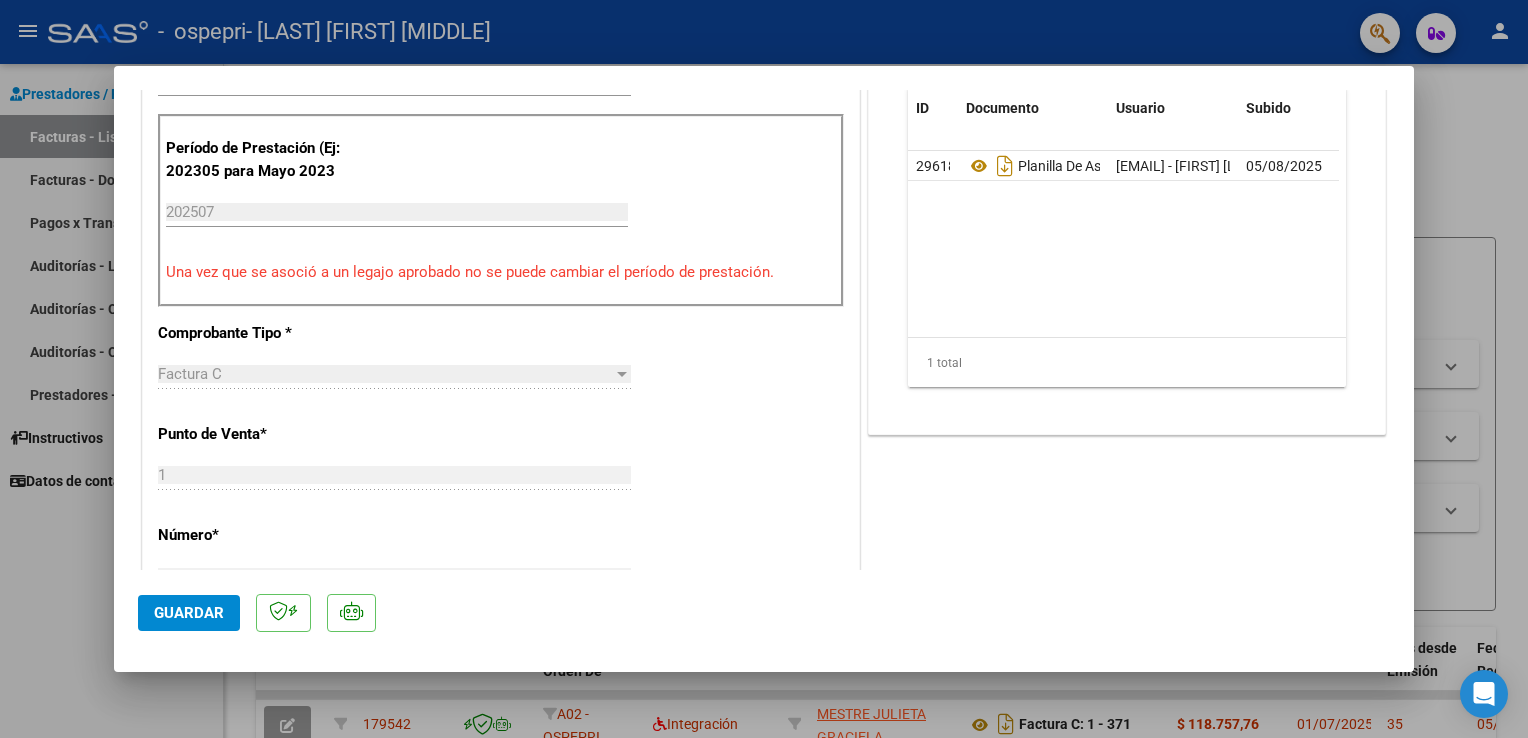 scroll, scrollTop: 609, scrollLeft: 0, axis: vertical 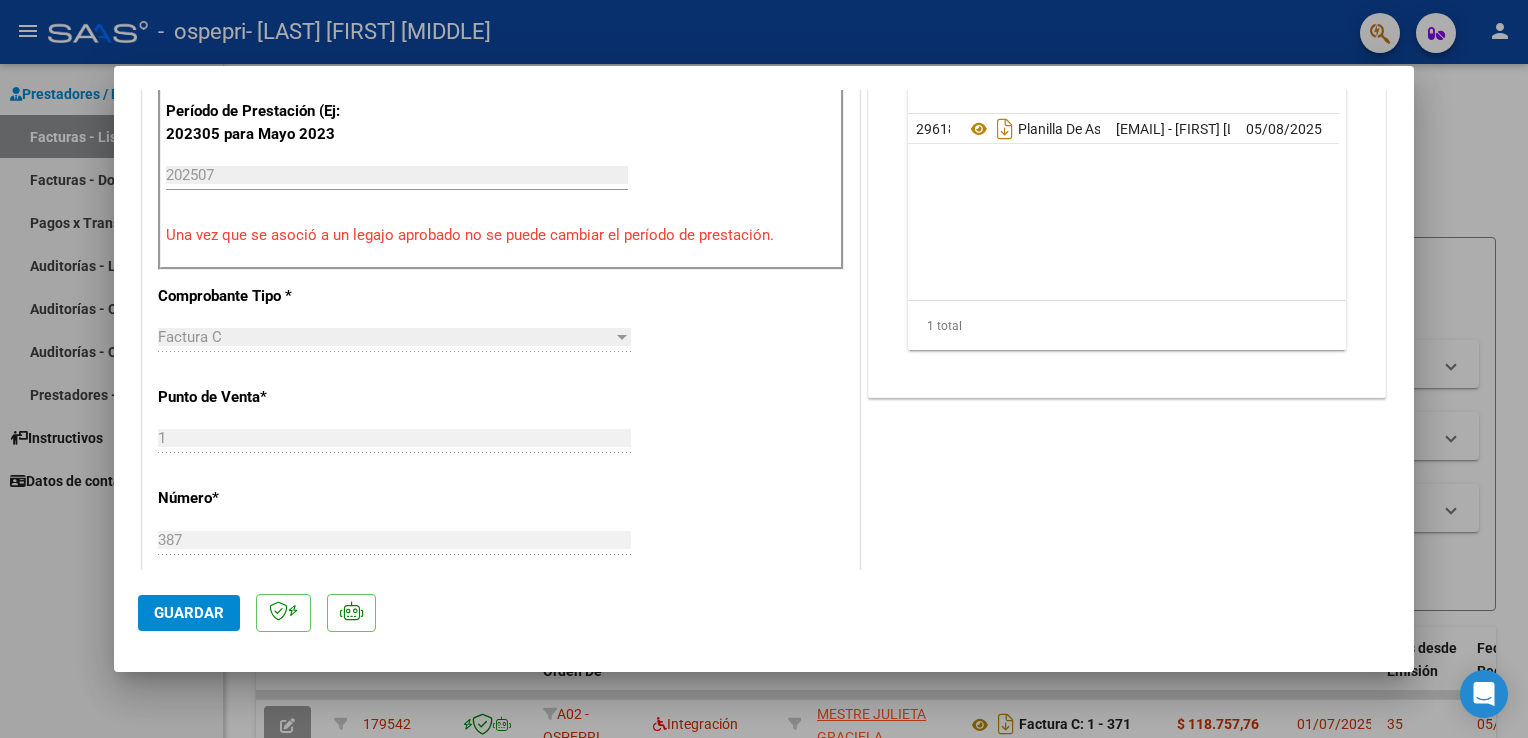 click on "Guardar" 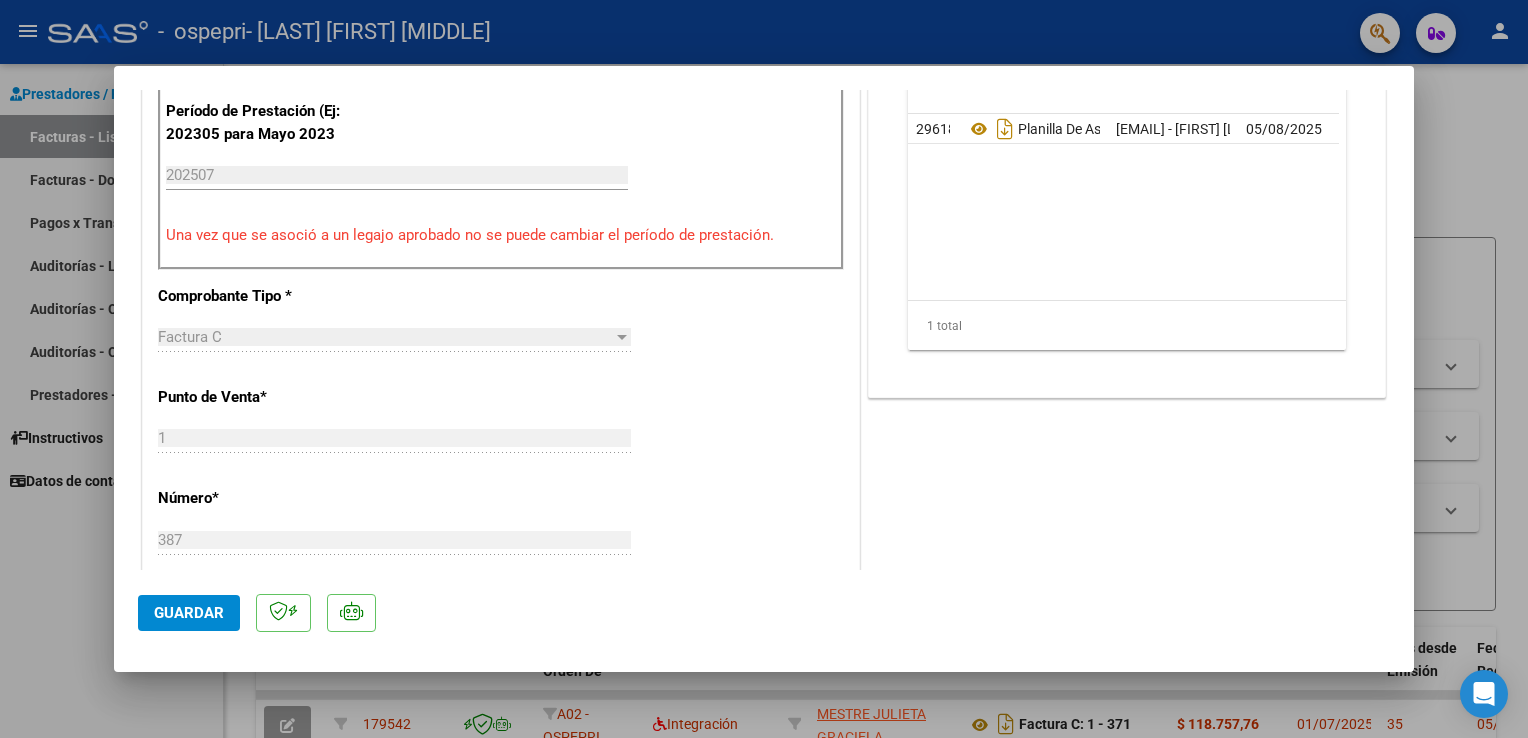click at bounding box center [764, 369] 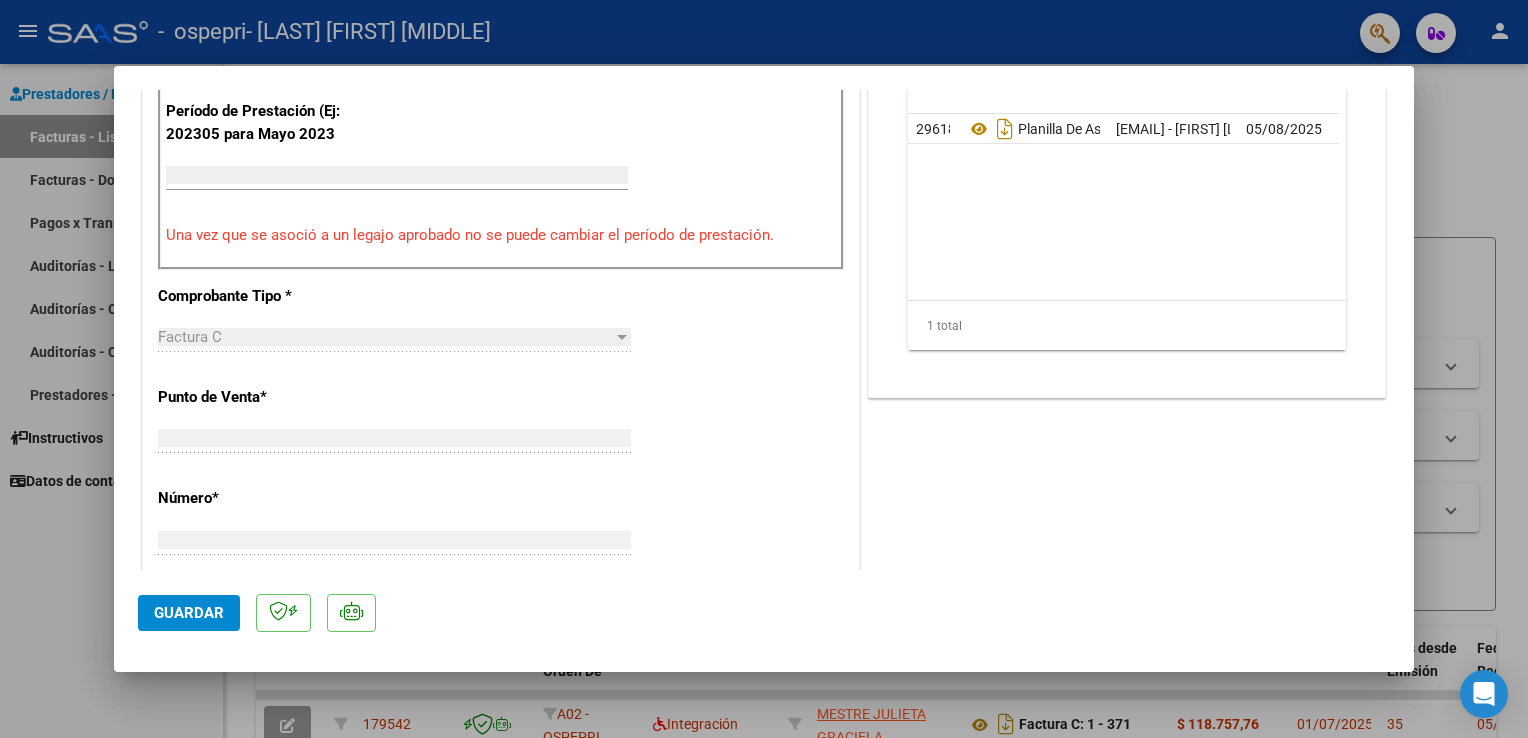 scroll, scrollTop: 0, scrollLeft: 0, axis: both 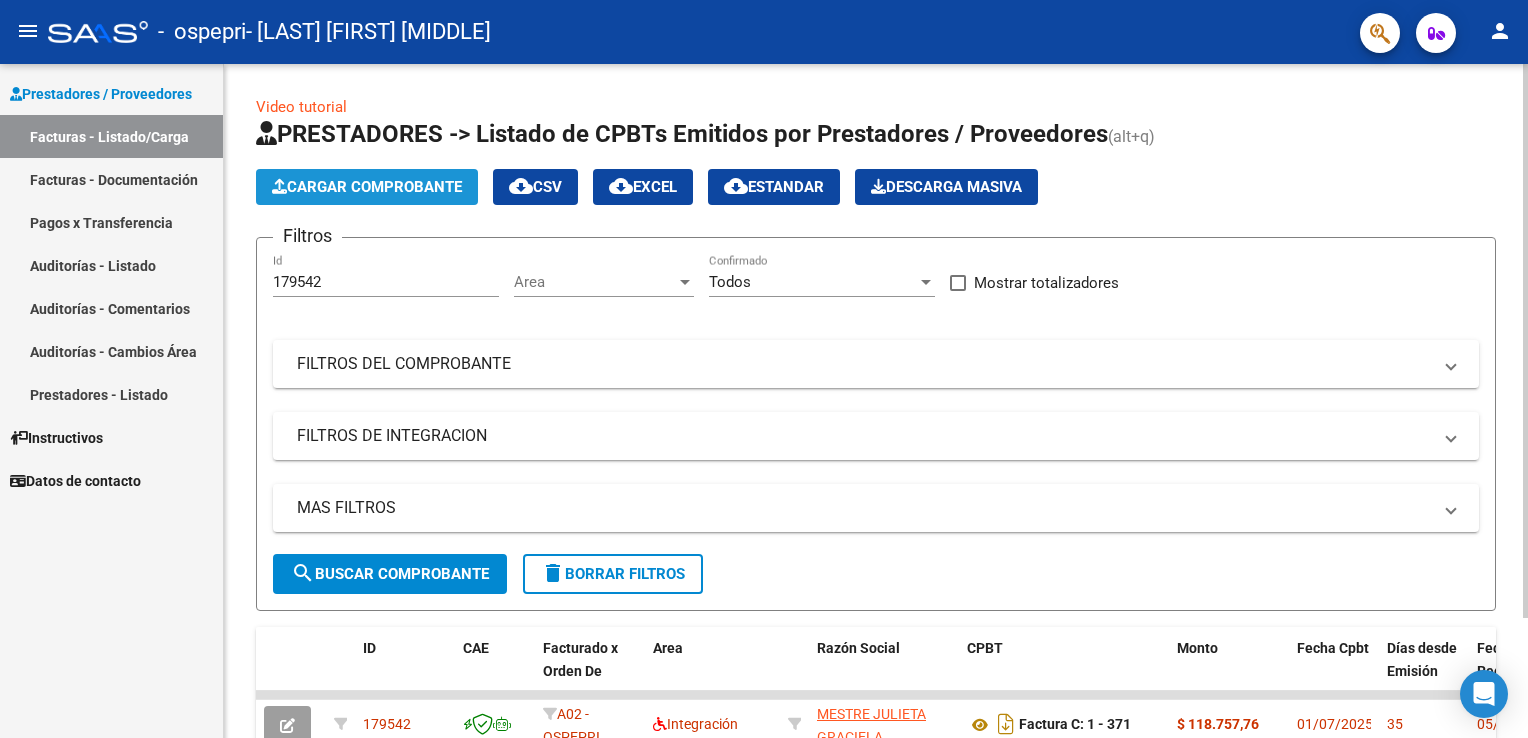click on "Cargar Comprobante" 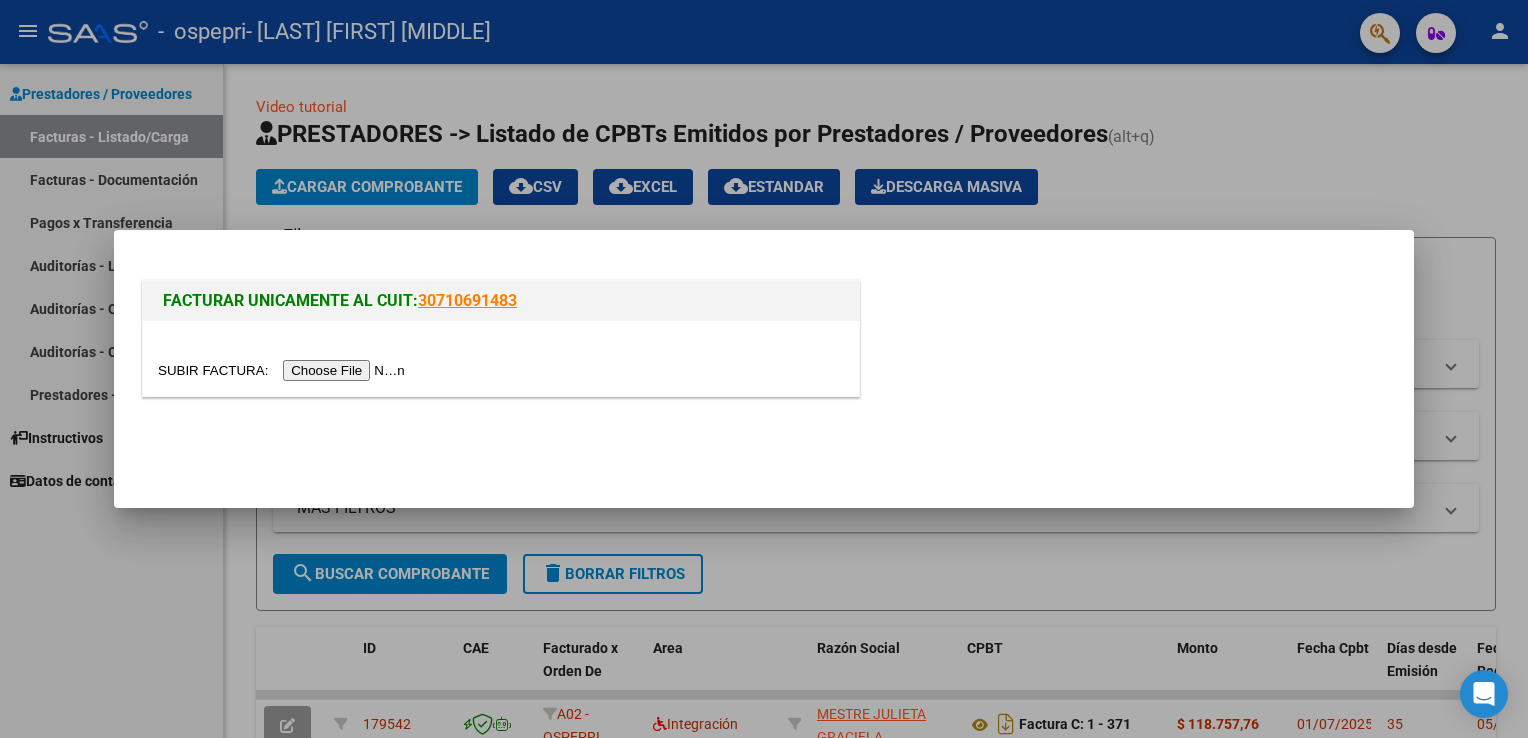 click at bounding box center [284, 370] 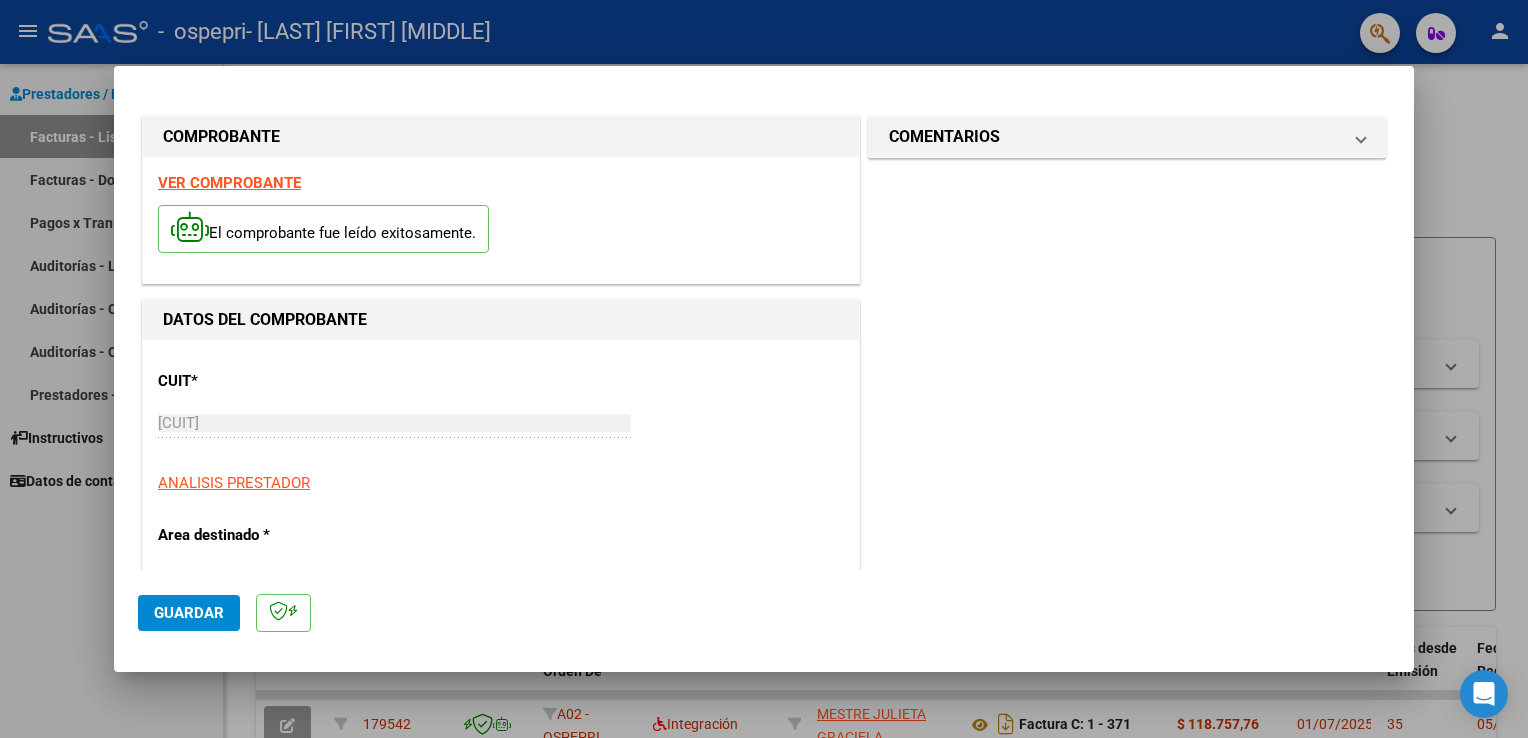 click on "VER COMPROBANTE" at bounding box center [229, 183] 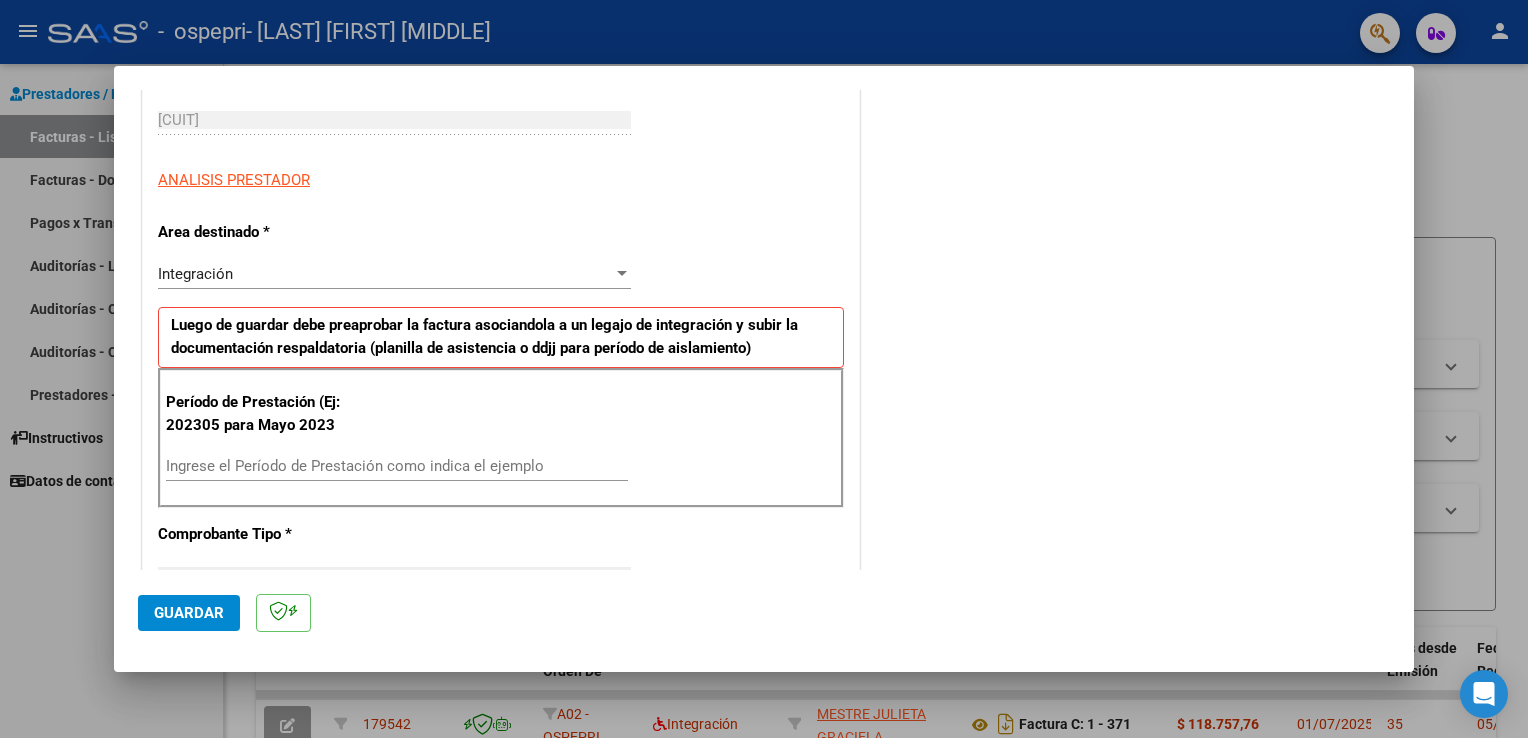 scroll, scrollTop: 268, scrollLeft: 0, axis: vertical 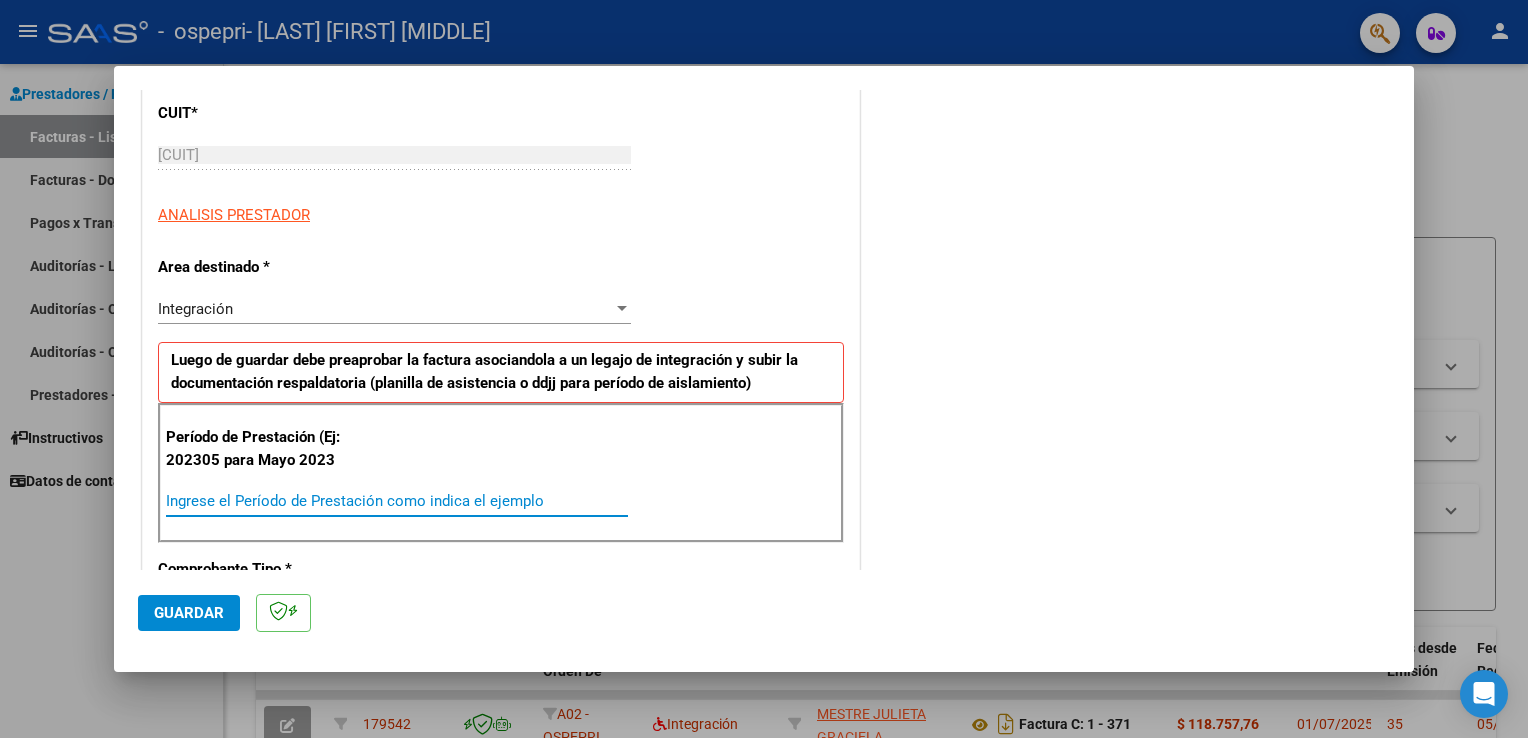 click on "Ingrese el Período de Prestación como indica el ejemplo" at bounding box center (397, 501) 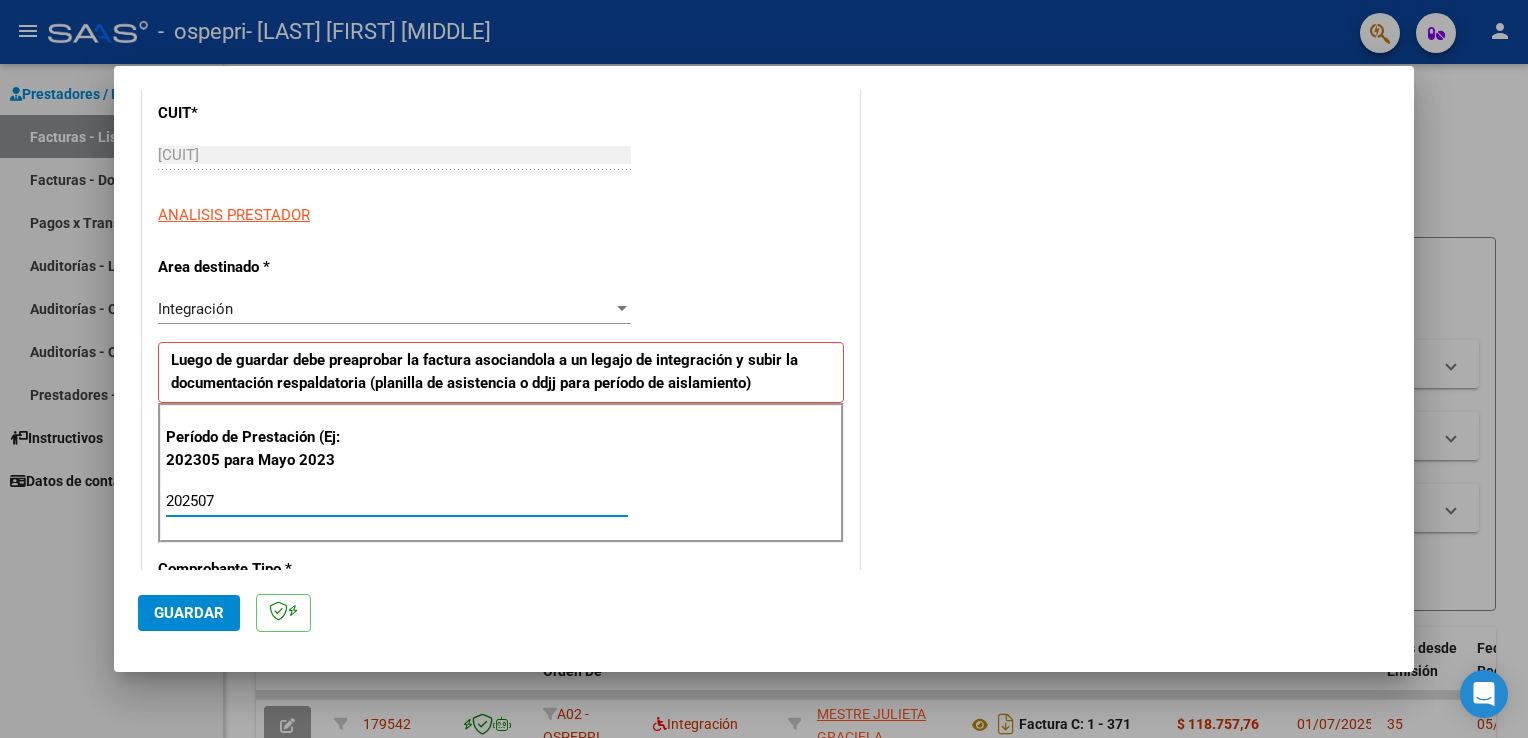 type on "202507" 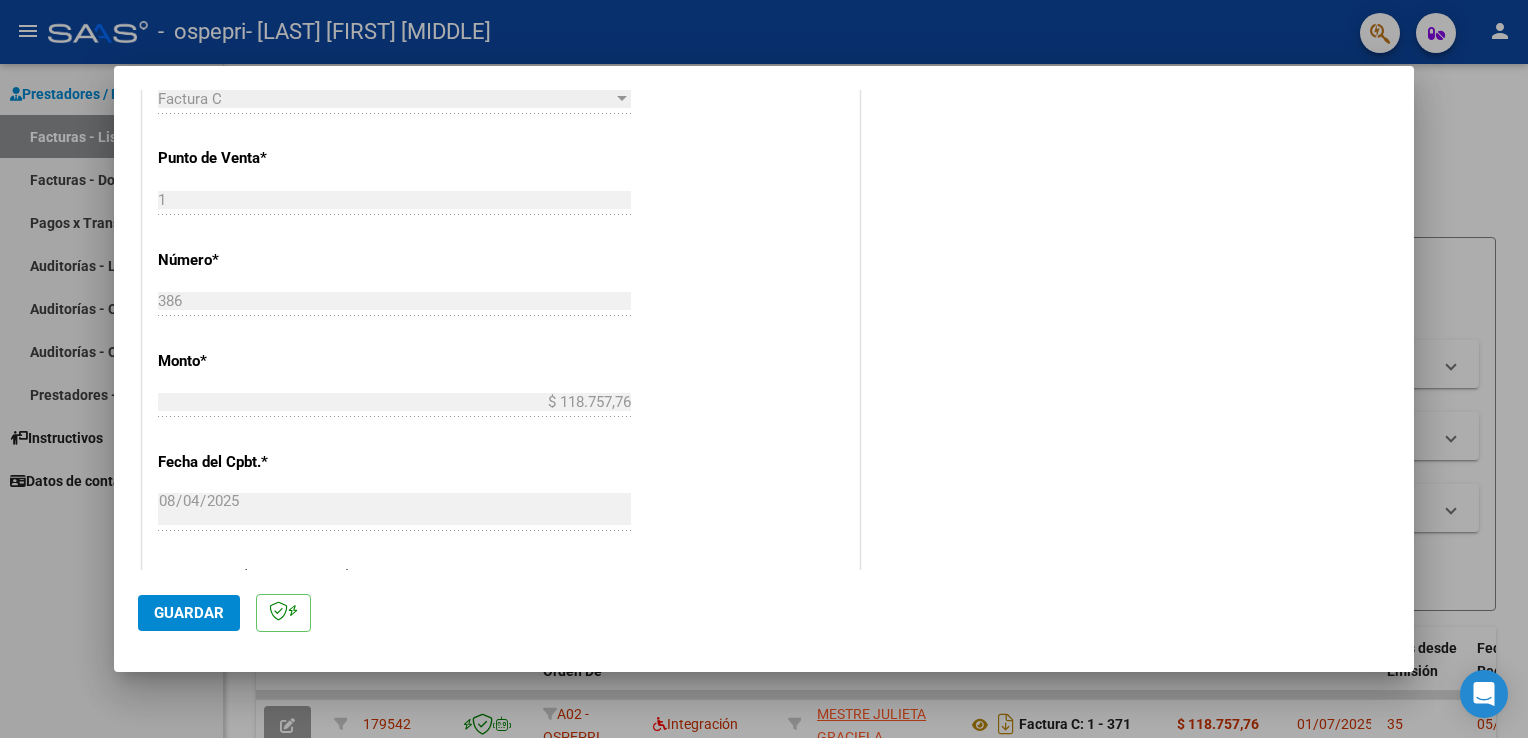 scroll, scrollTop: 812, scrollLeft: 0, axis: vertical 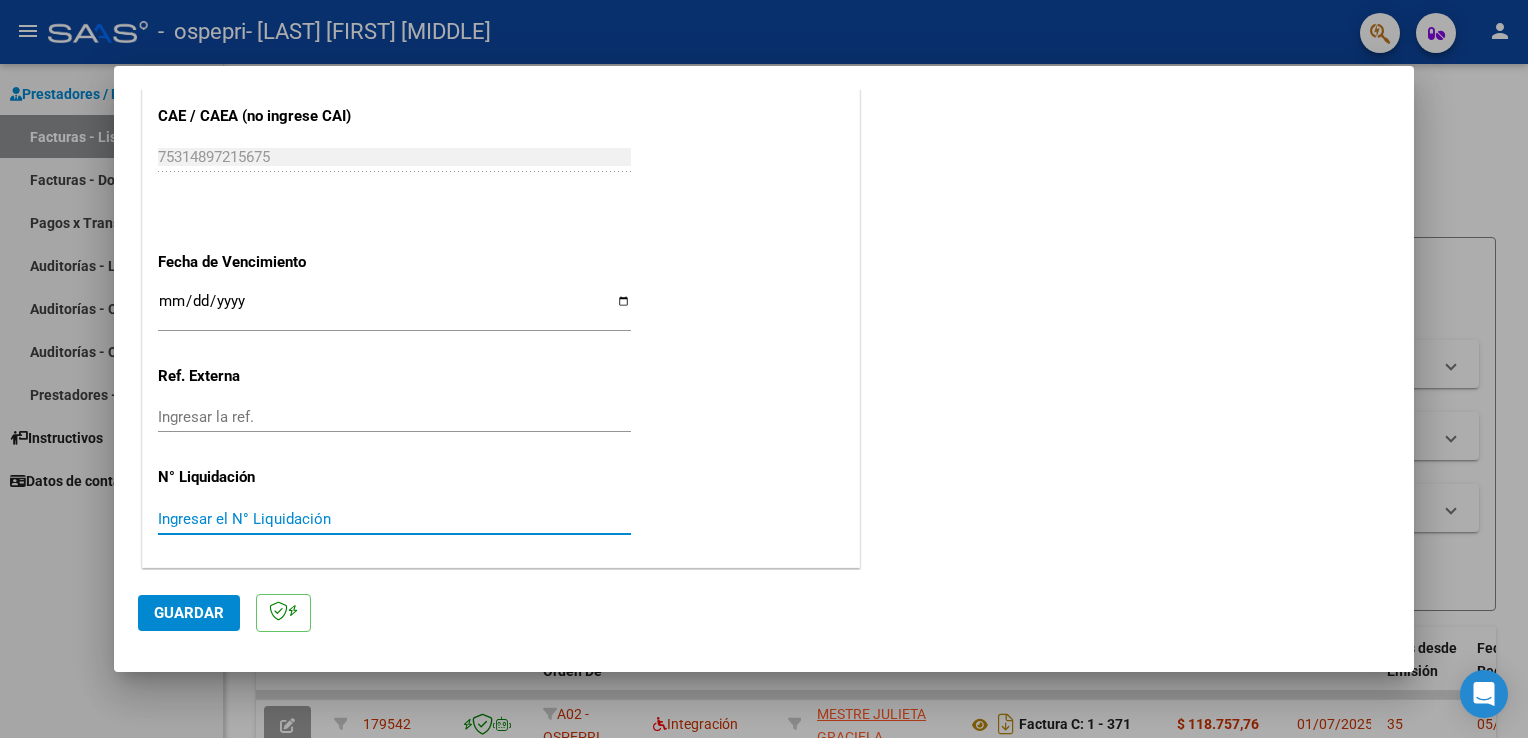 click on "Ingresar el N° Liquidación" at bounding box center [394, 519] 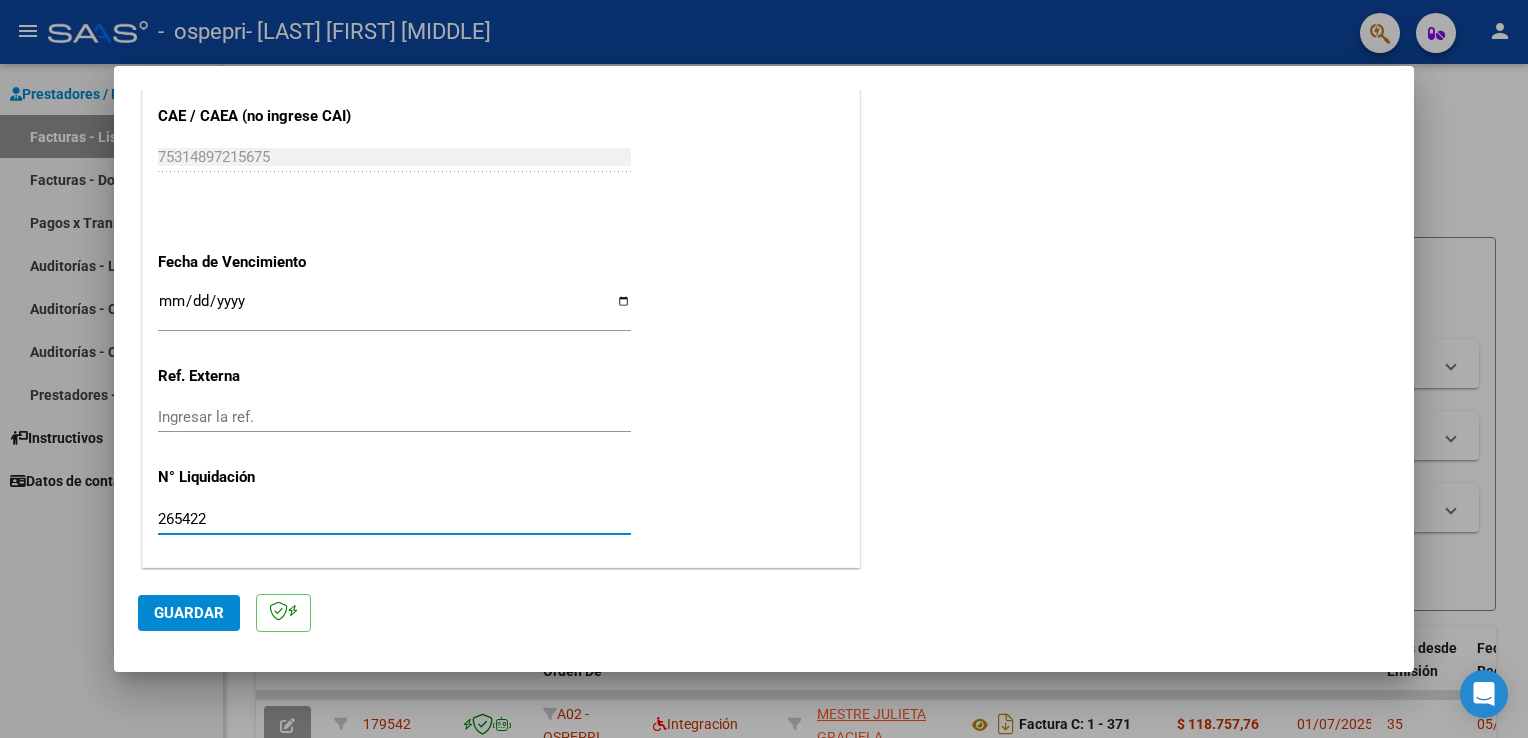 type on "265422" 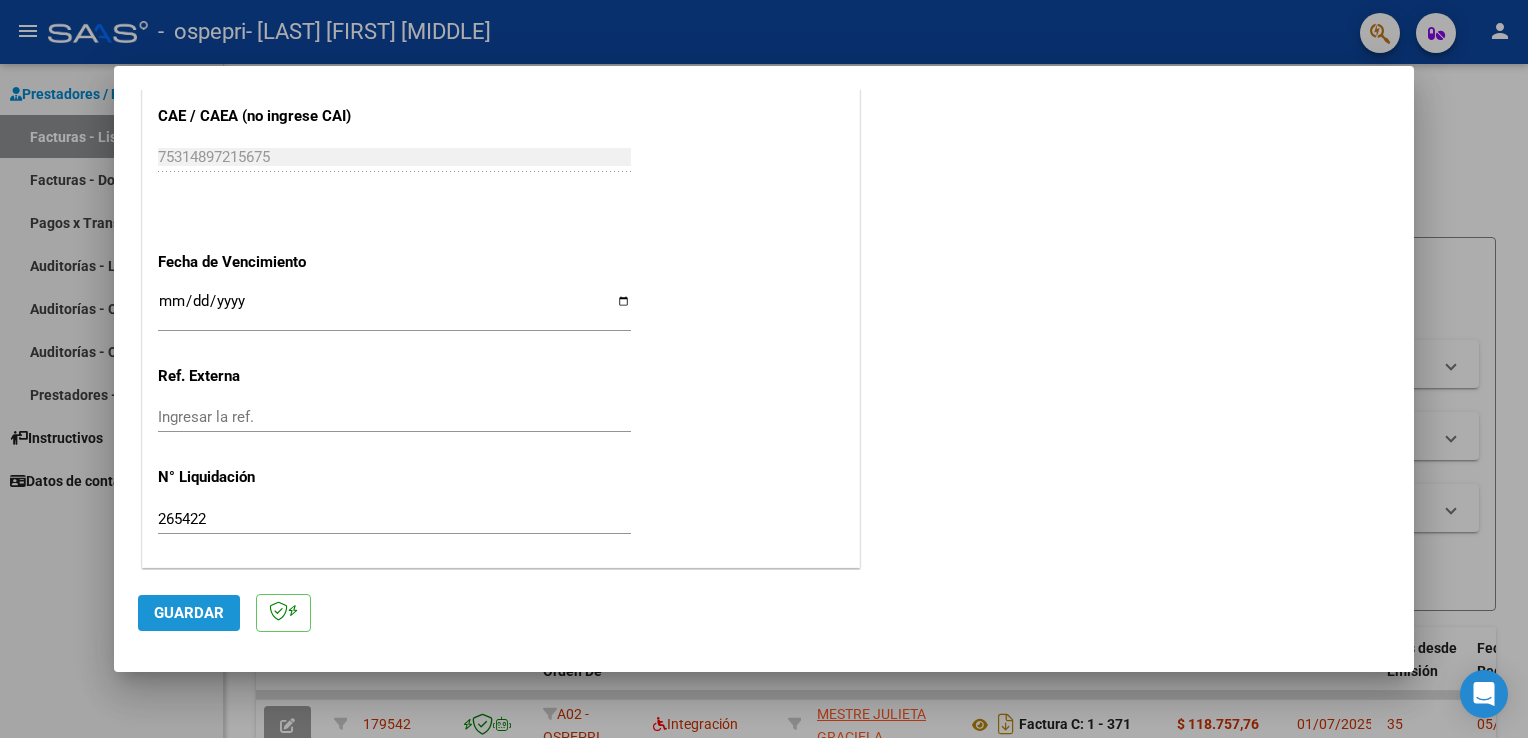 click on "Guardar" 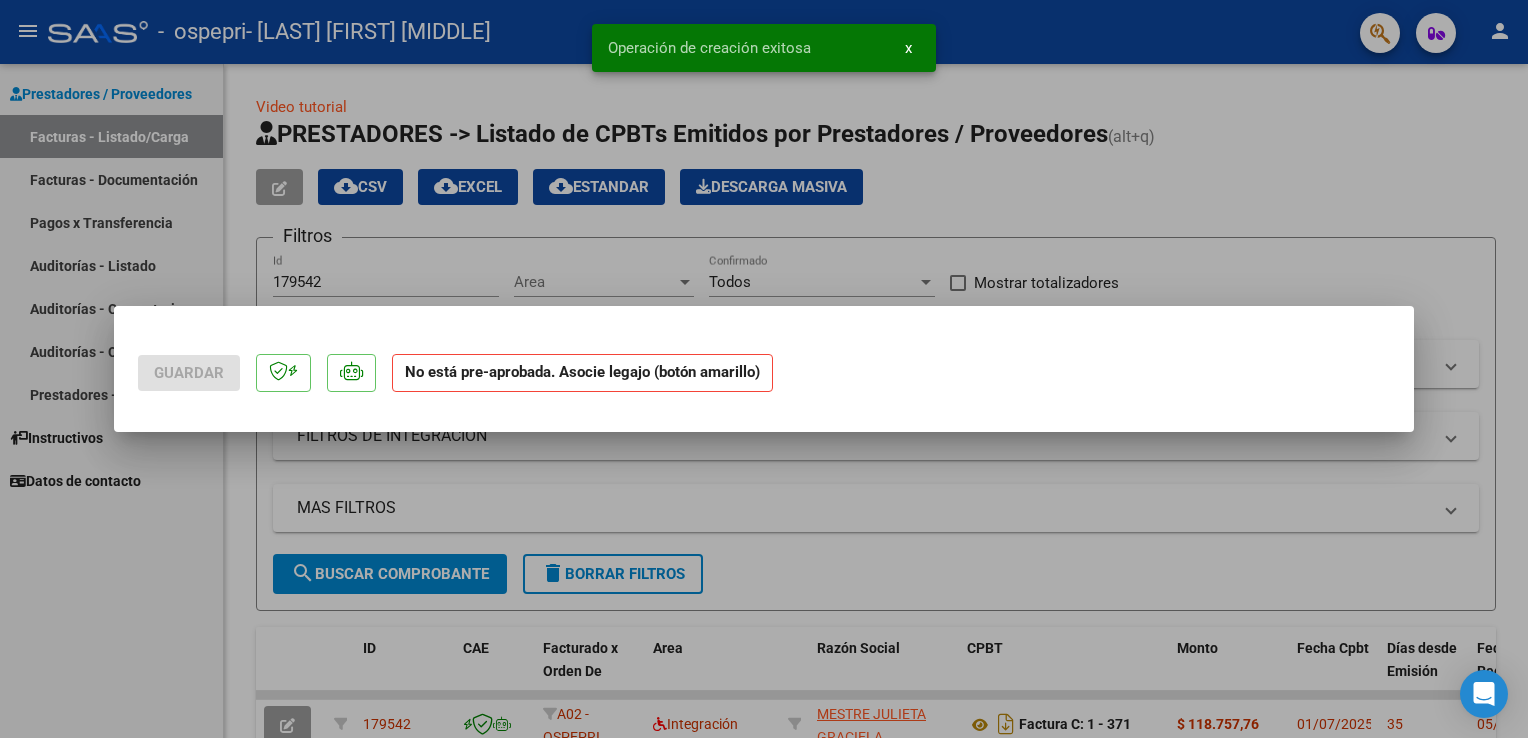 scroll, scrollTop: 0, scrollLeft: 0, axis: both 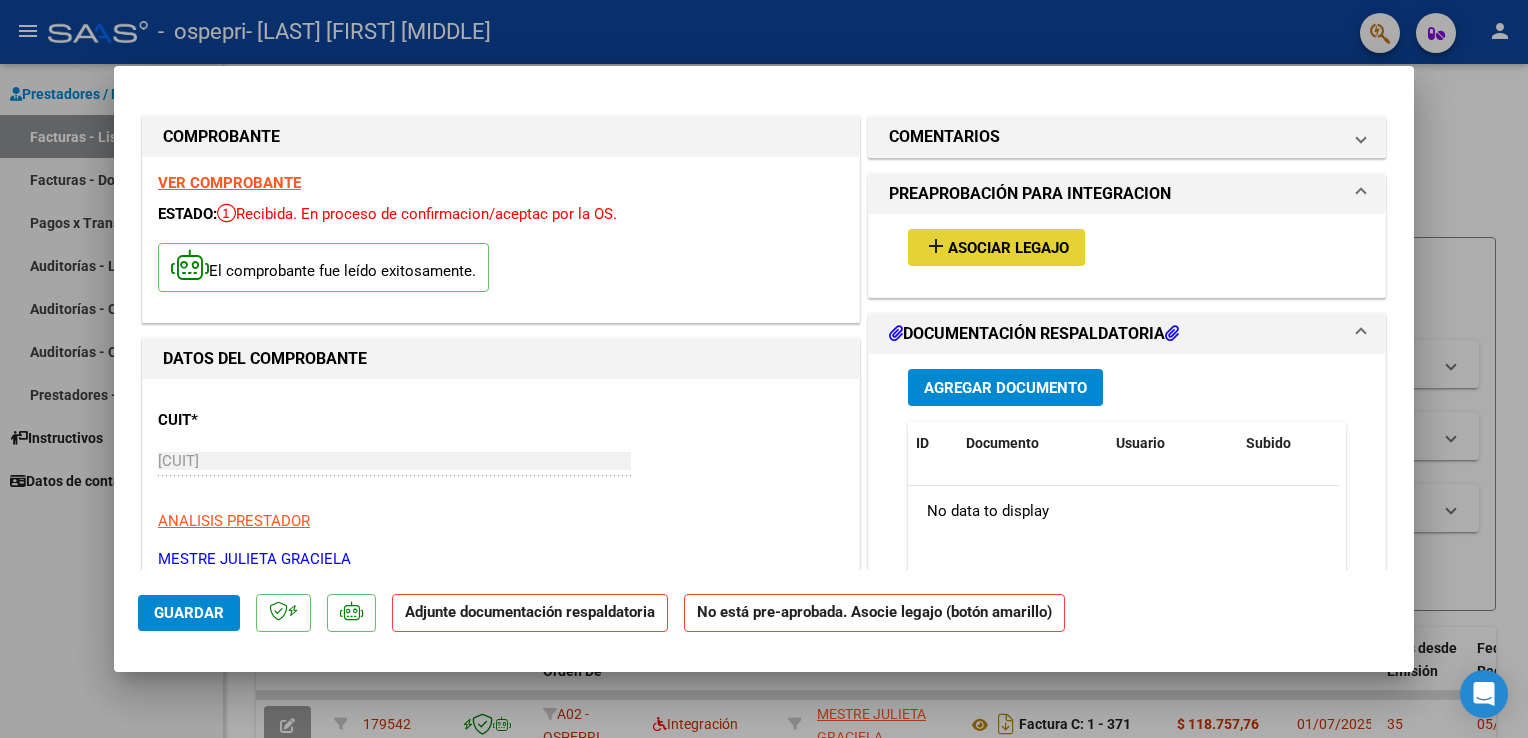 click on "Asociar Legajo" at bounding box center (1008, 248) 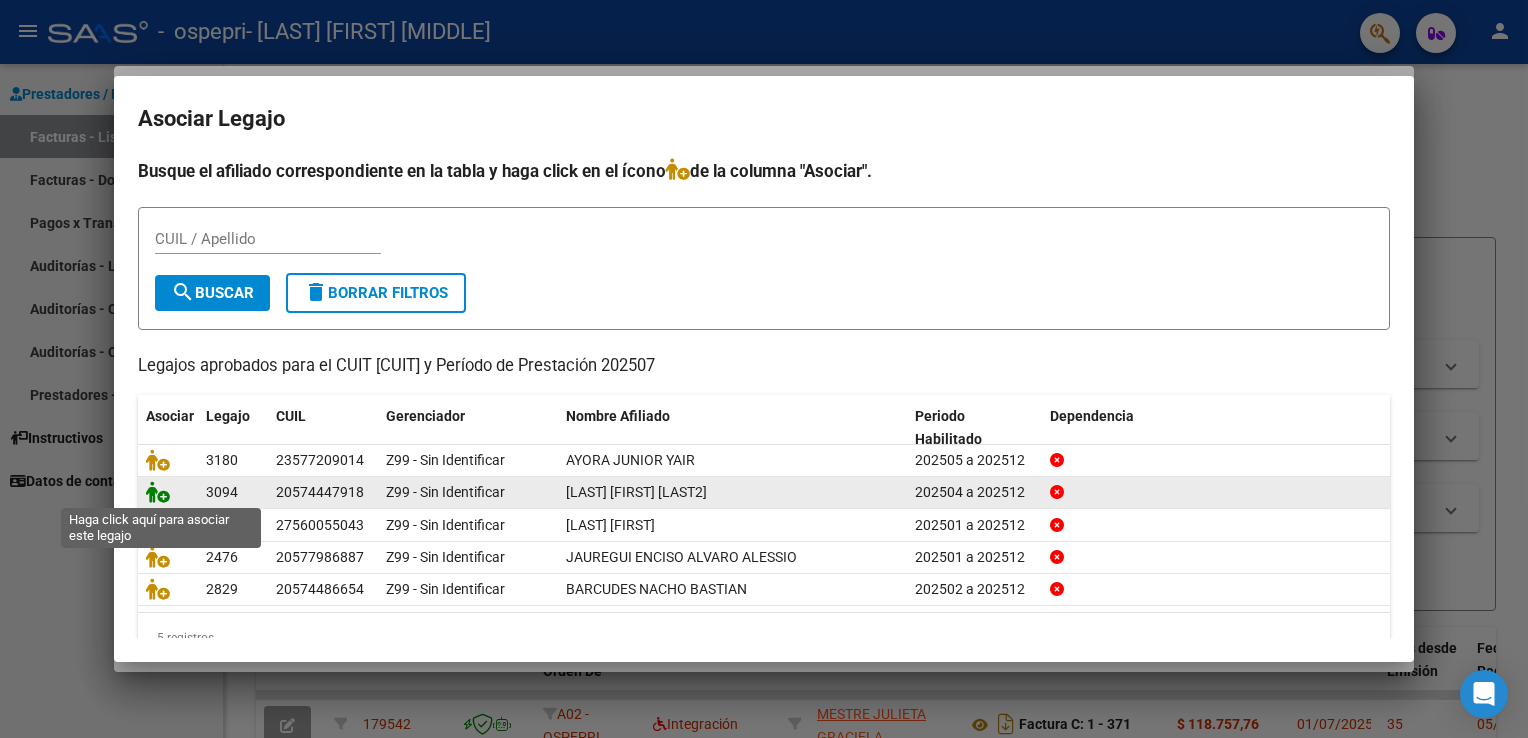 click 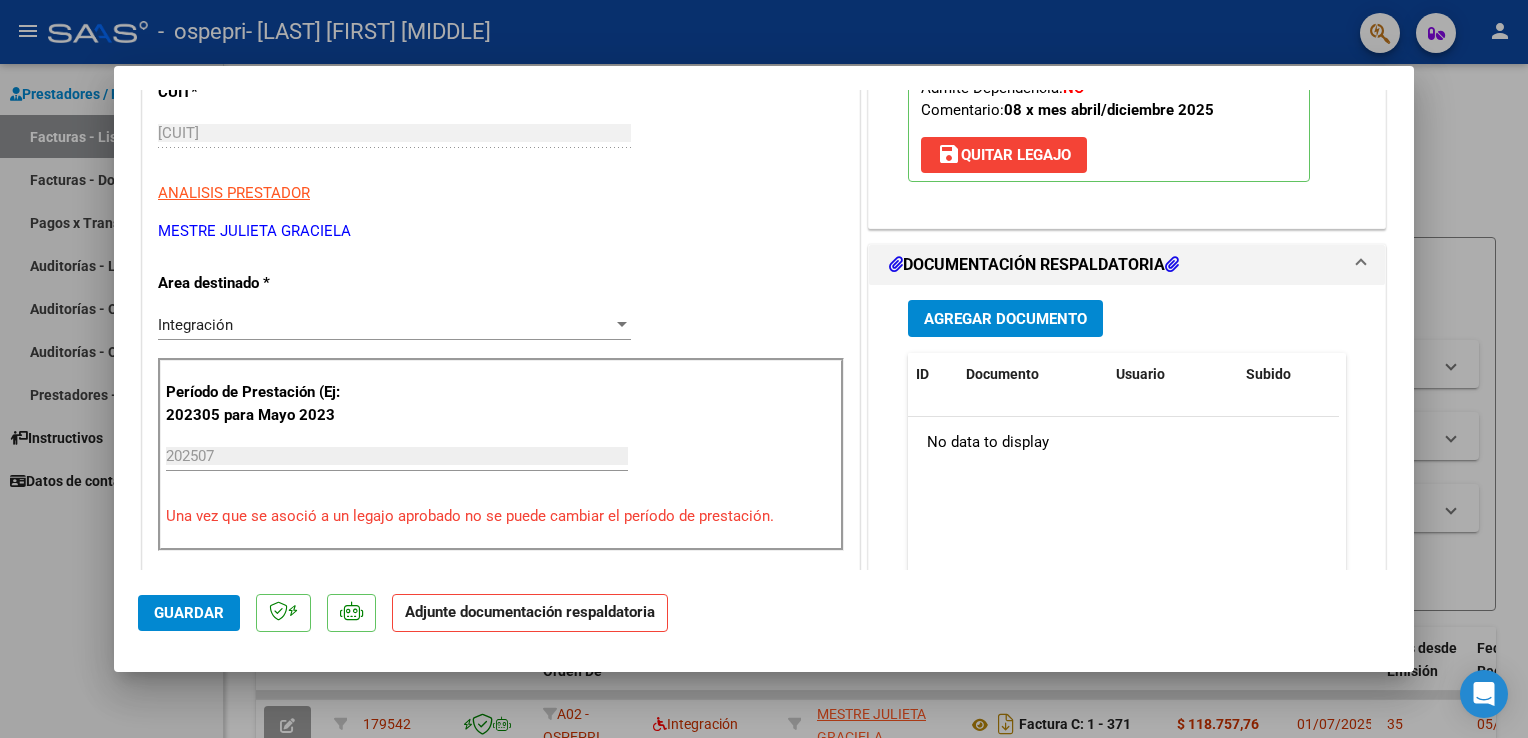 scroll, scrollTop: 391, scrollLeft: 0, axis: vertical 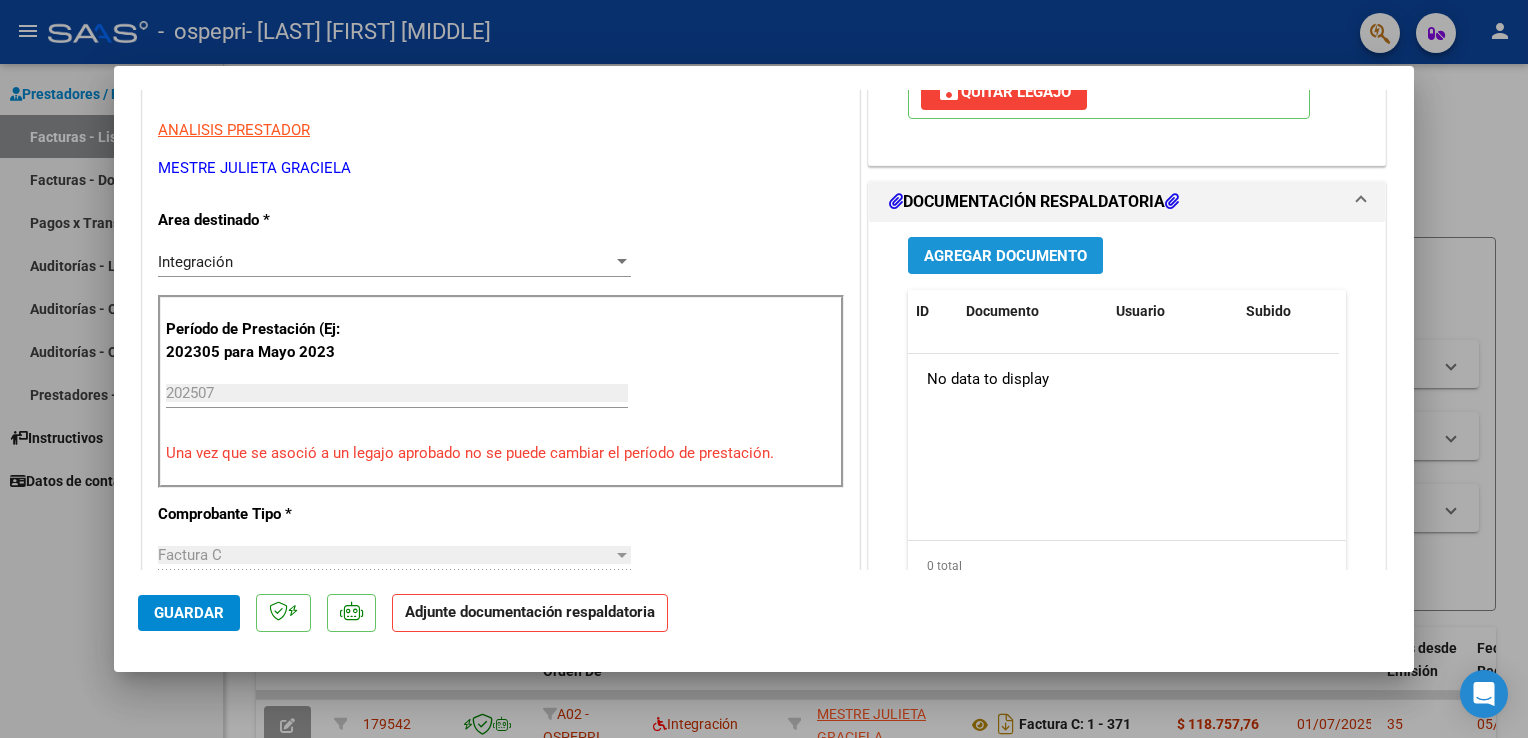 click on "Agregar Documento" at bounding box center [1005, 256] 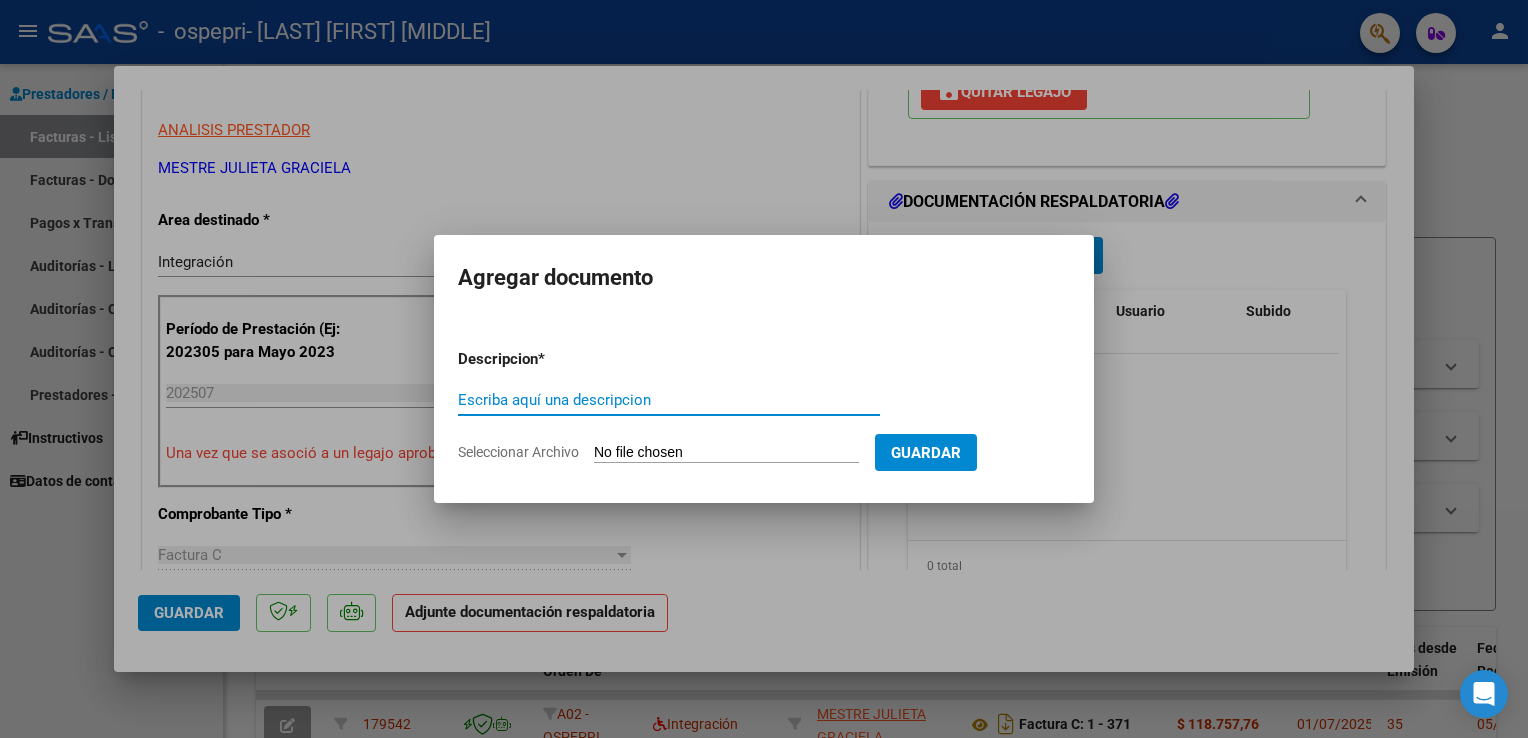 click on "Escriba aquí una descripcion" at bounding box center [669, 400] 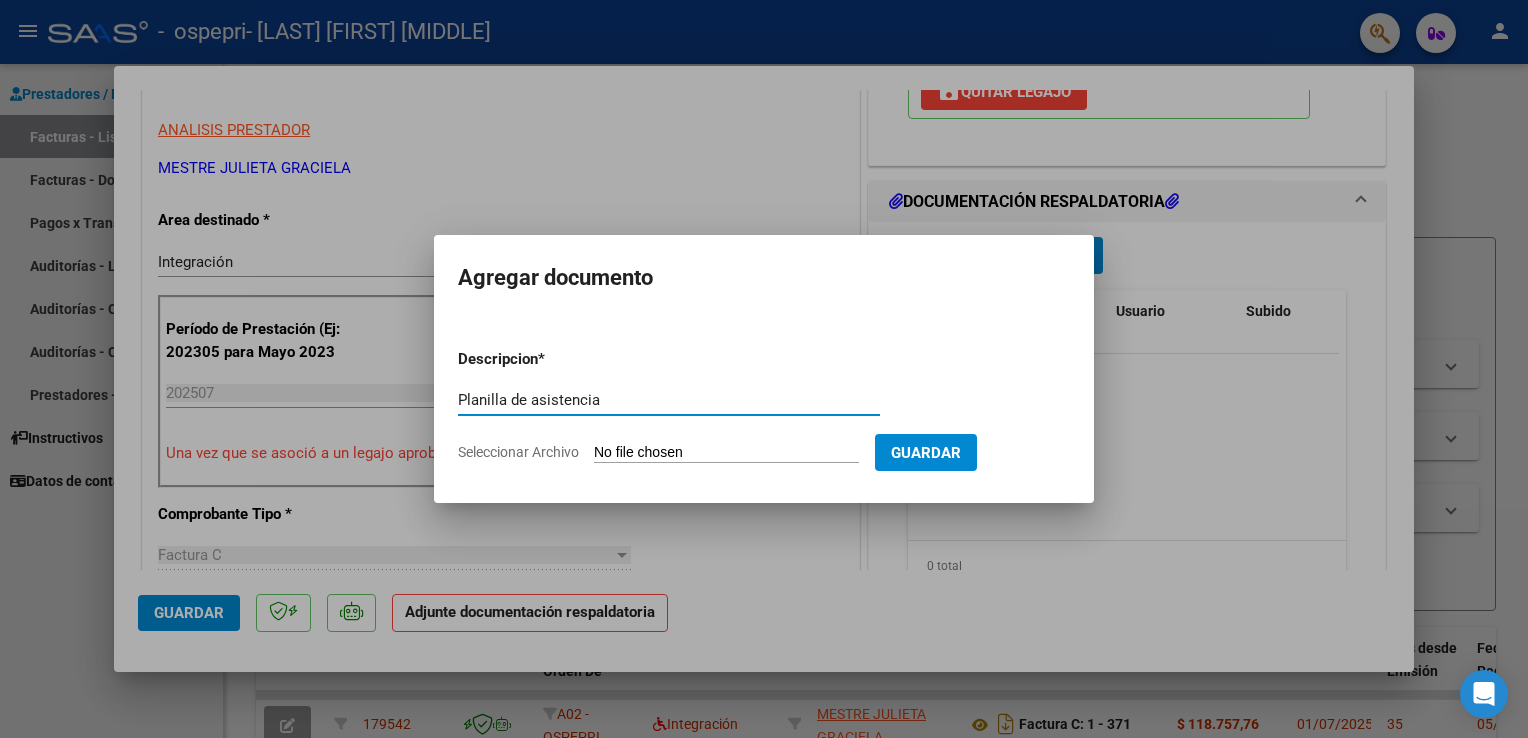 type on "Planilla de asistencia" 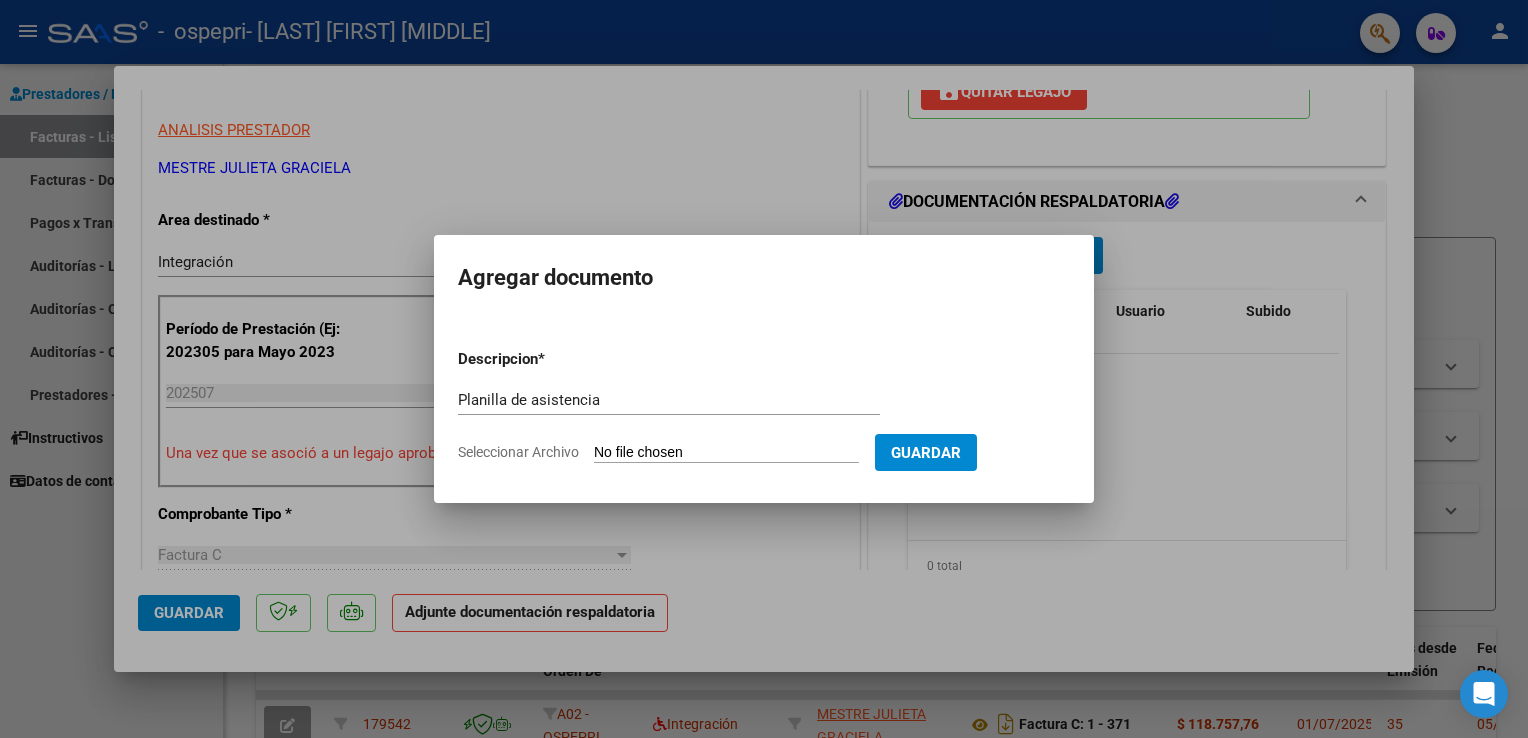 click on "Seleccionar Archivo" 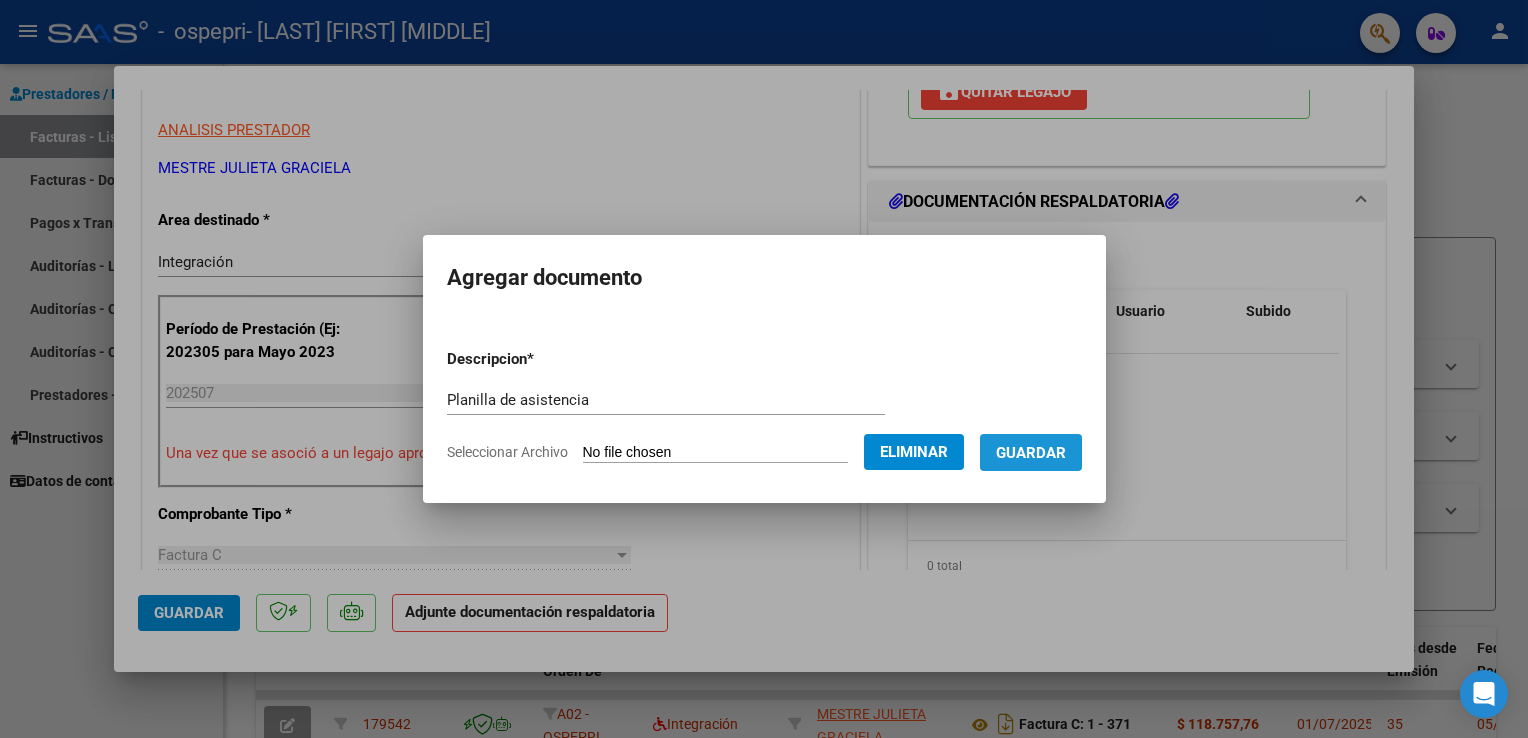 click on "Guardar" at bounding box center [1031, 453] 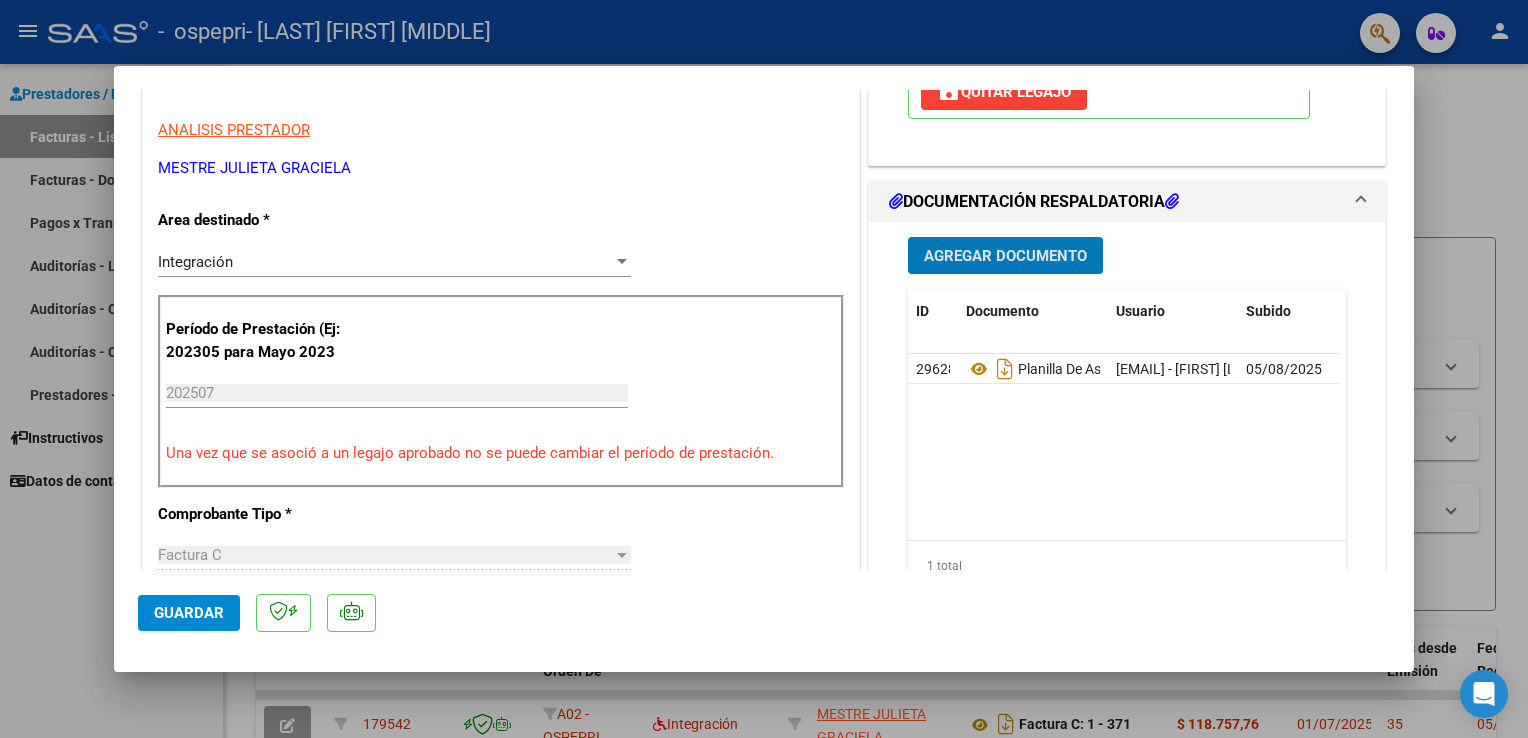 click on "Guardar" 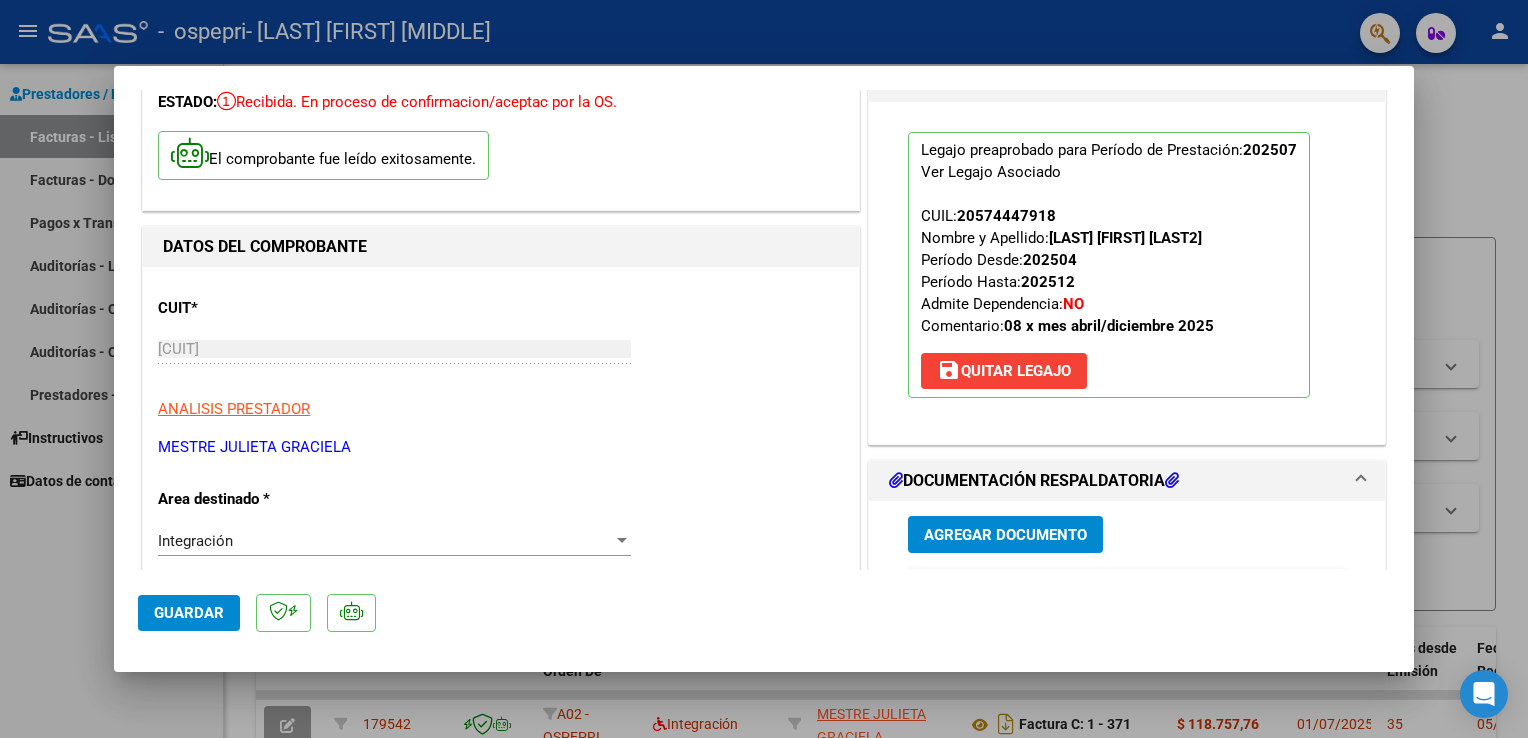 scroll, scrollTop: 0, scrollLeft: 0, axis: both 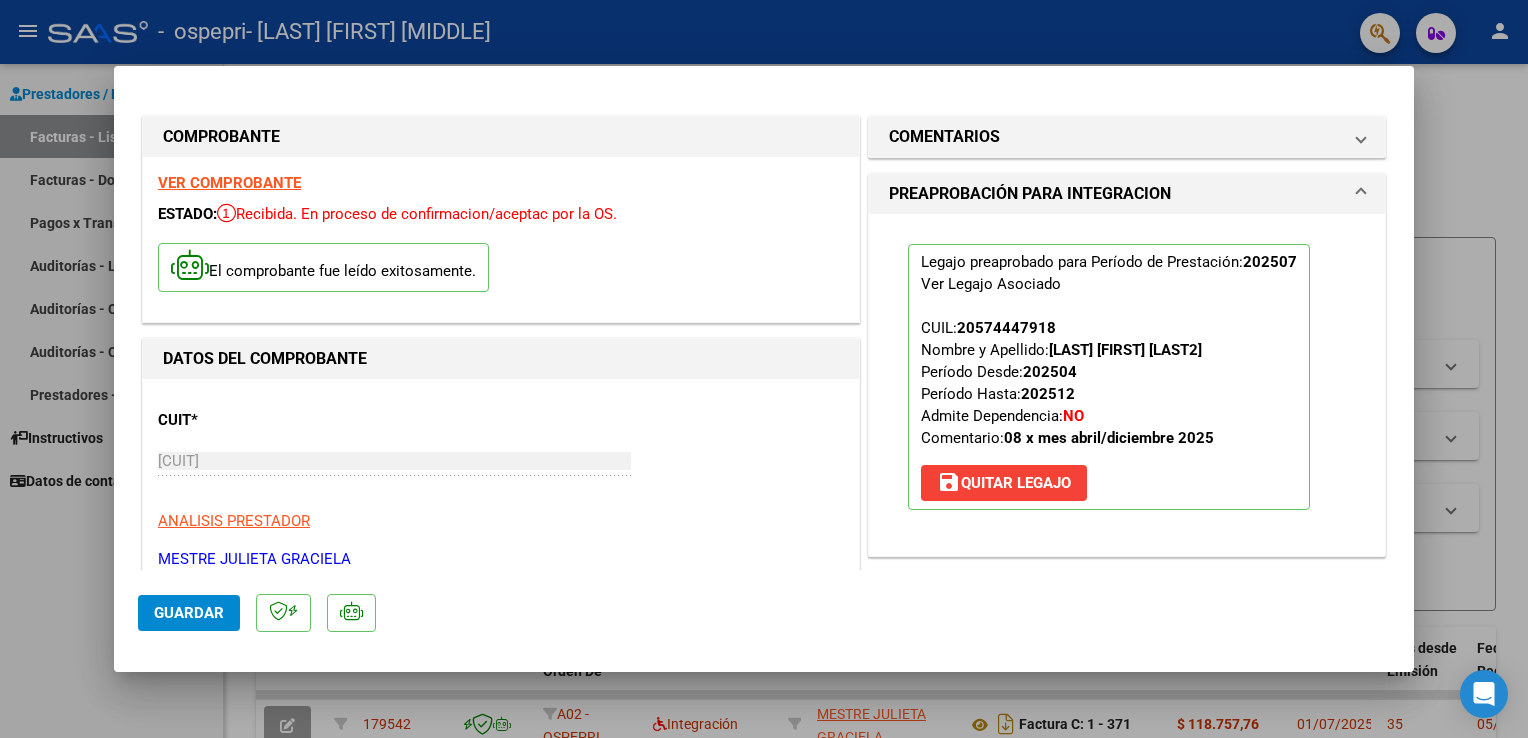 click at bounding box center [764, 369] 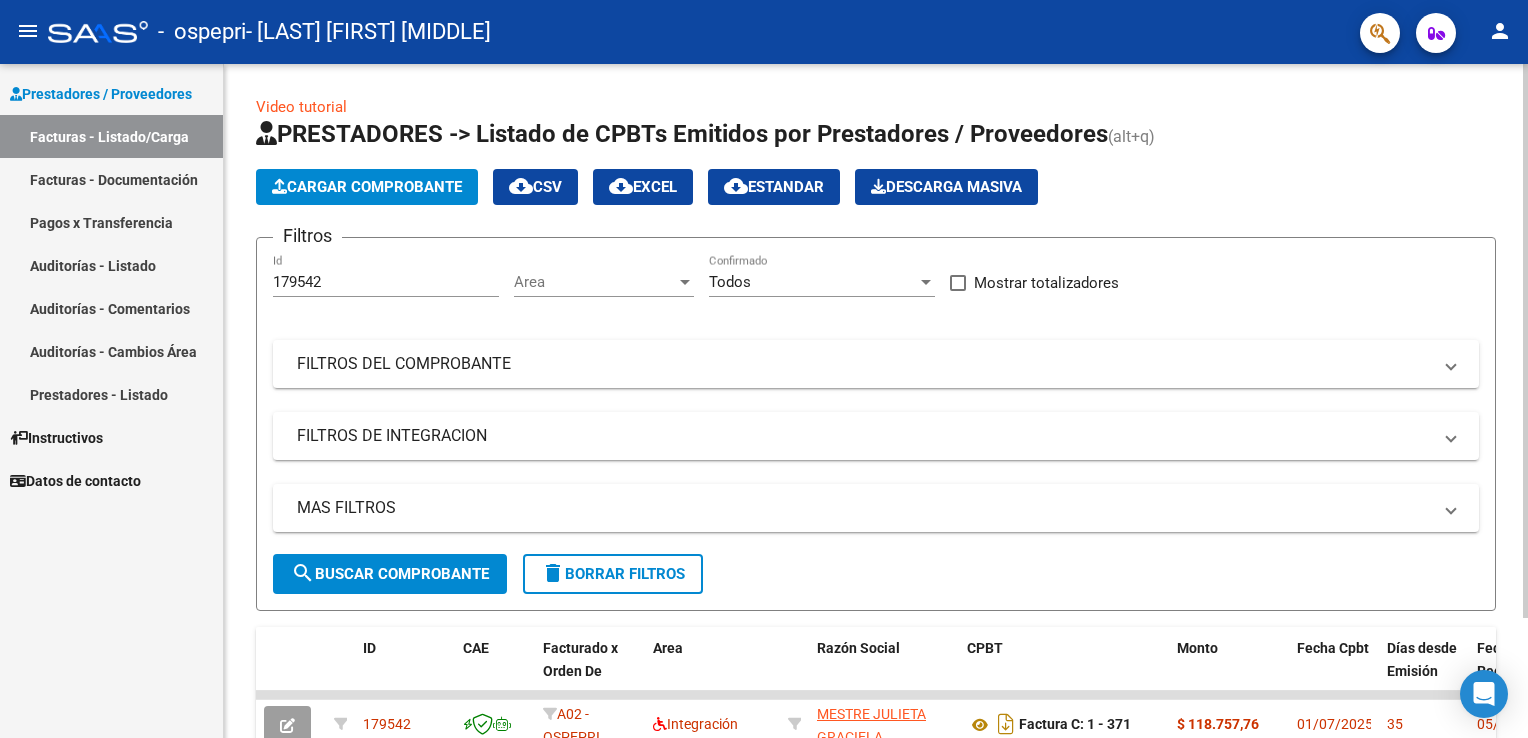 click on "Cargar Comprobante" 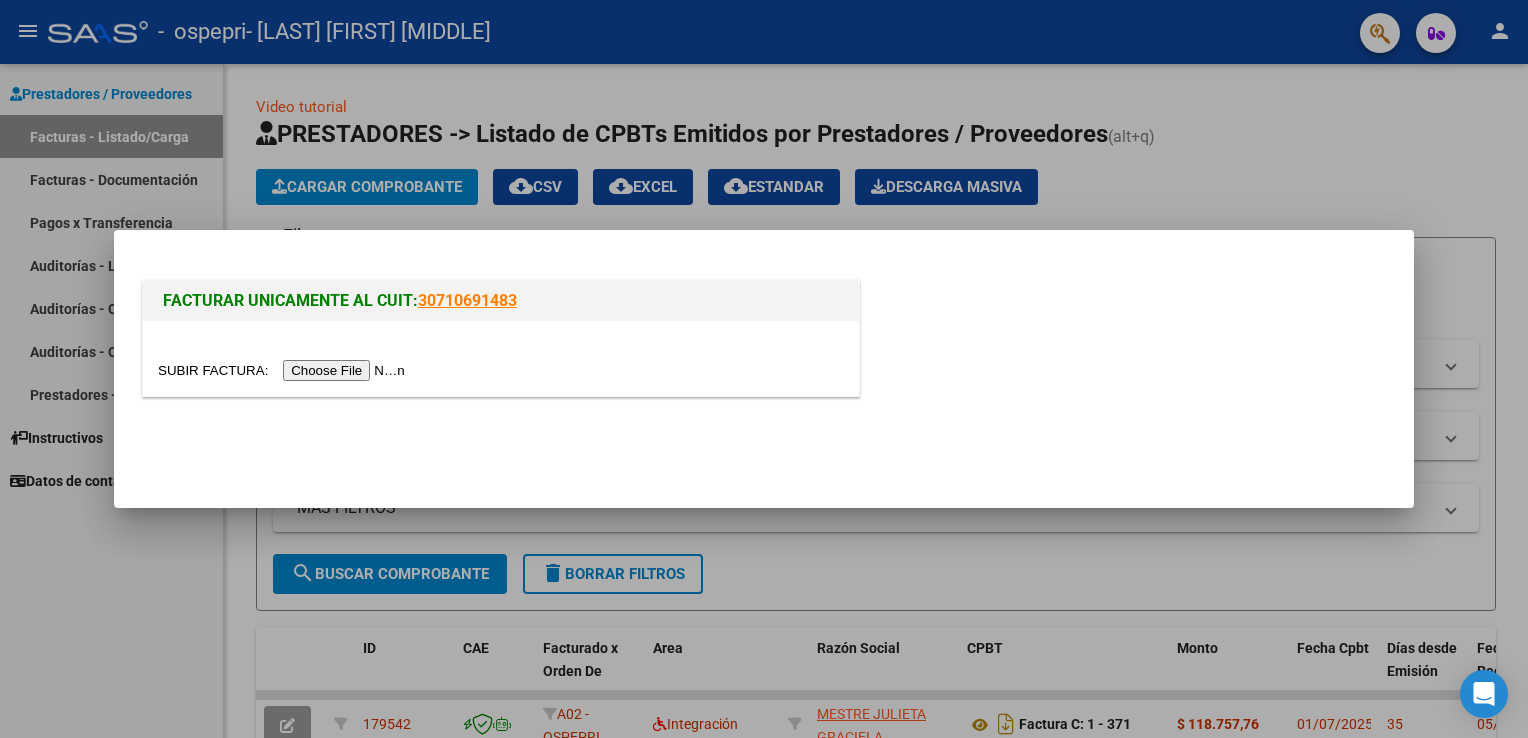 click at bounding box center [284, 370] 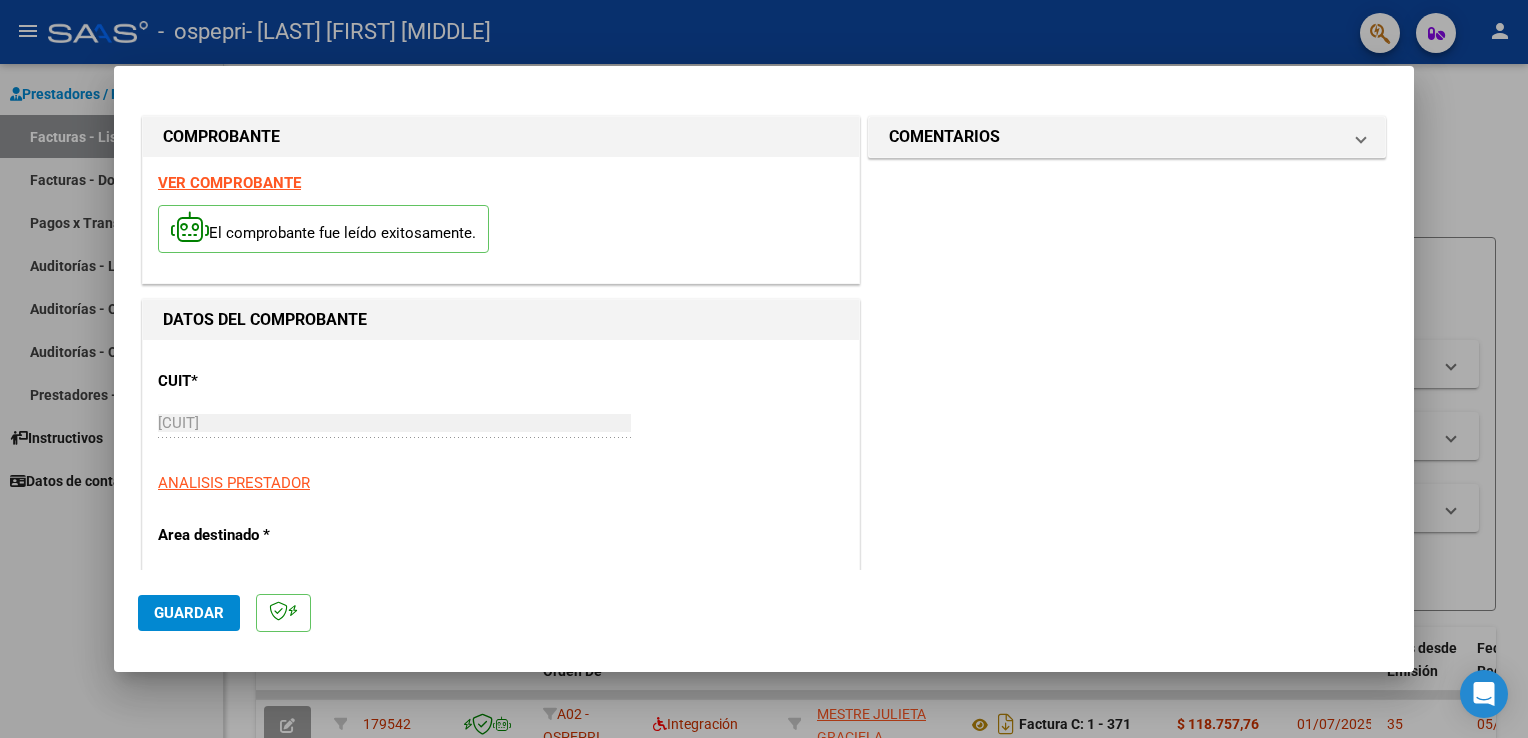 click on "VER COMPROBANTE" at bounding box center (229, 183) 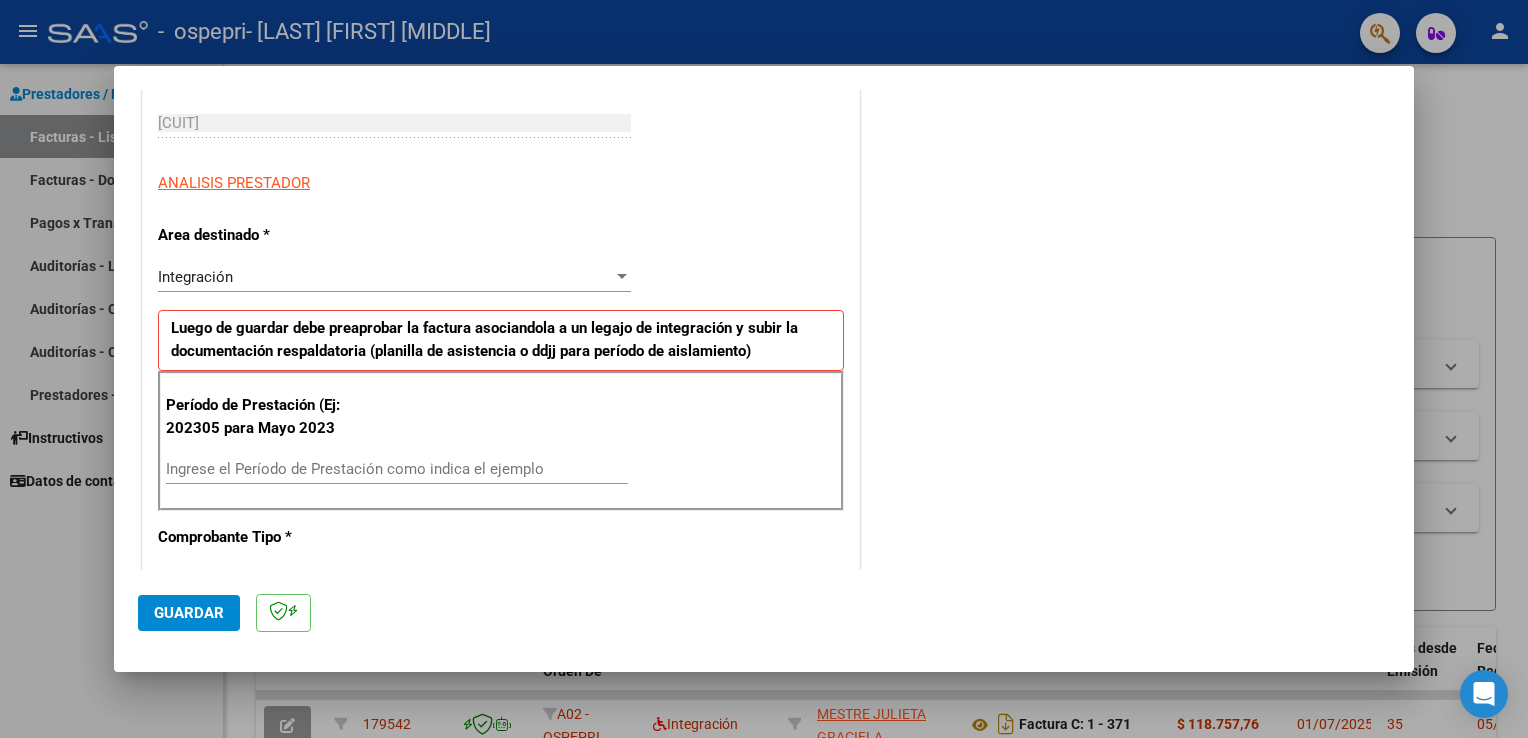 scroll, scrollTop: 303, scrollLeft: 0, axis: vertical 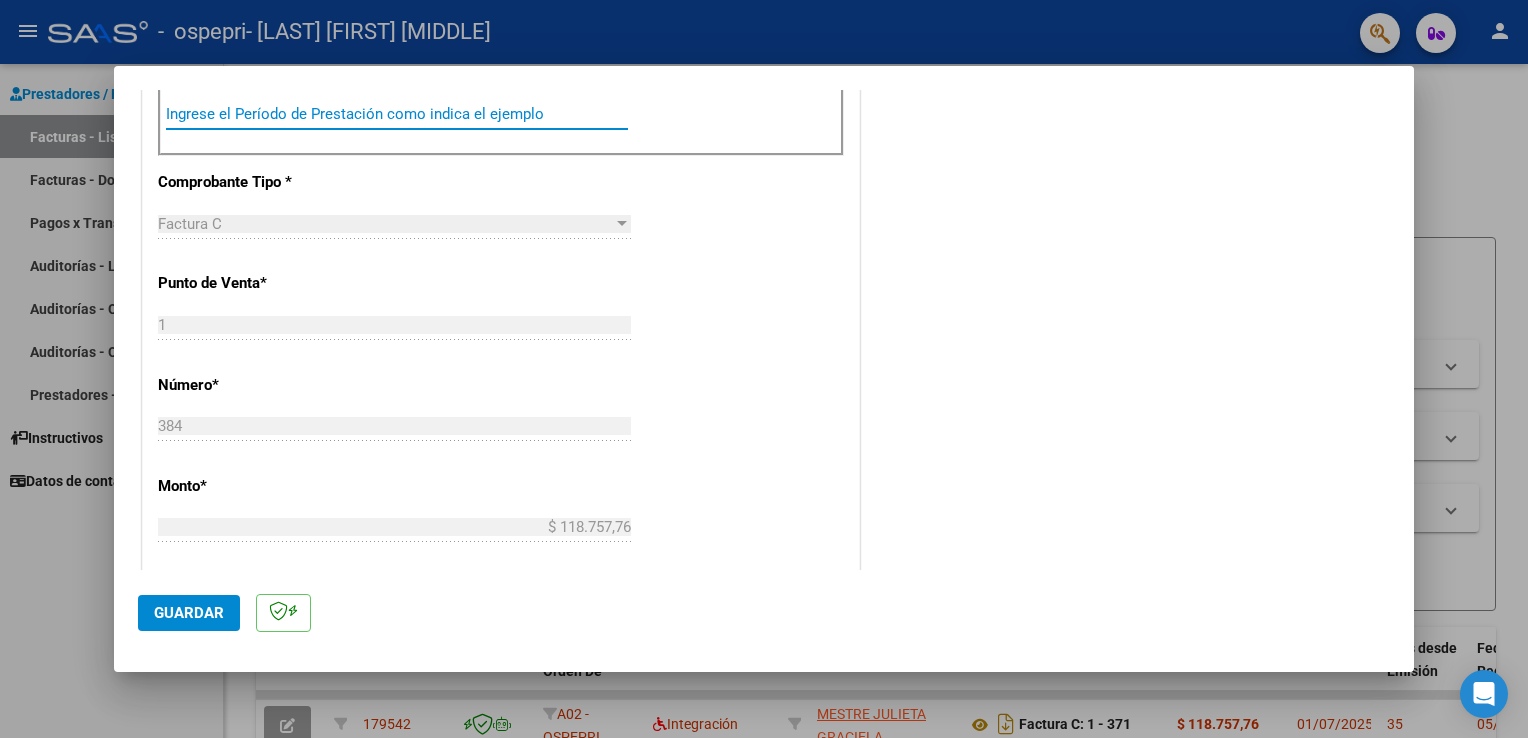 click on "Ingrese el Período de Prestación como indica el ejemplo" at bounding box center [397, 114] 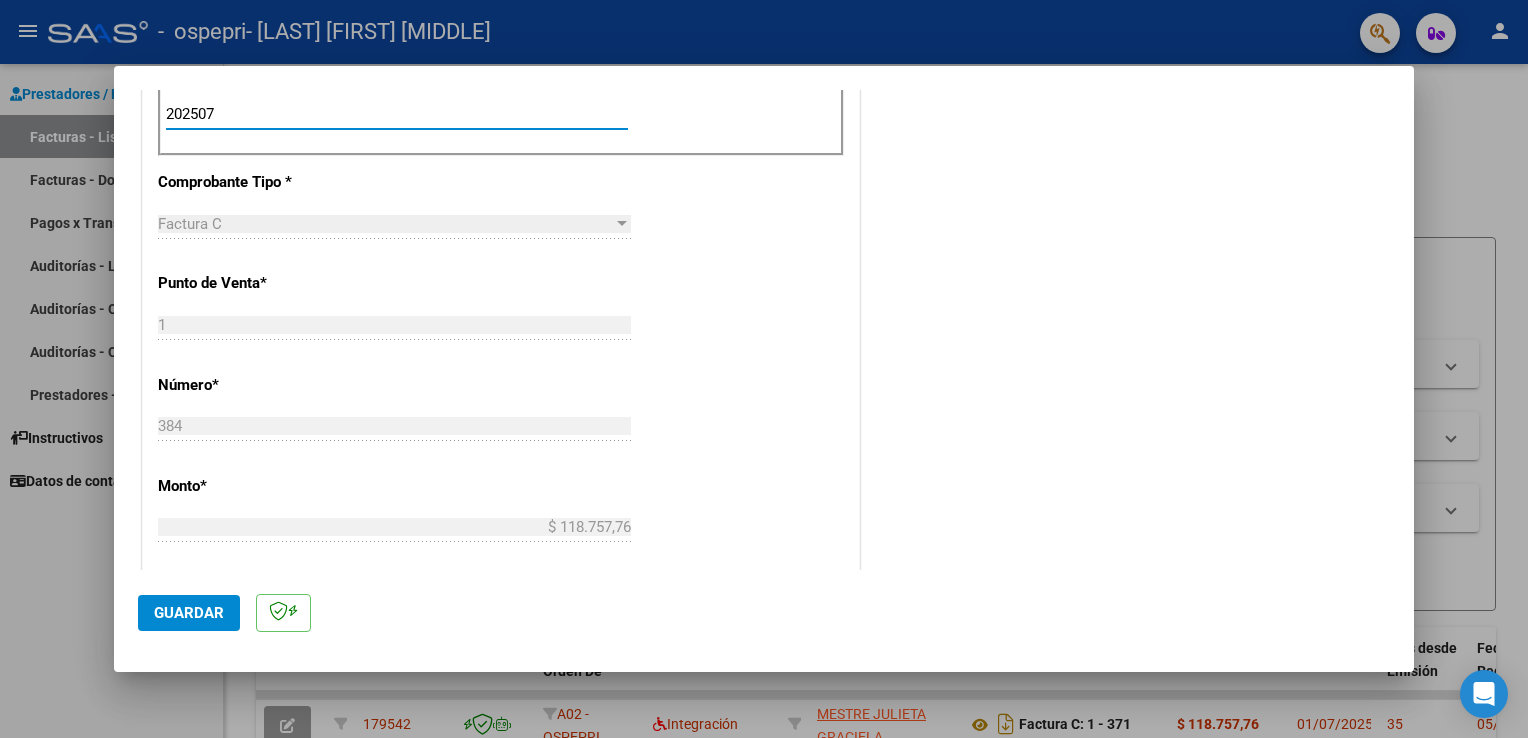 type on "202507" 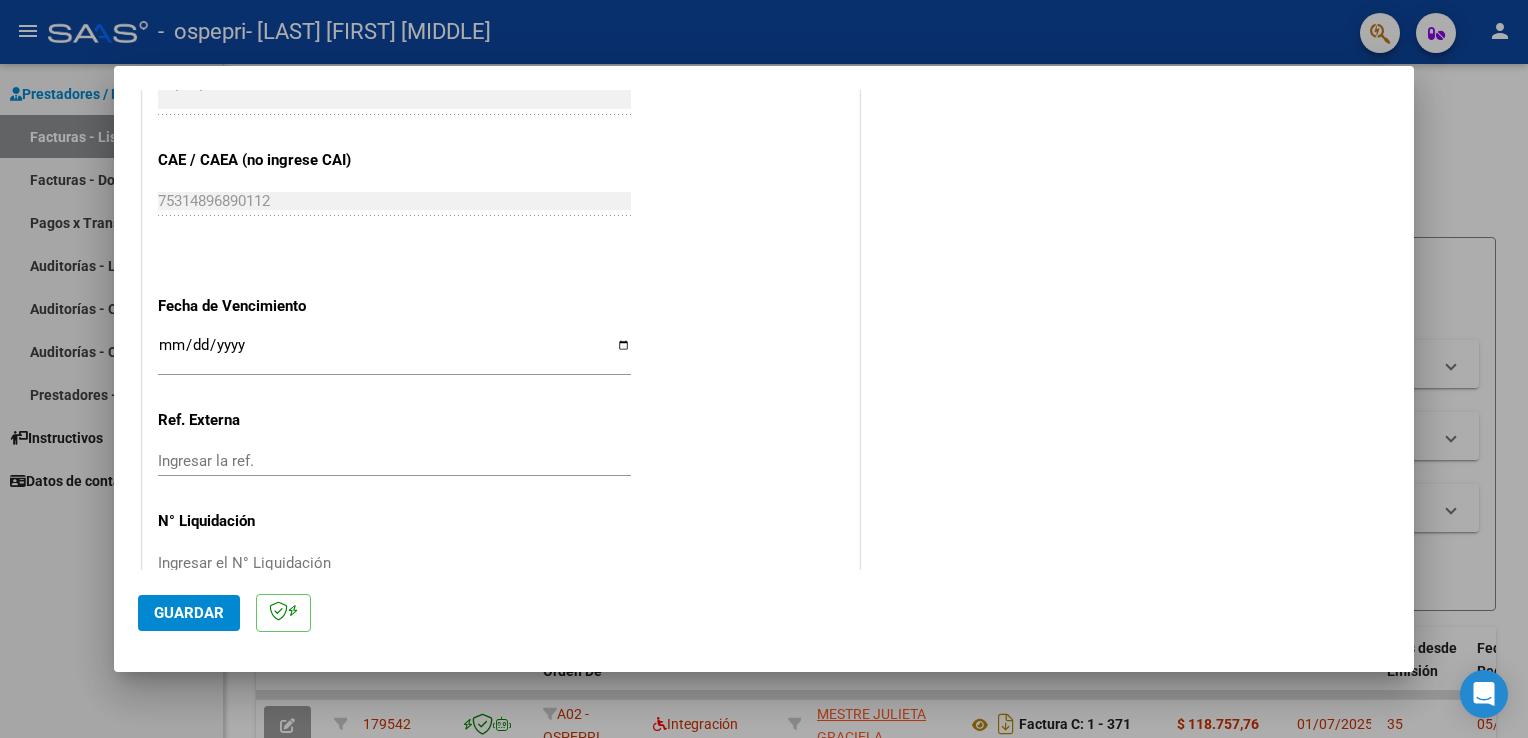 scroll, scrollTop: 1240, scrollLeft: 0, axis: vertical 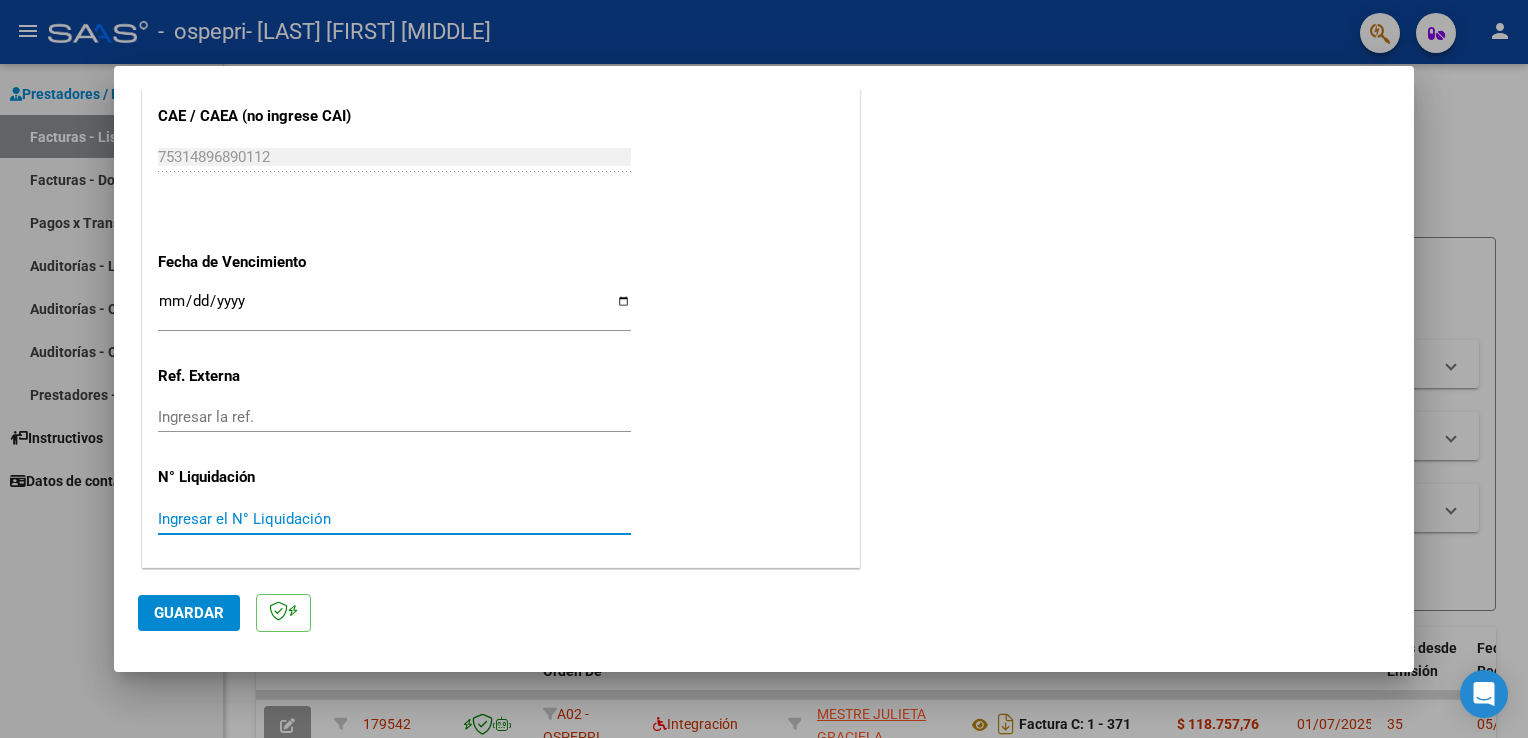 click on "Ingresar el N° Liquidación" at bounding box center (394, 519) 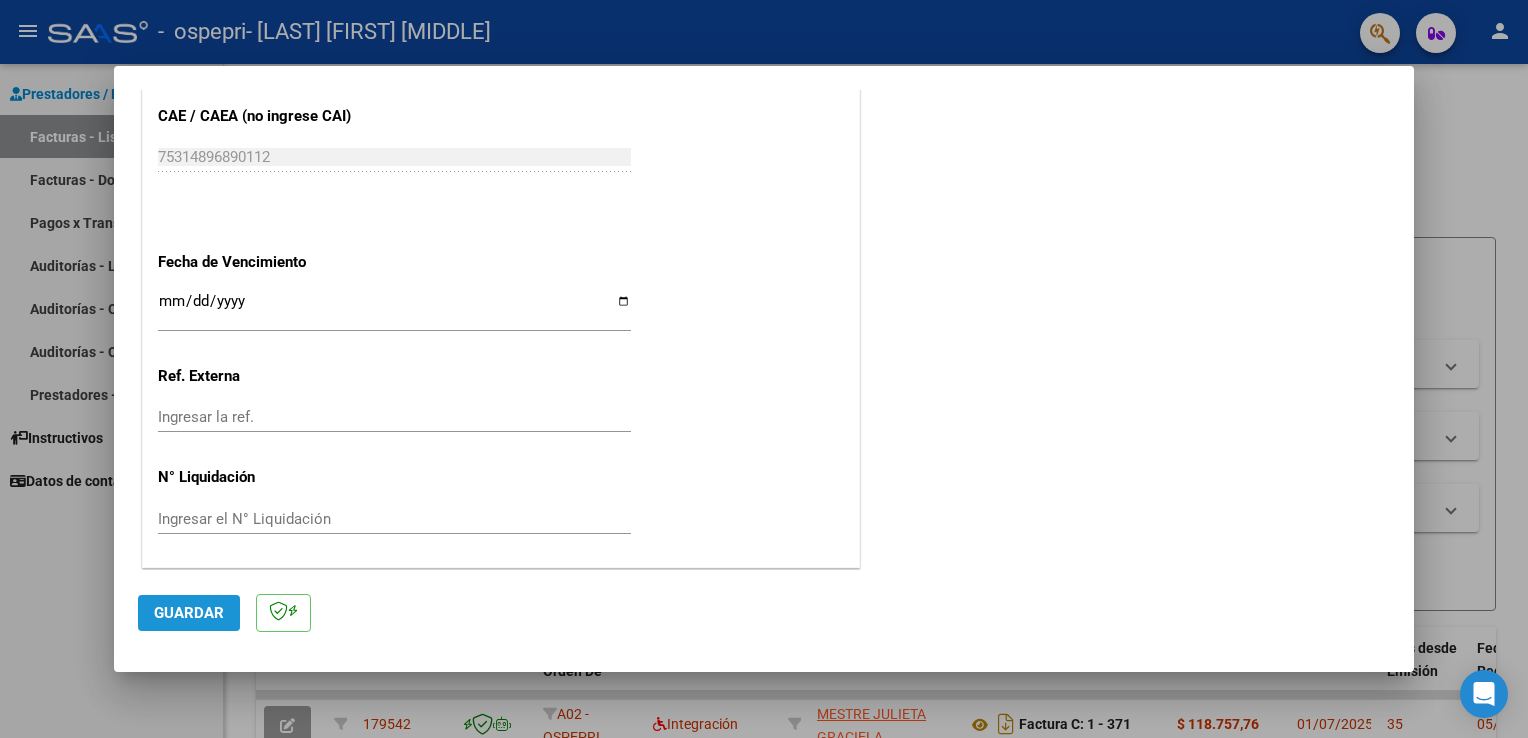 click on "Guardar" 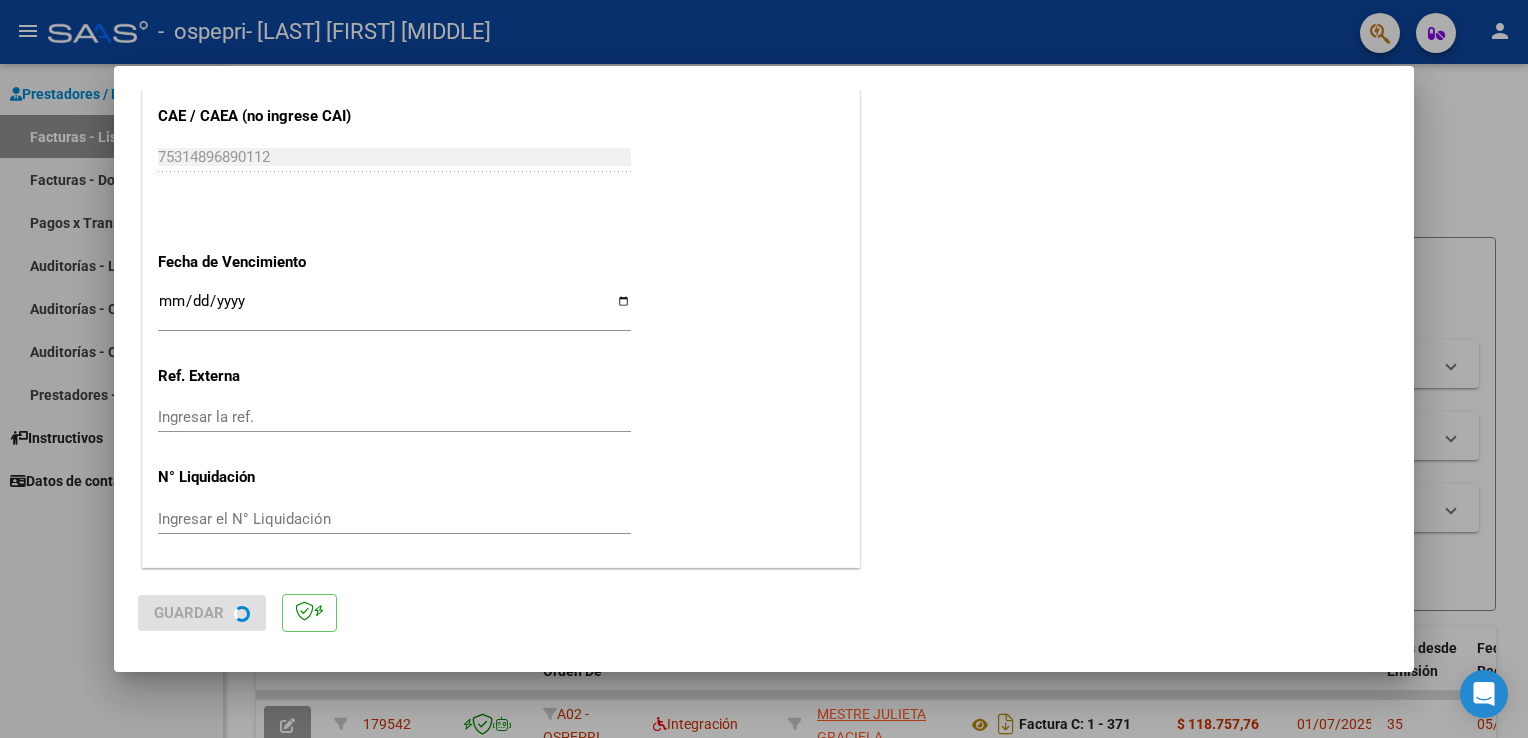 scroll, scrollTop: 0, scrollLeft: 0, axis: both 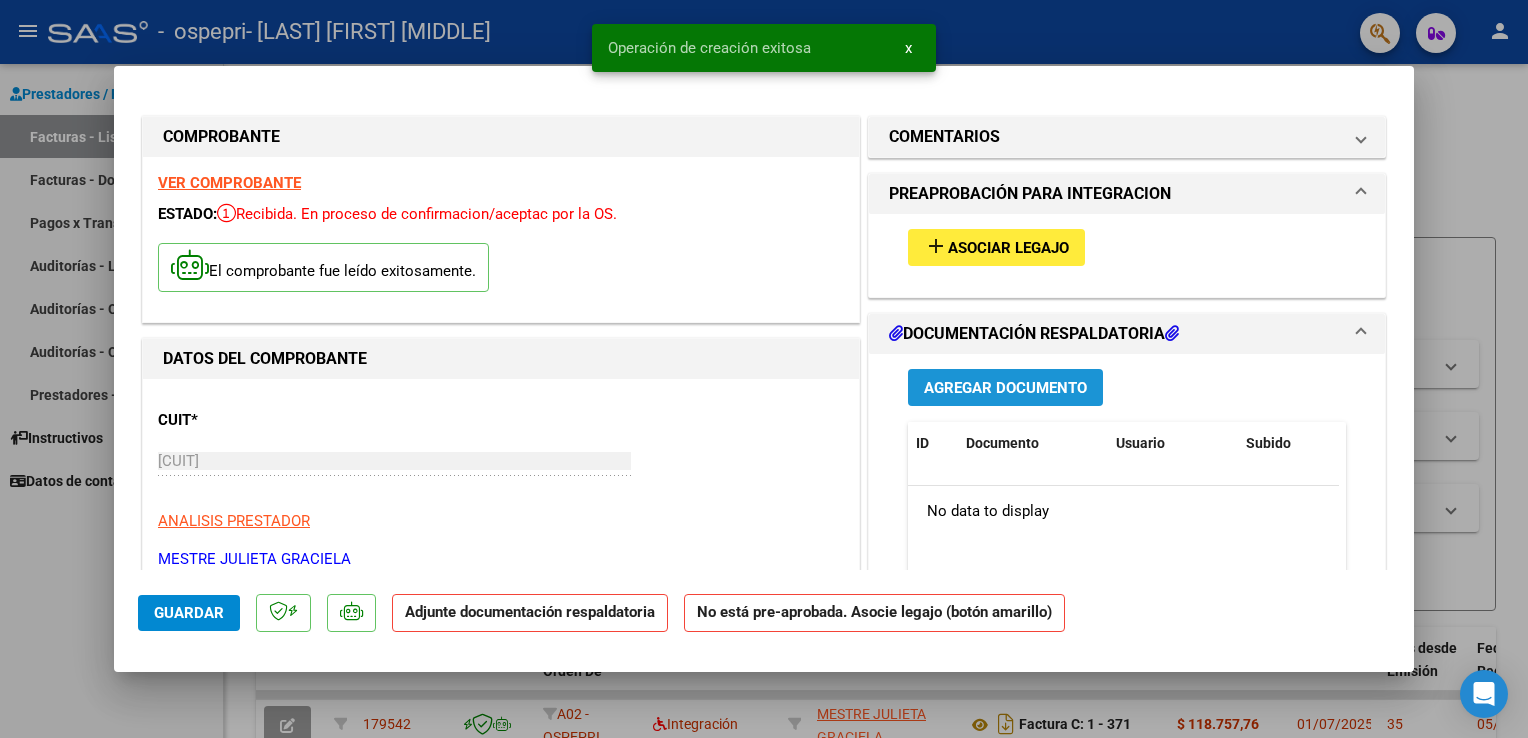 click on "Agregar Documento" at bounding box center (1005, 388) 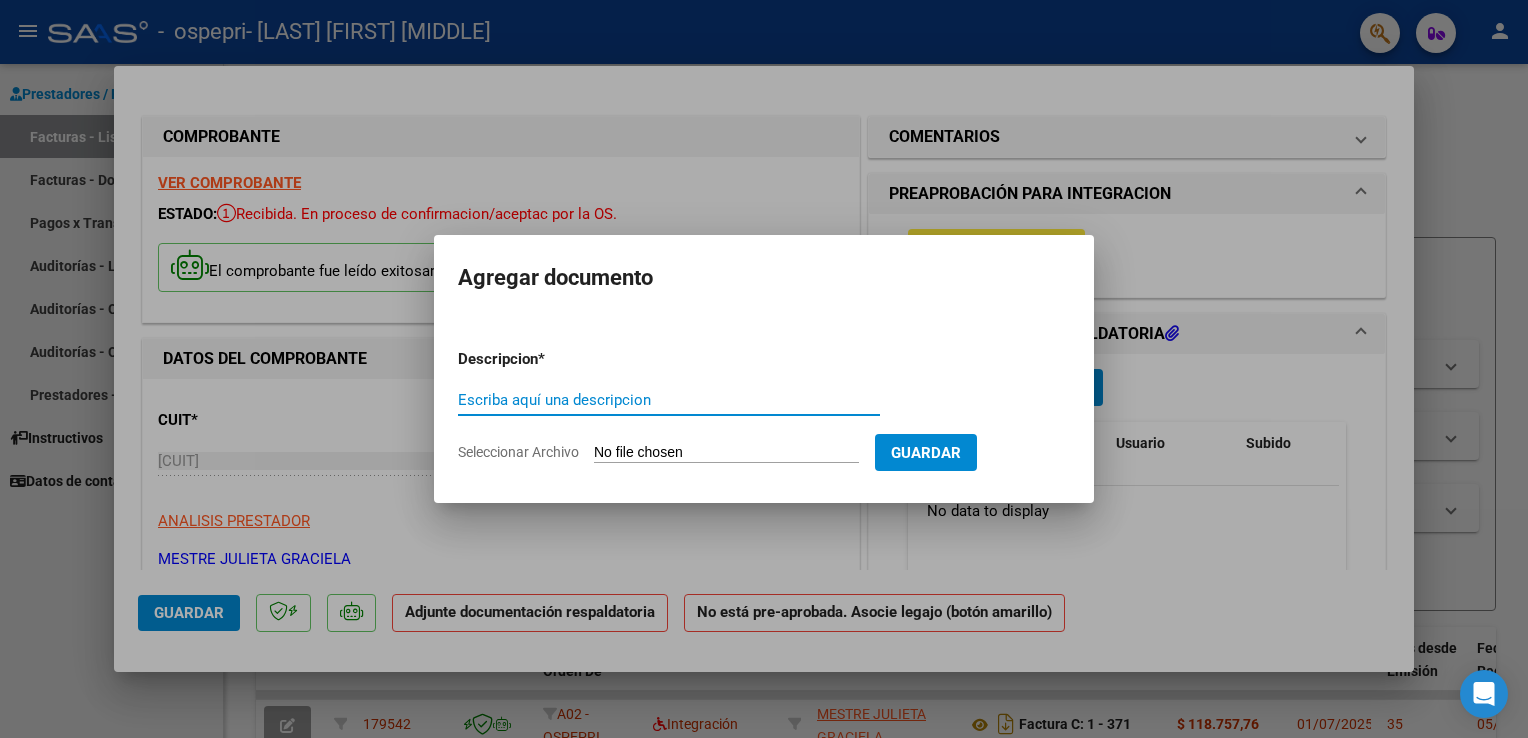 click on "Escriba aquí una descripcion" at bounding box center [669, 400] 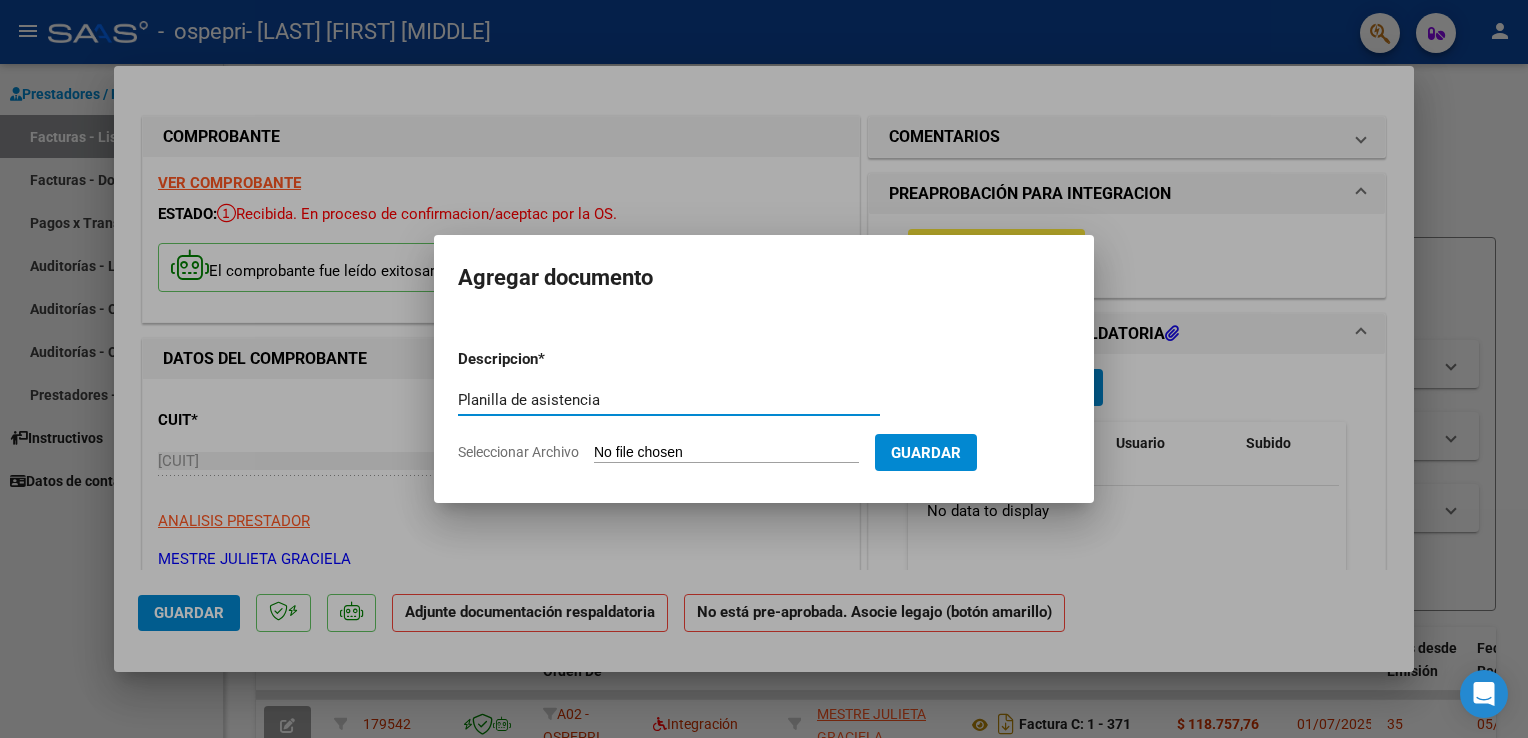 type on "Planilla de asistencia" 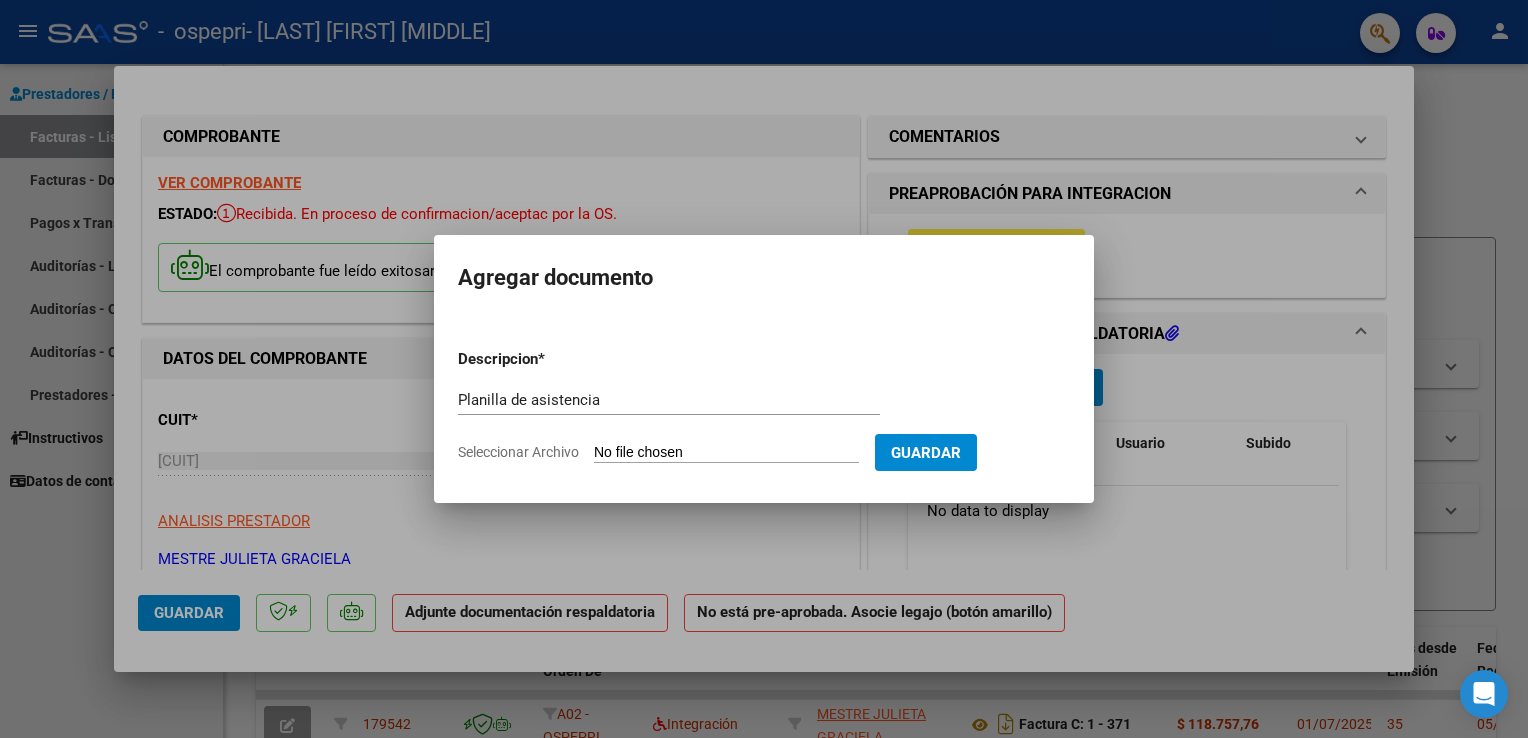 click on "Seleccionar Archivo" 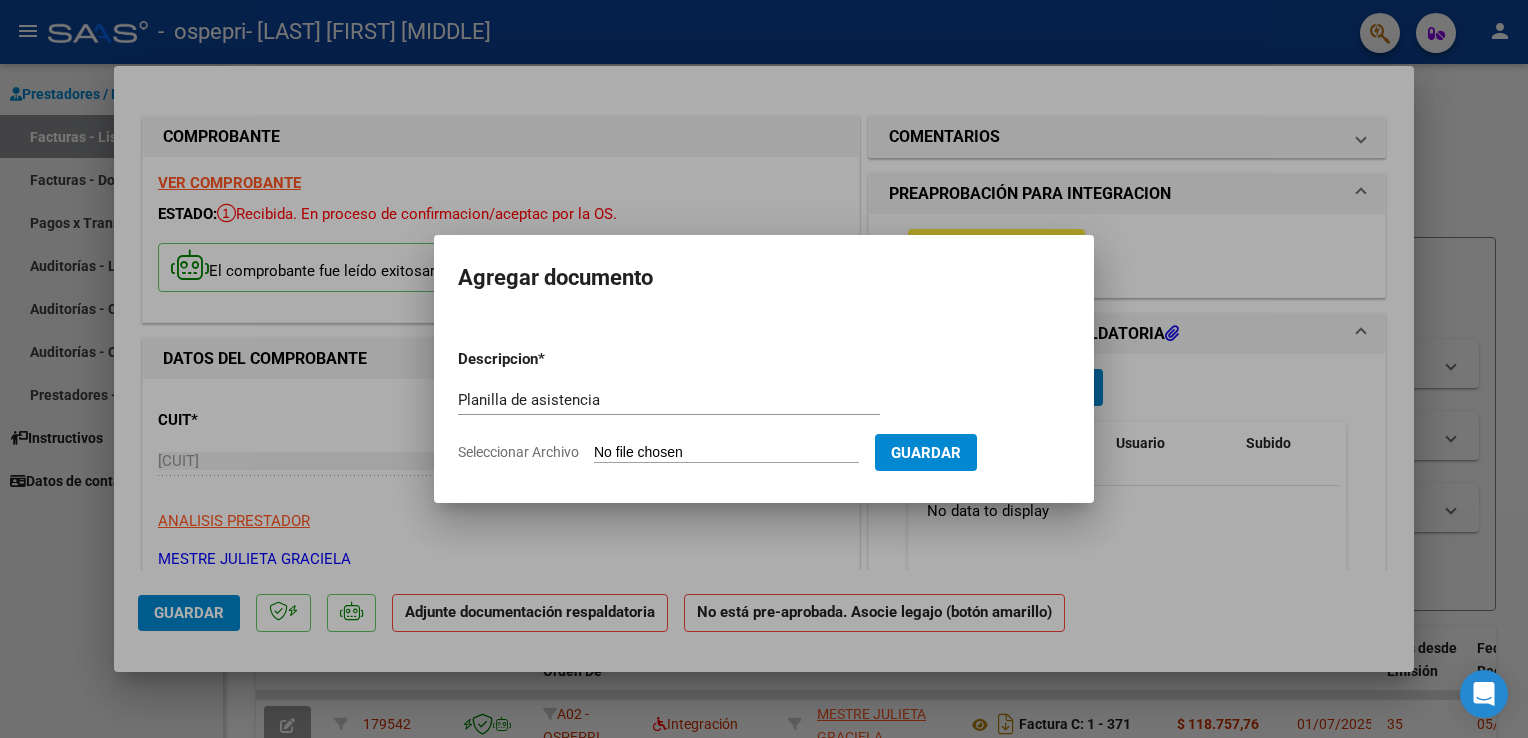 type on "C:\fakepath\Comparto 'Mia julio2025' contigo.pdf" 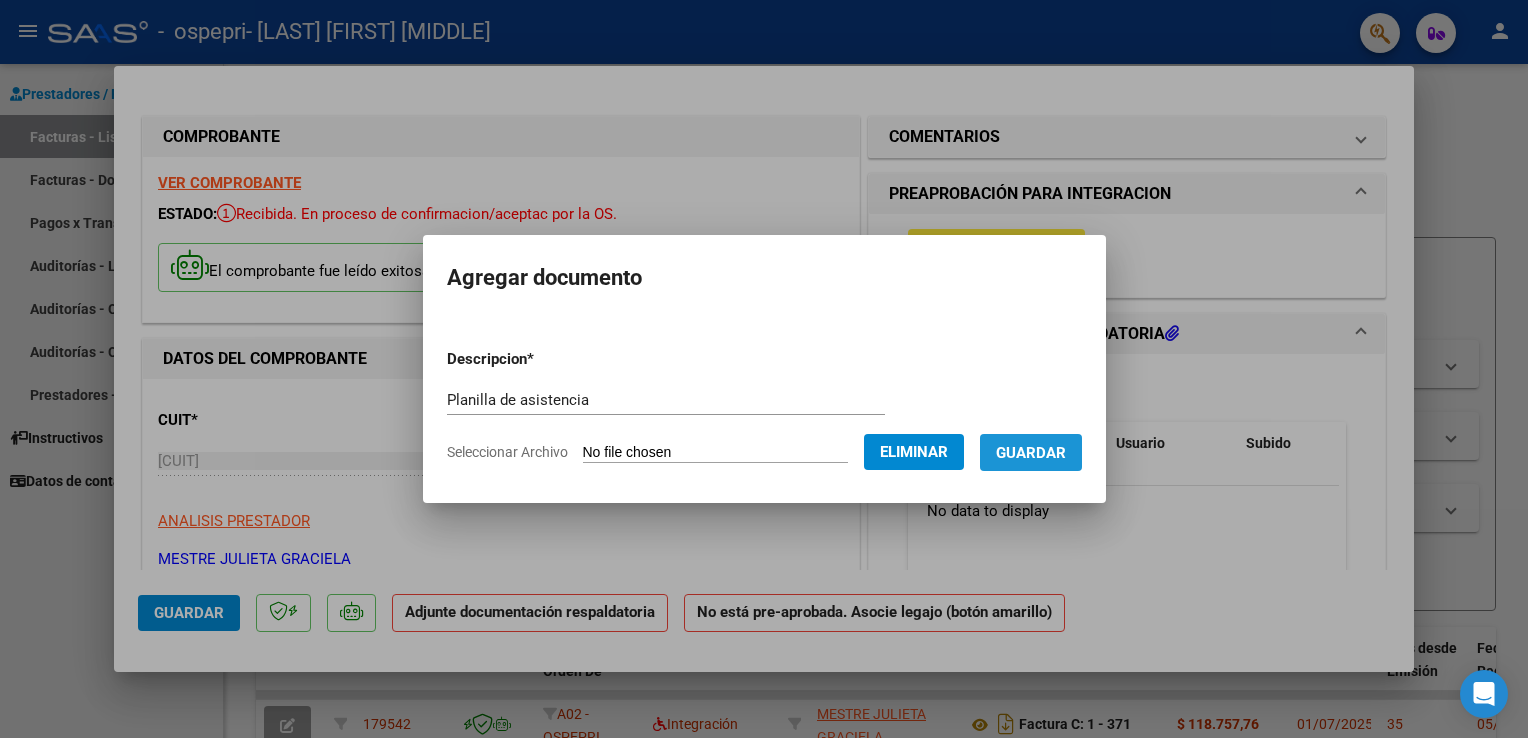 click on "Guardar" at bounding box center (1031, 453) 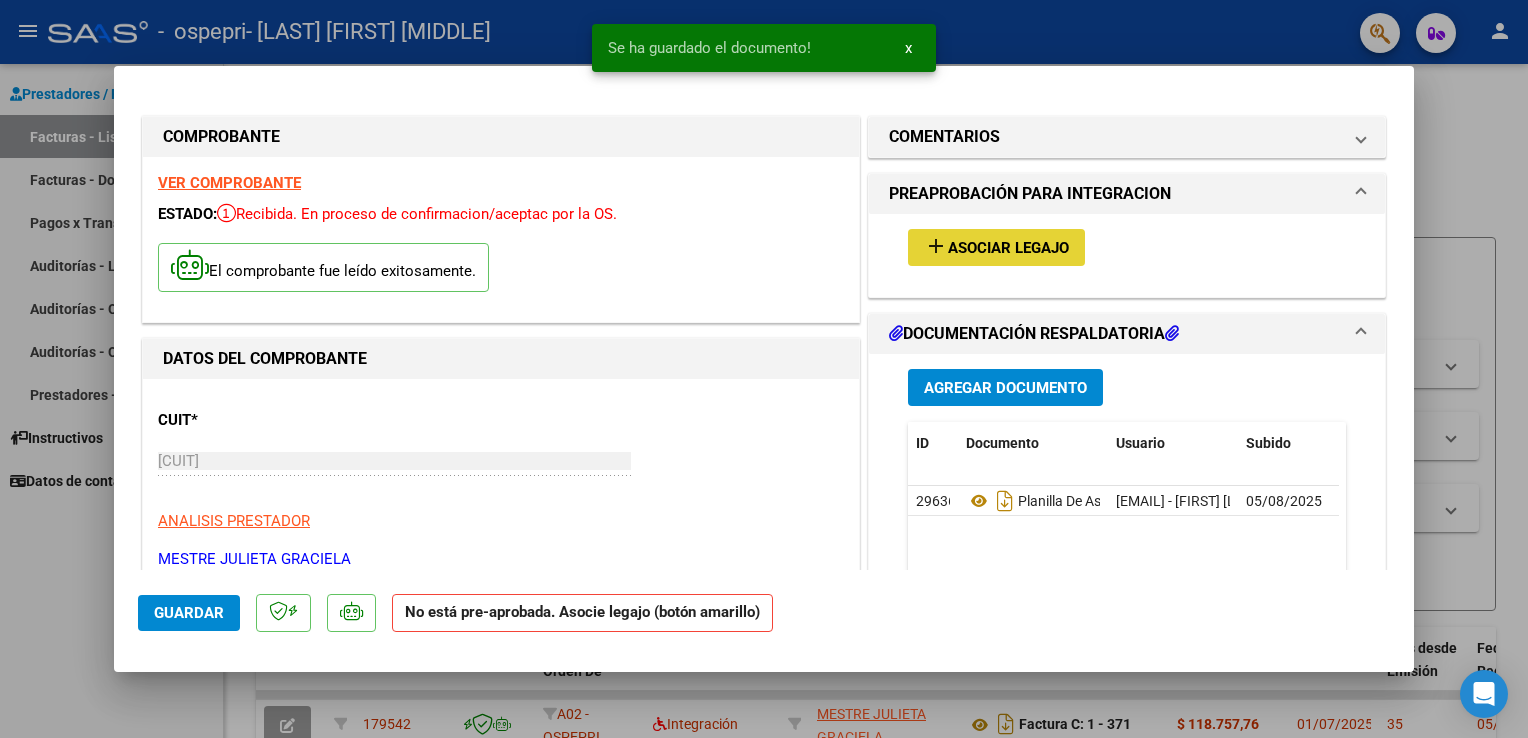 click on "Asociar Legajo" at bounding box center [1008, 248] 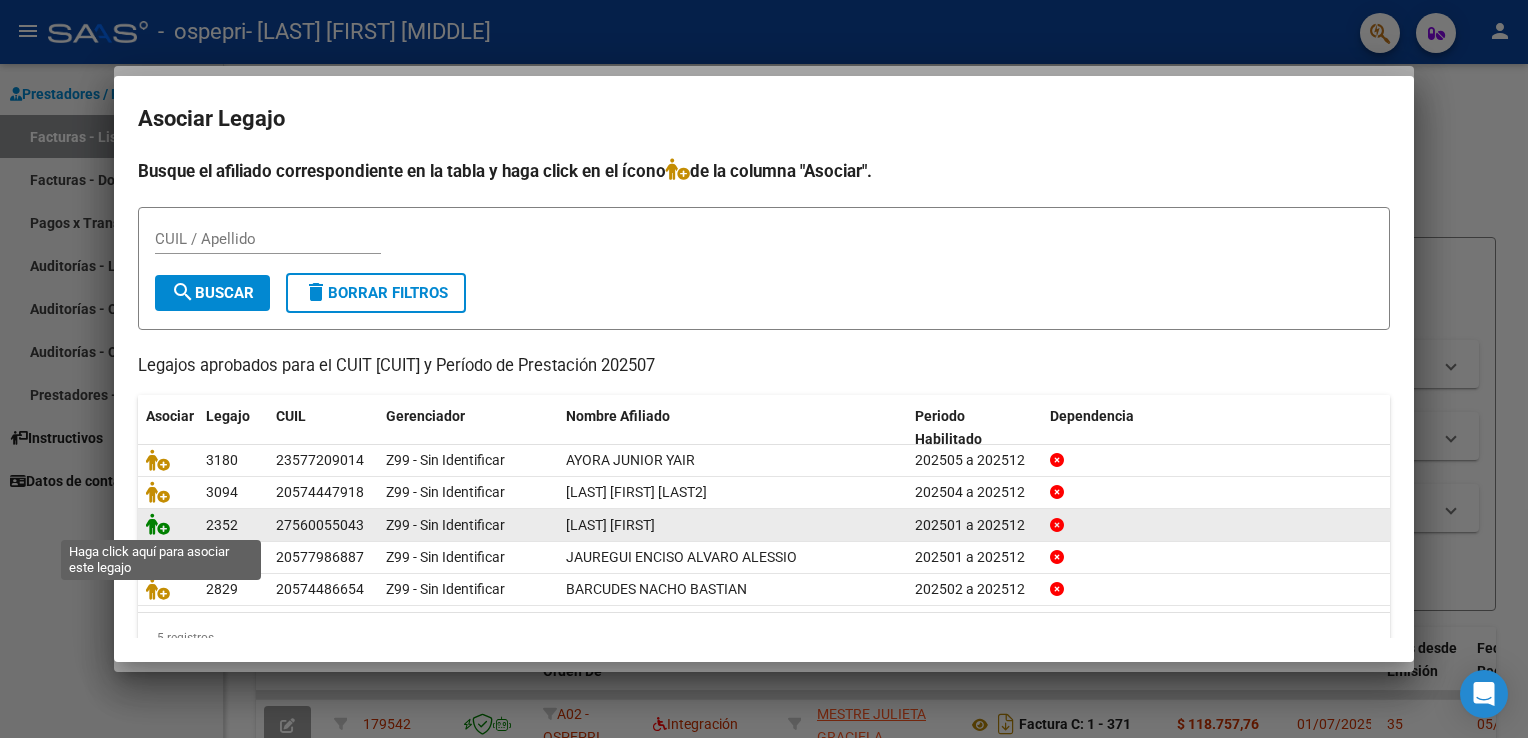 click 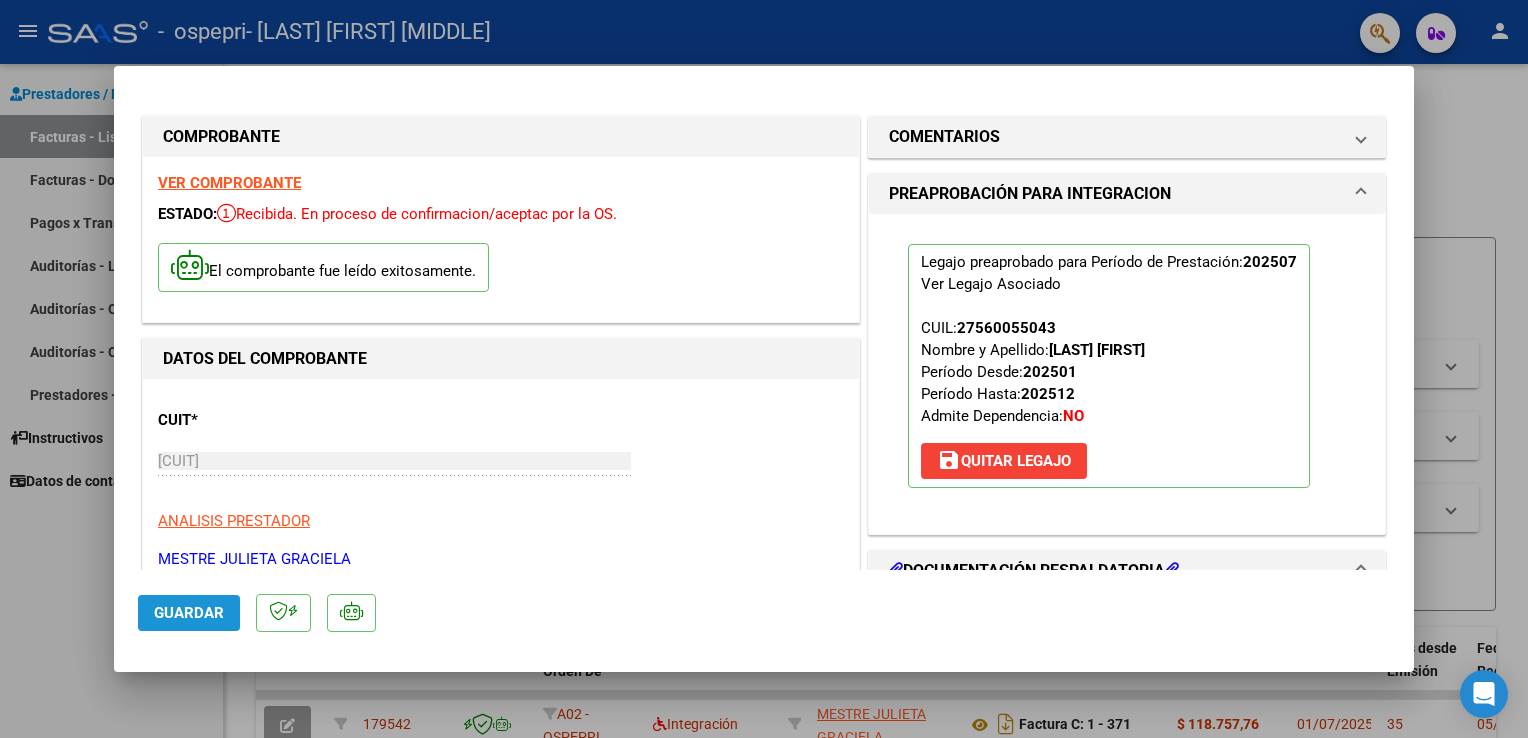 drag, startPoint x: 192, startPoint y: 608, endPoint x: 187, endPoint y: 622, distance: 14.866069 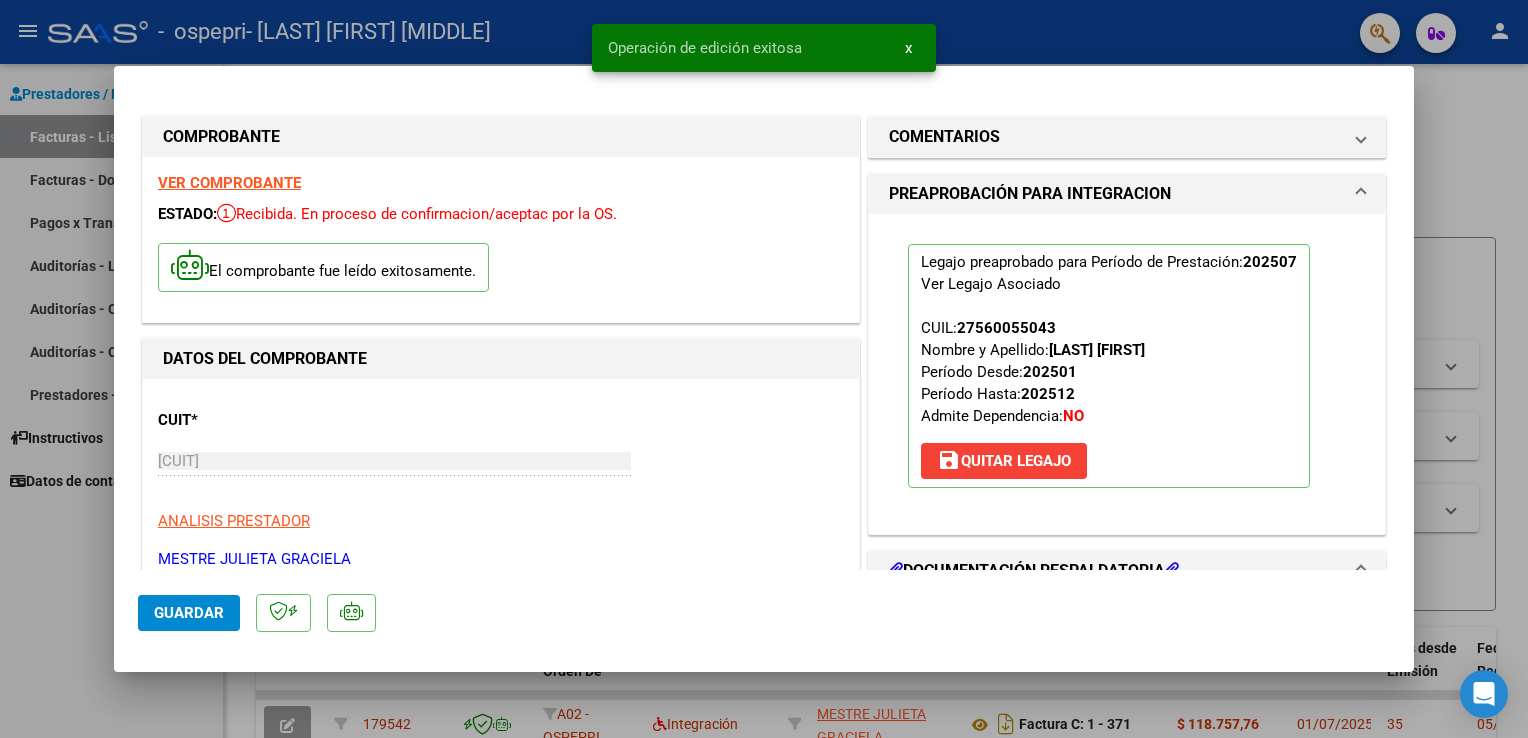 click at bounding box center [764, 369] 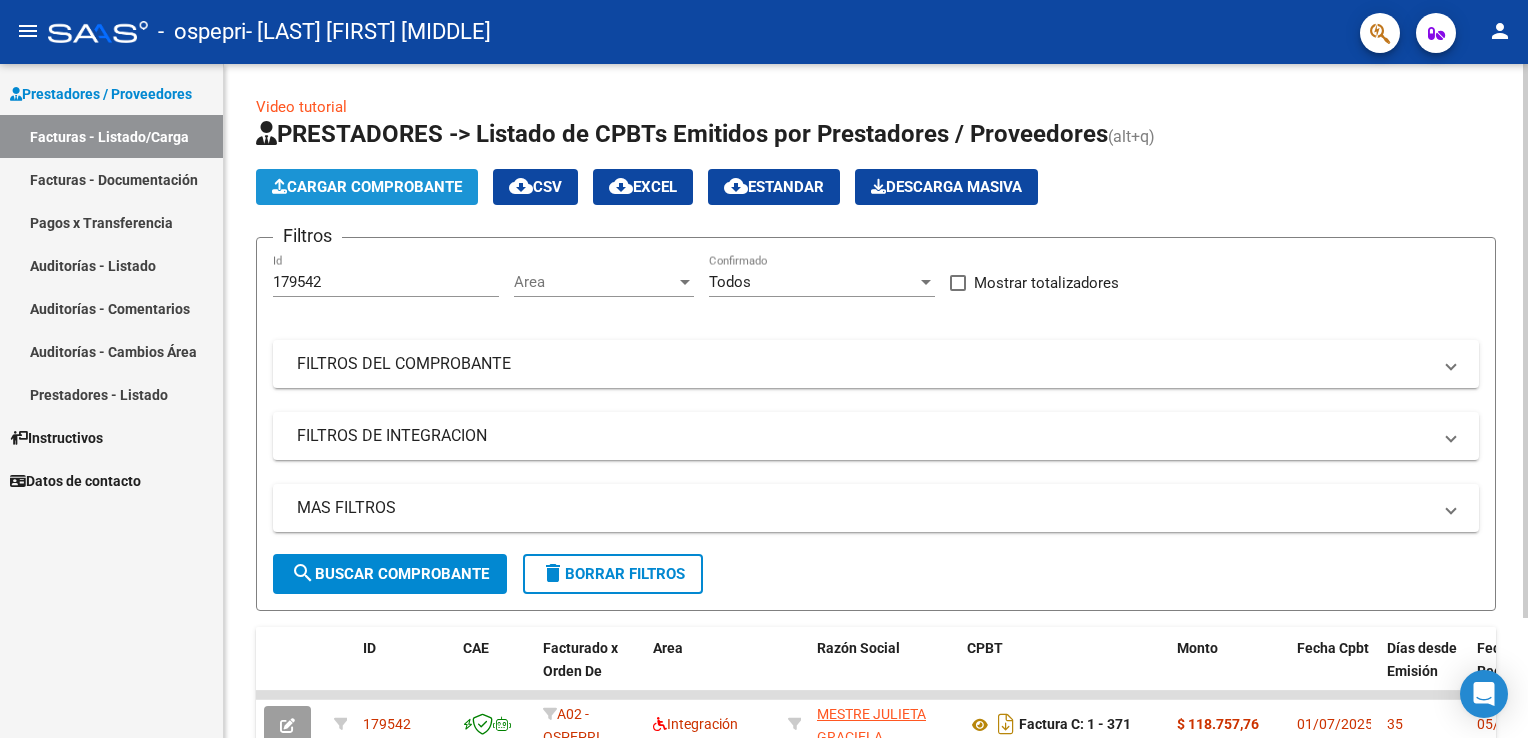 click on "Cargar Comprobante" 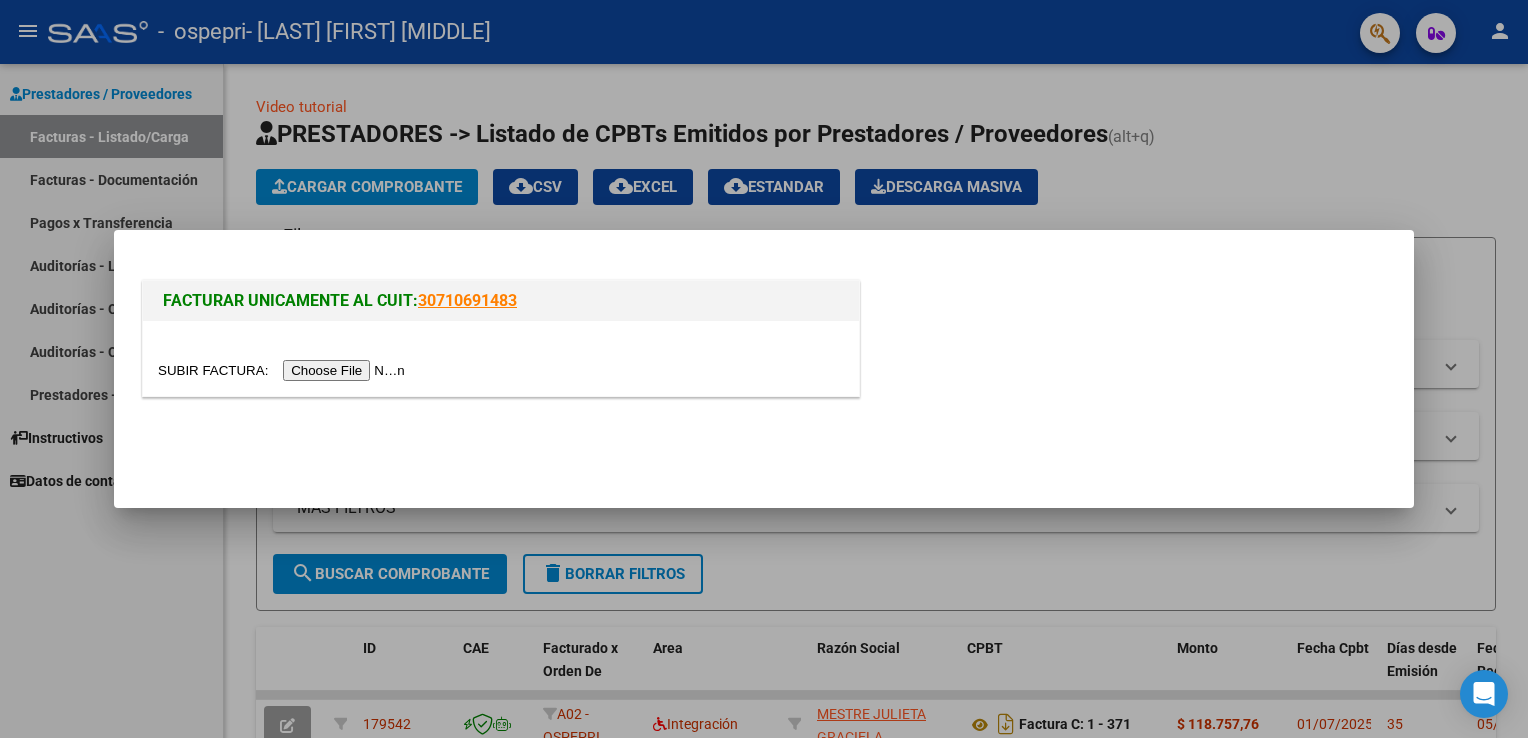 click at bounding box center (284, 370) 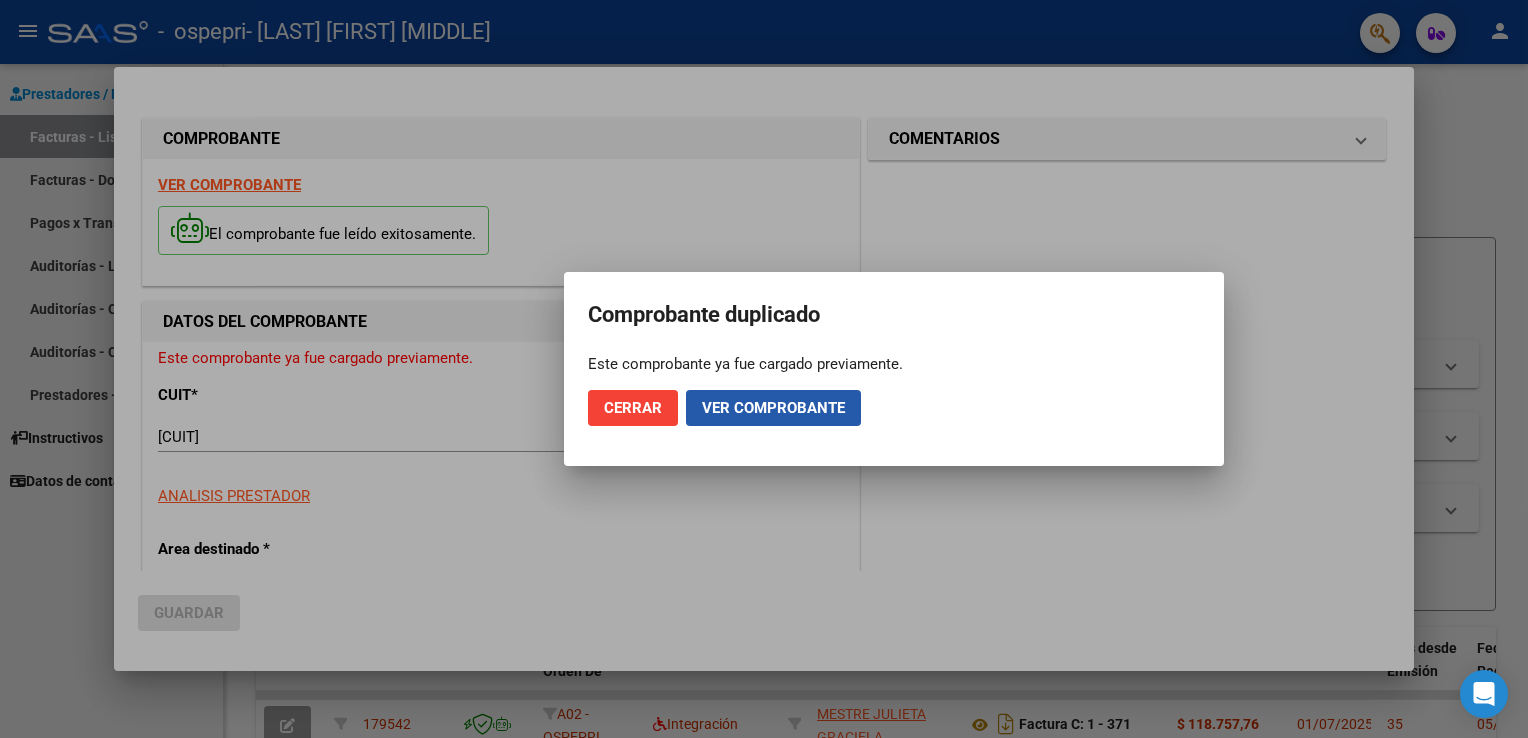click on "Ver comprobante" 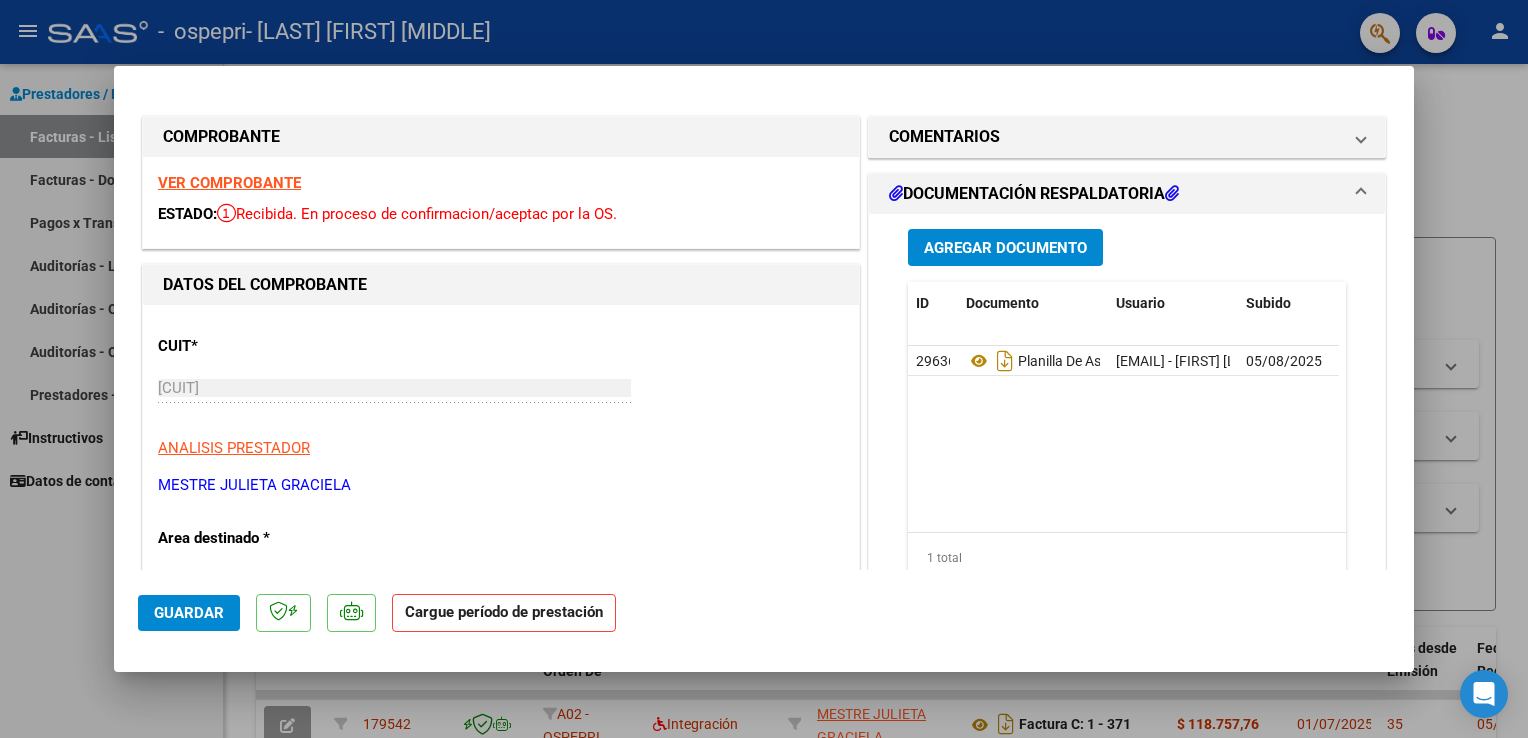 click at bounding box center (764, 369) 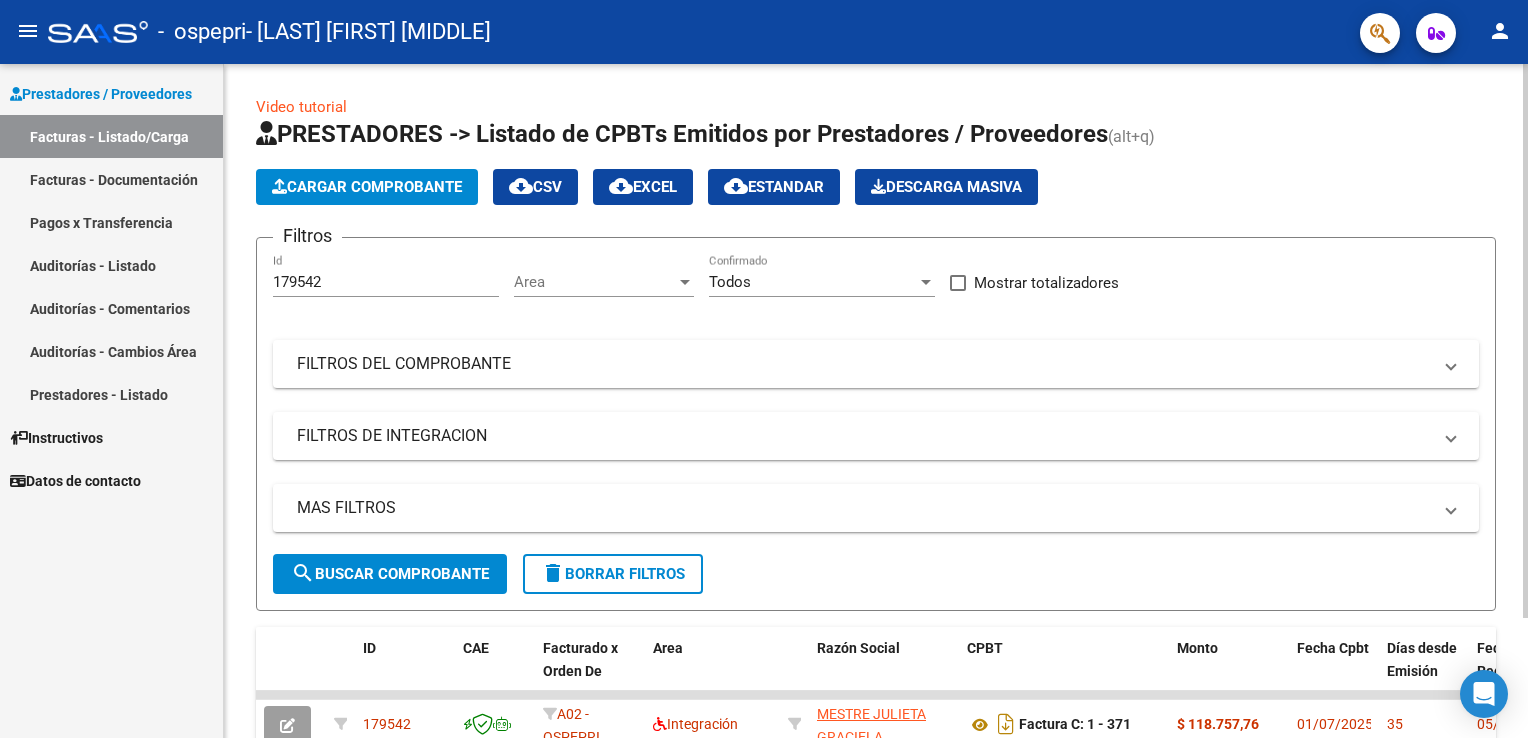 click on "Cargar Comprobante" 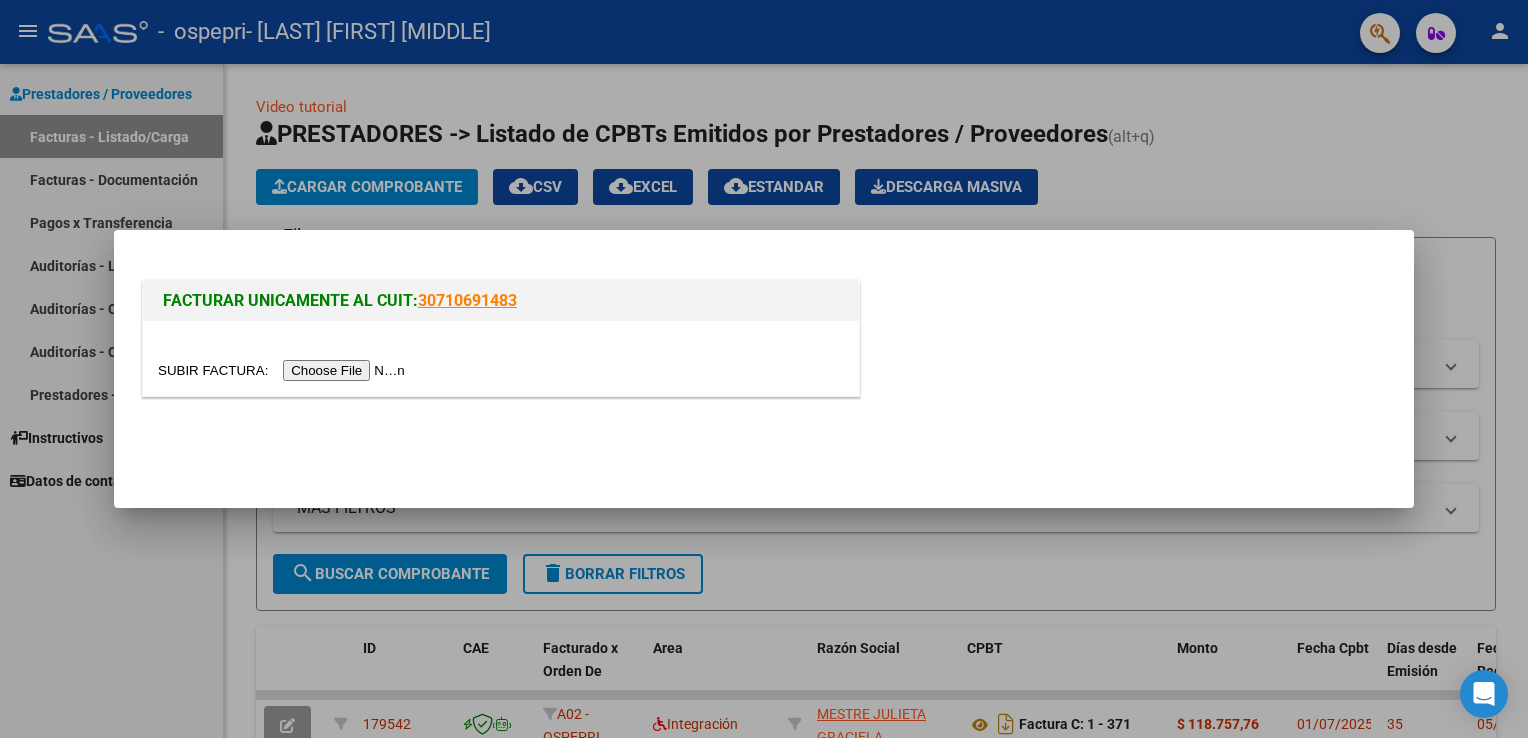 click at bounding box center (284, 370) 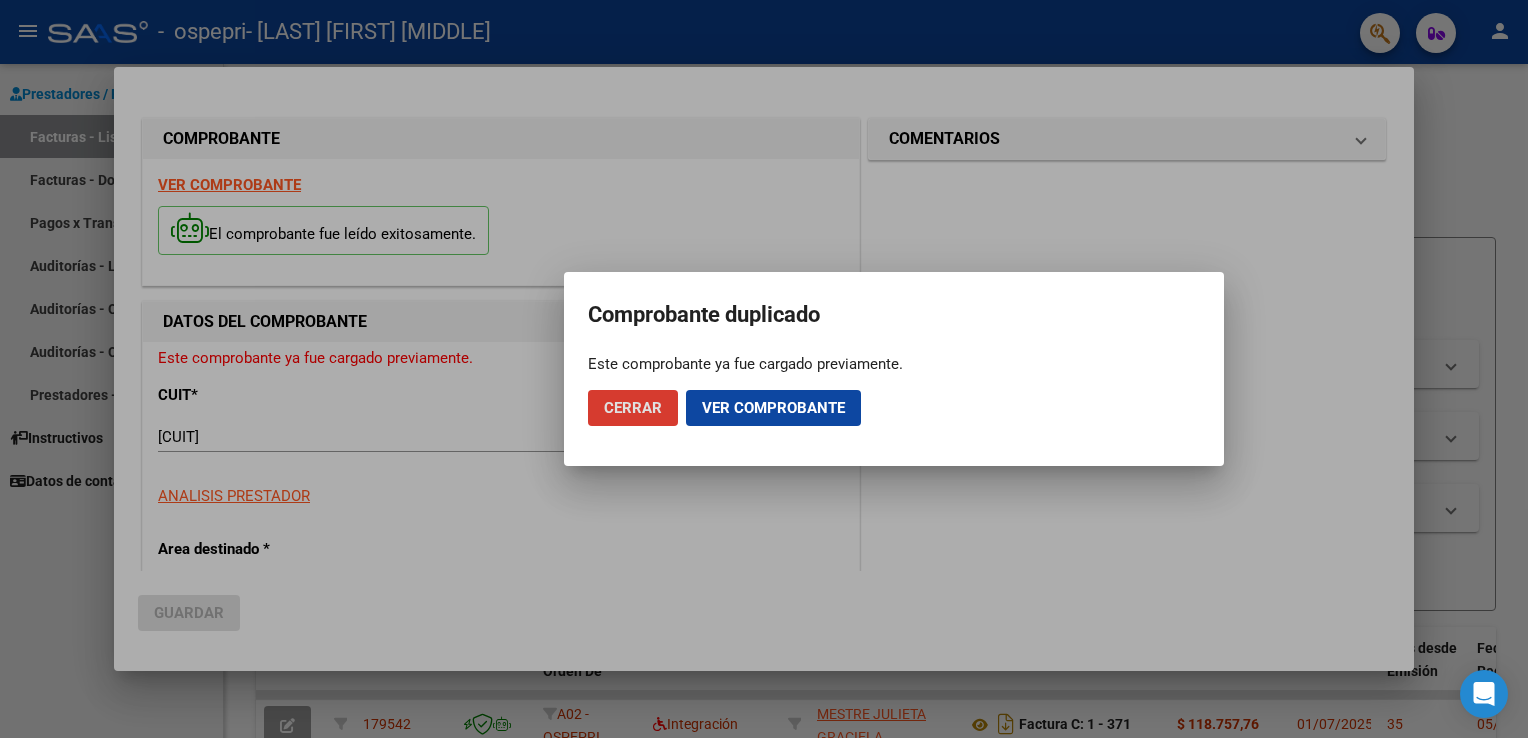 click on "Ver comprobante" 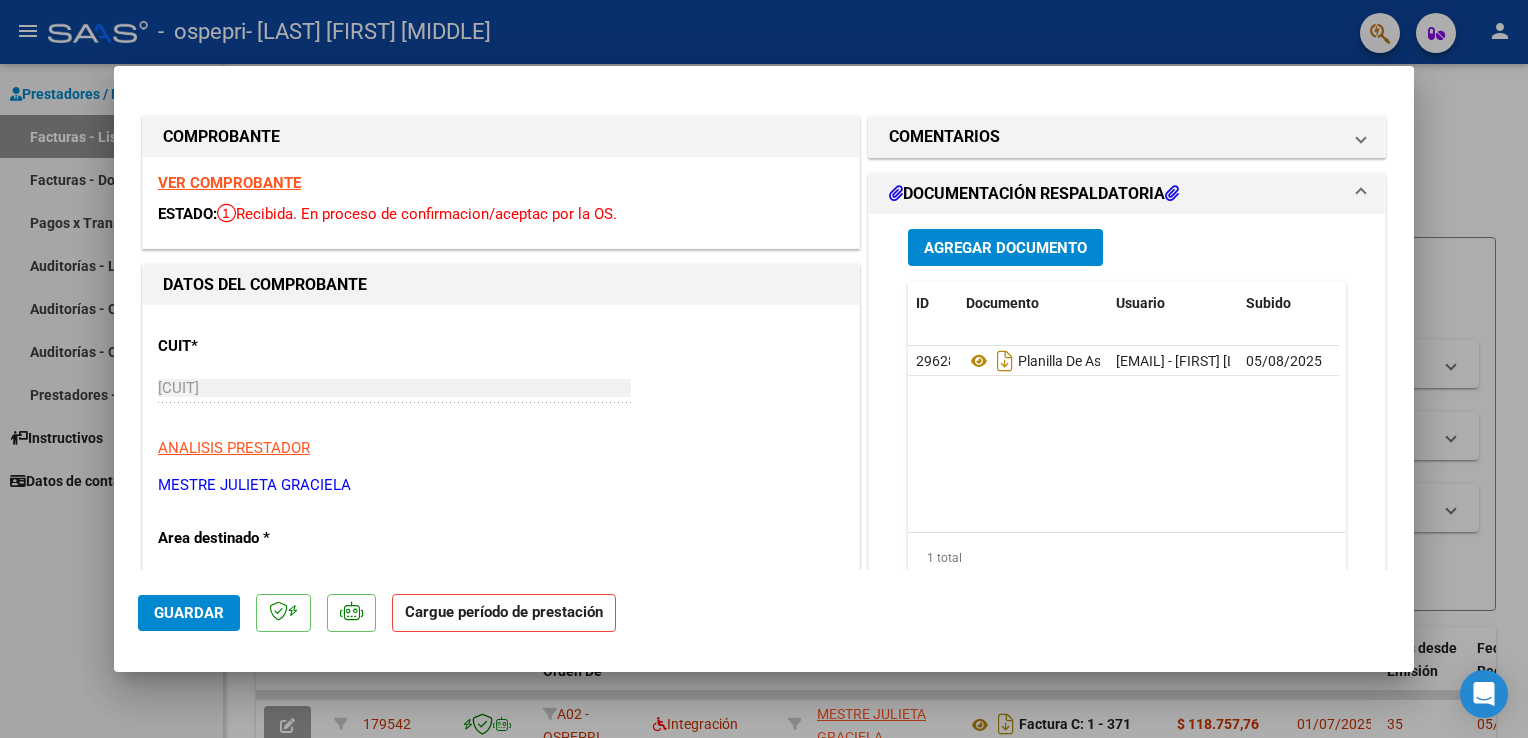 click at bounding box center [764, 369] 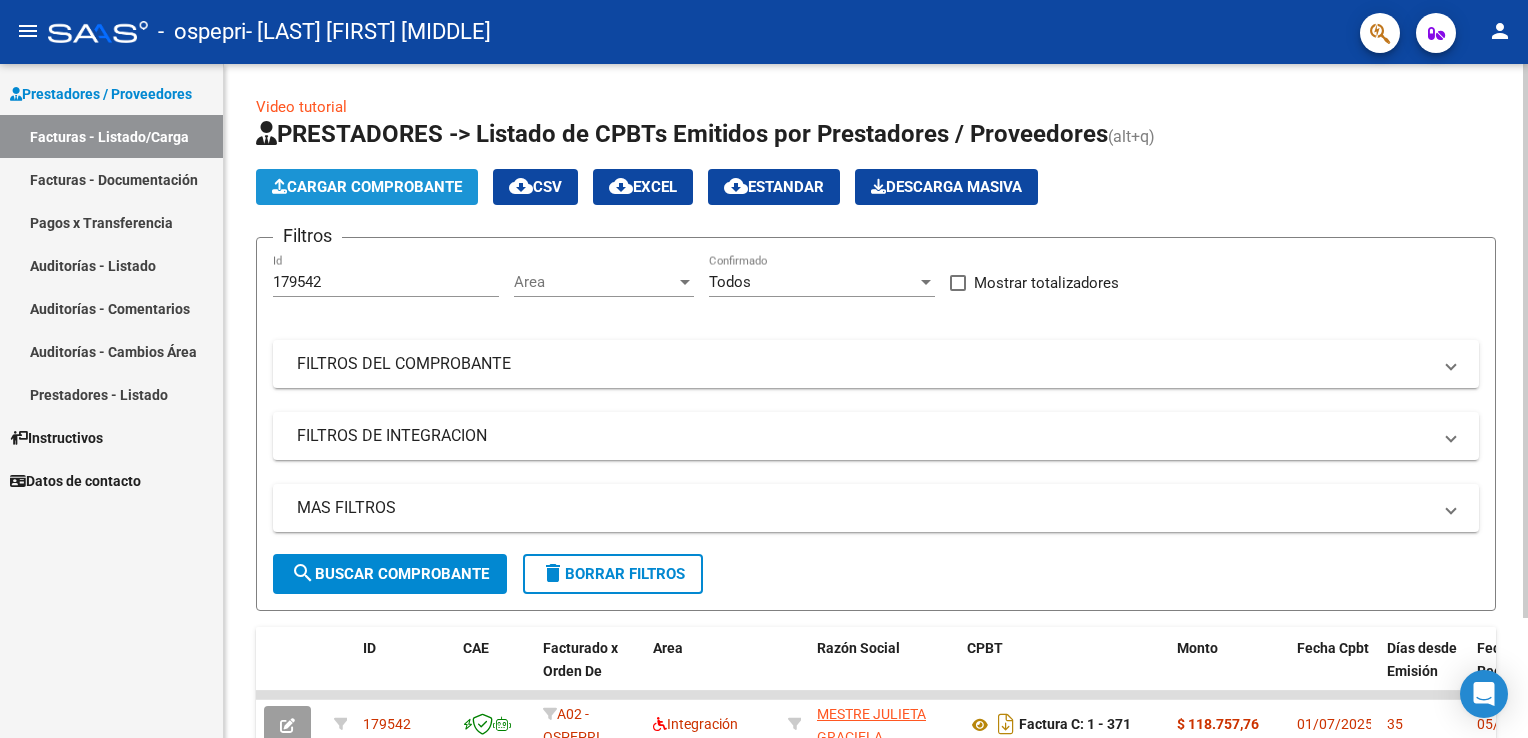 click on "Cargar Comprobante" 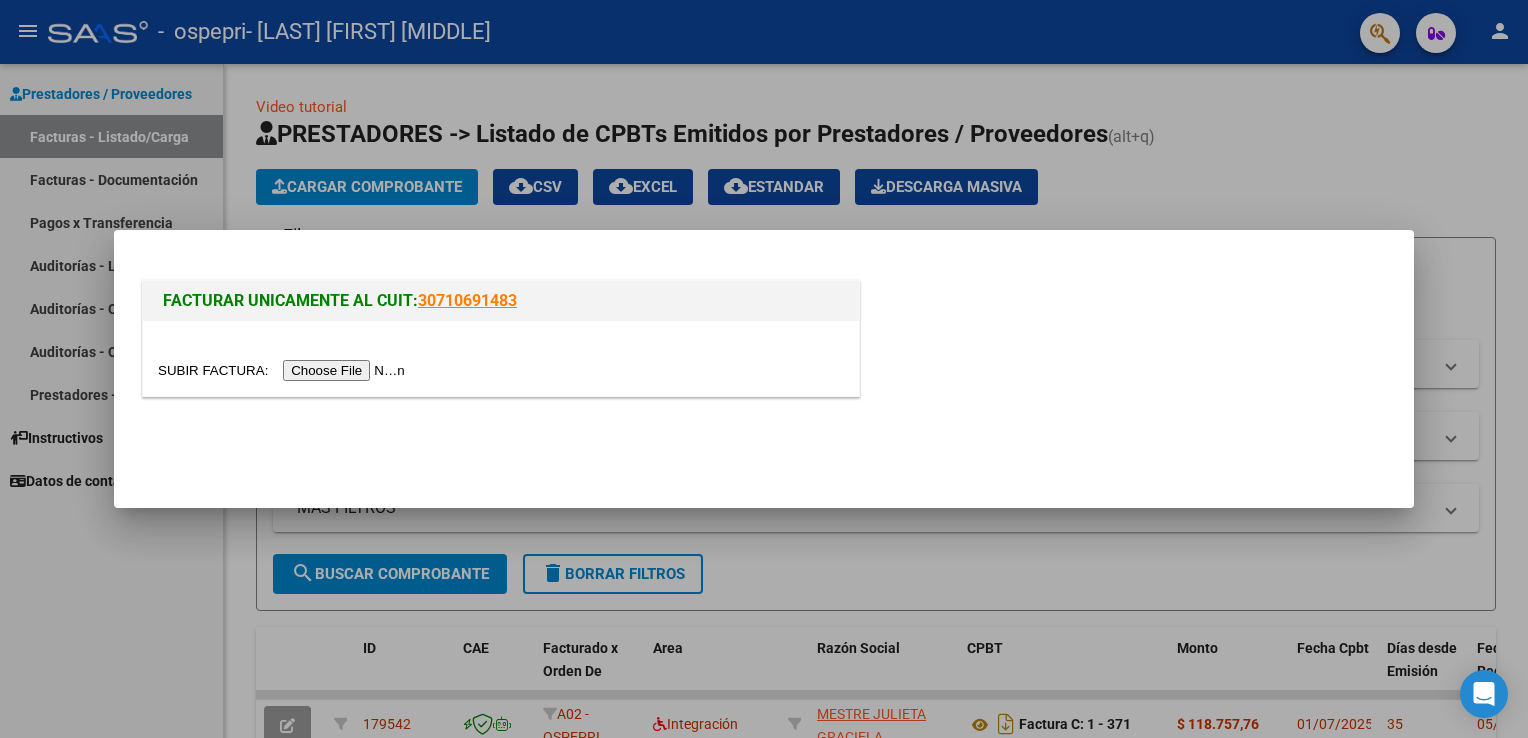 click at bounding box center [284, 370] 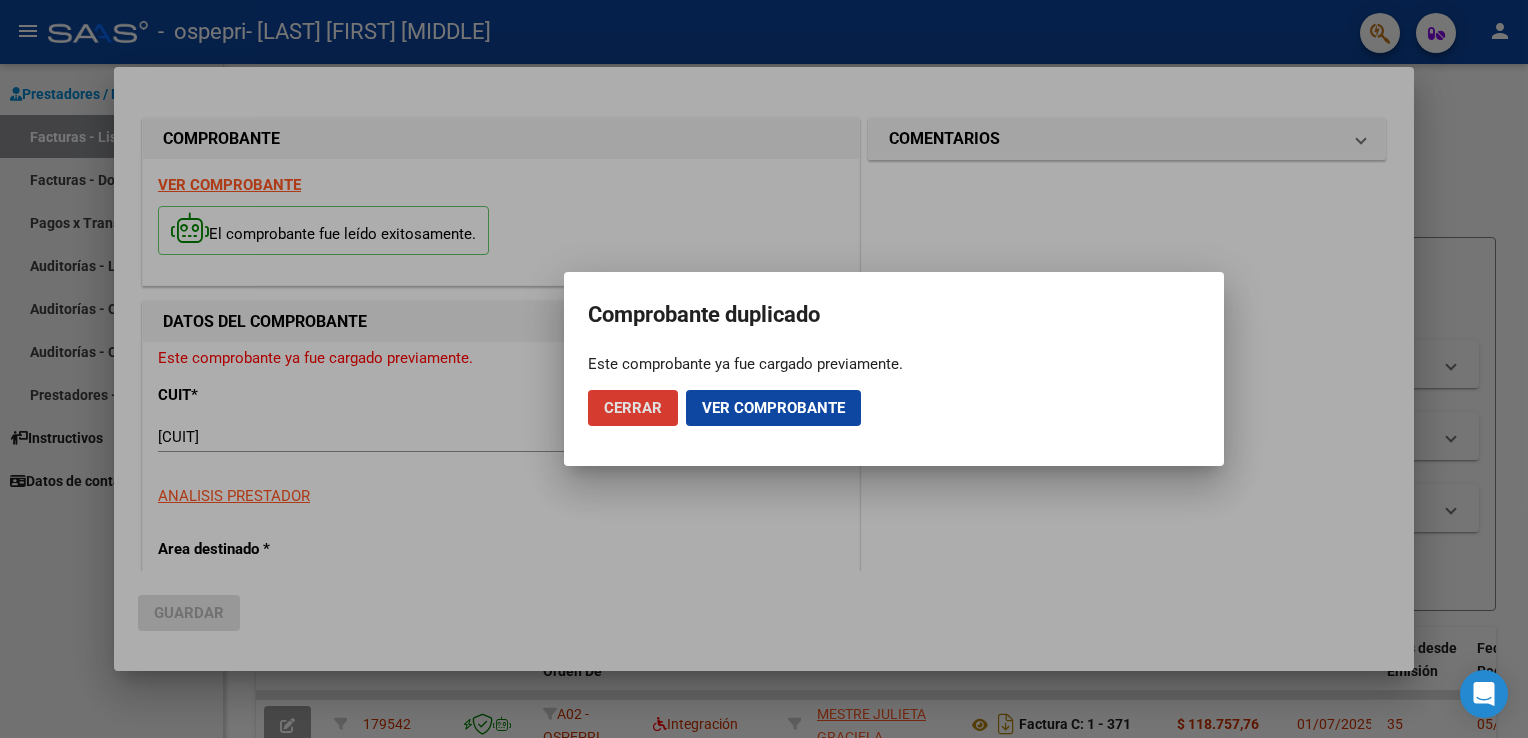 click on "Ver comprobante" 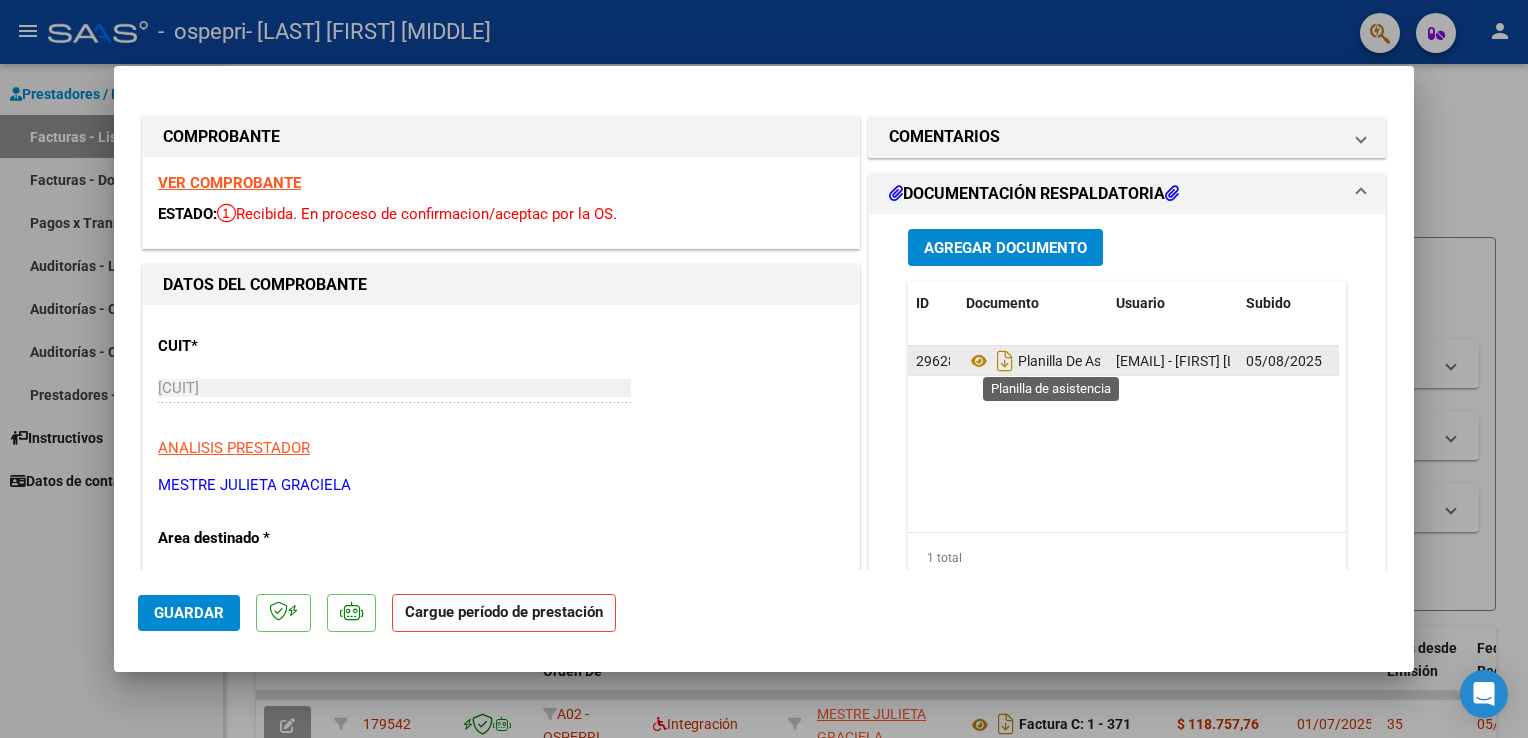 click on "Planilla De Asistencia" 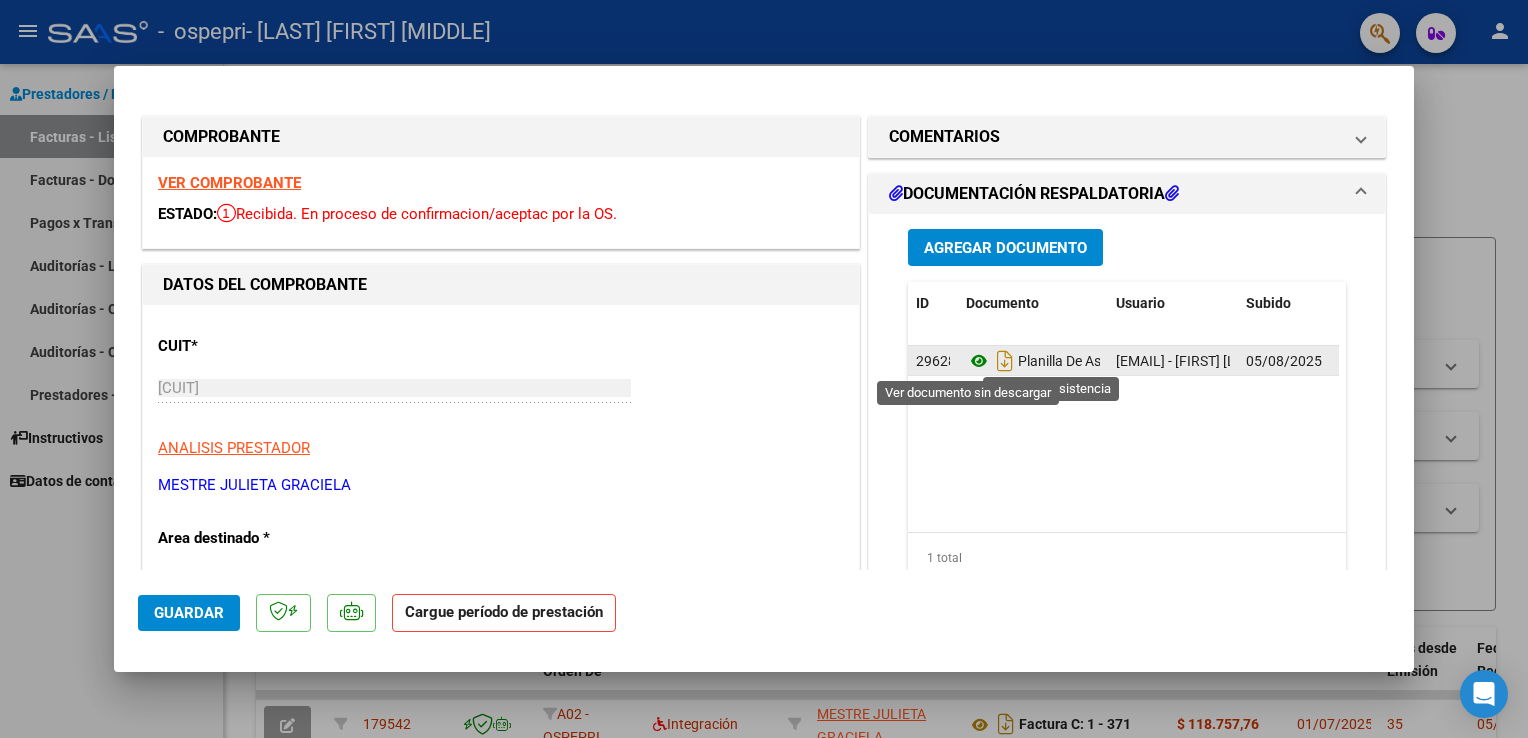 click 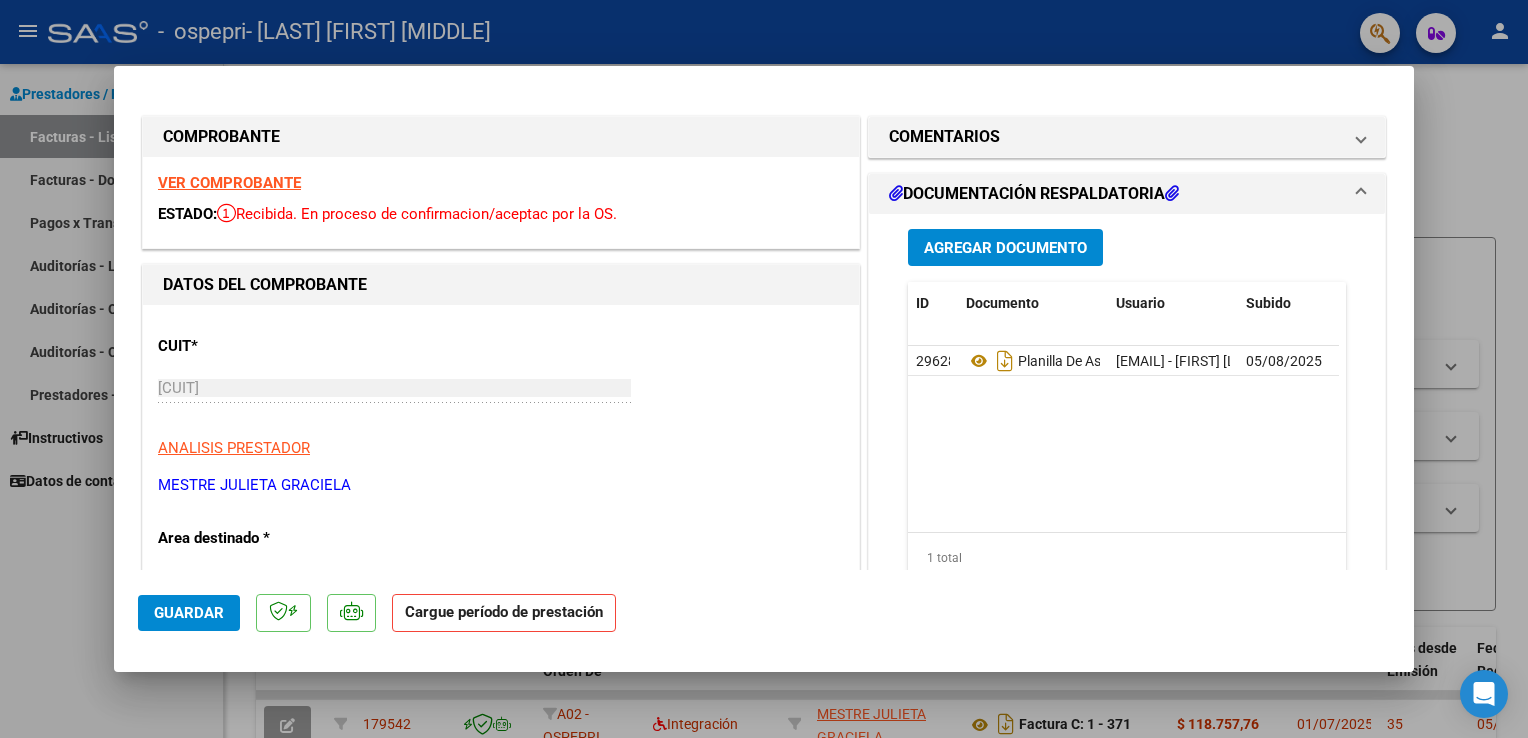click at bounding box center (764, 369) 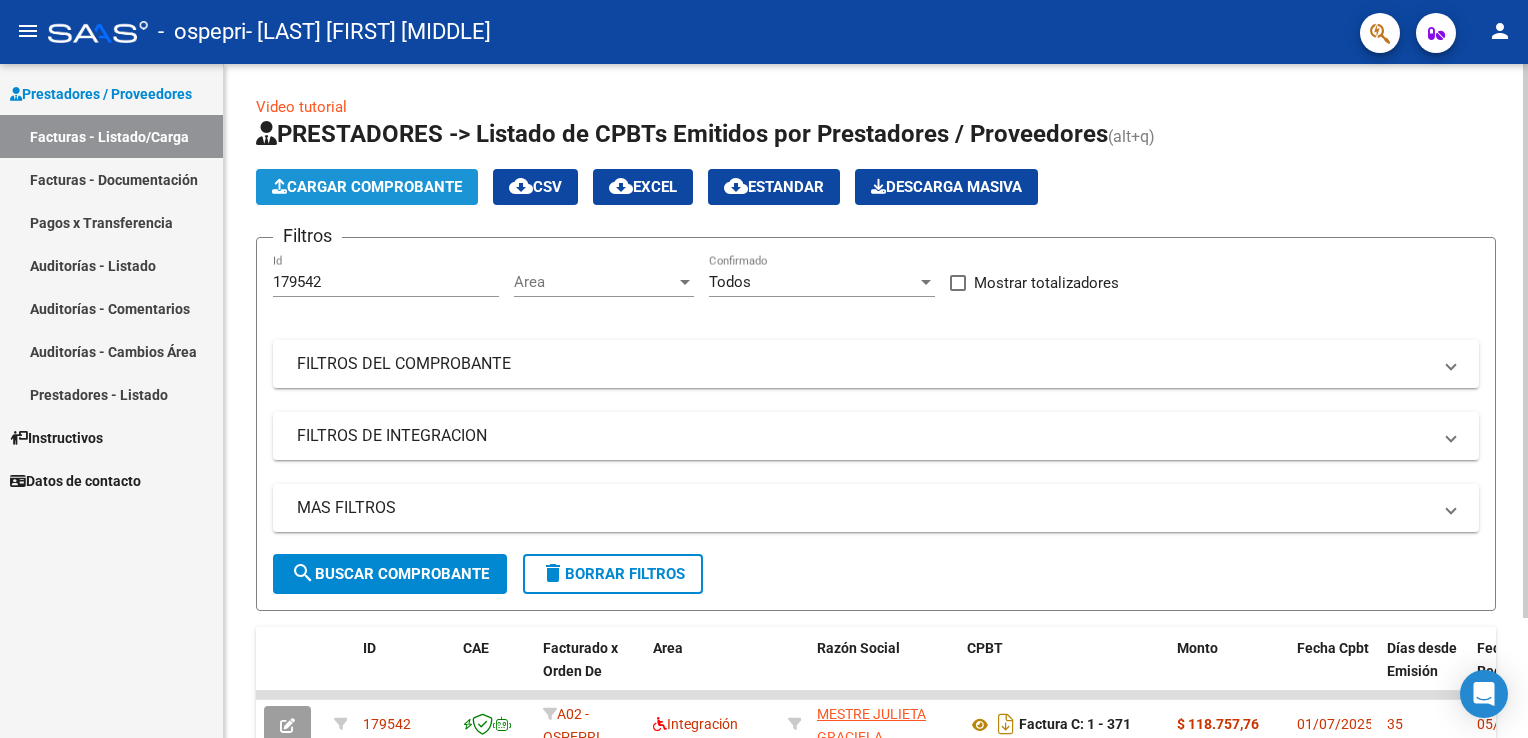 click on "Cargar Comprobante" 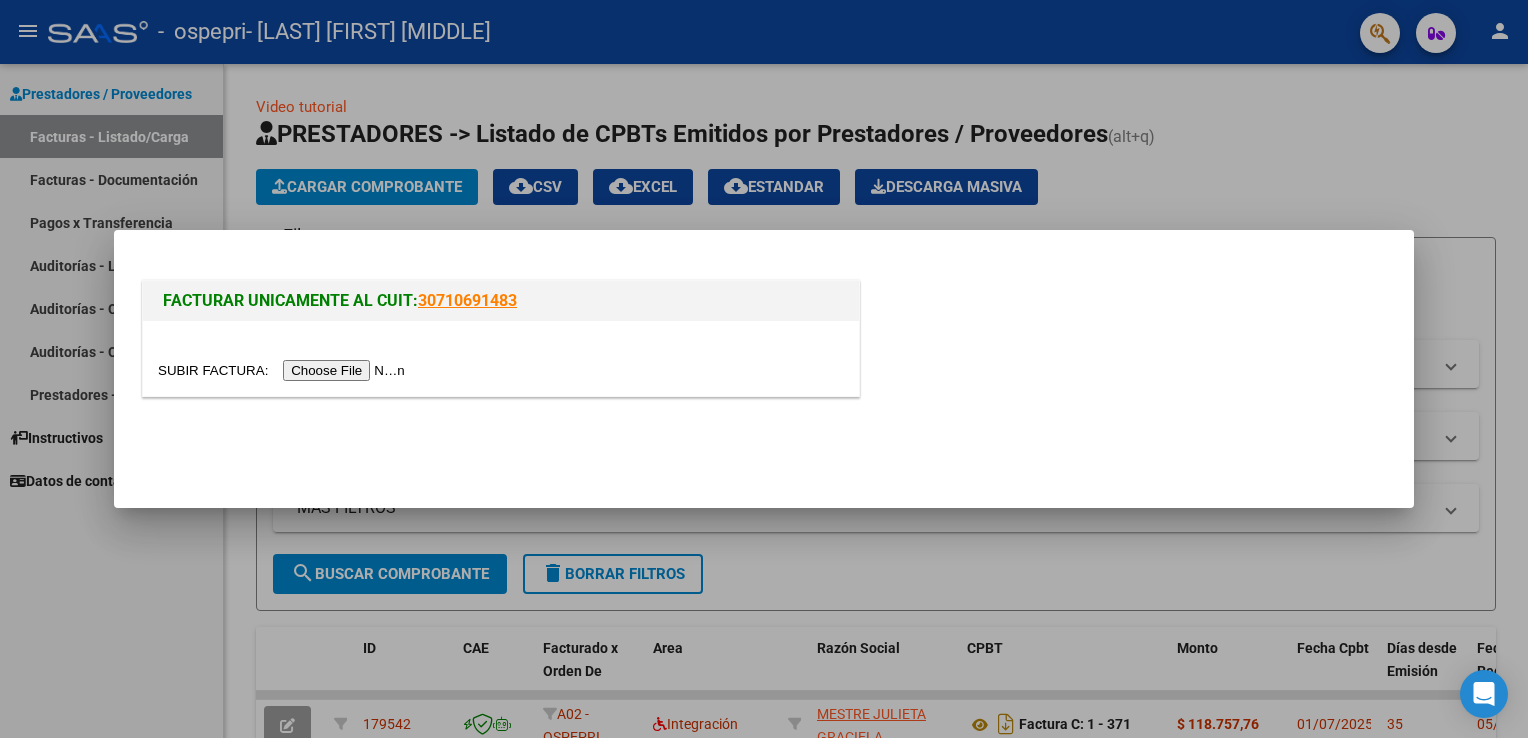 click at bounding box center (284, 370) 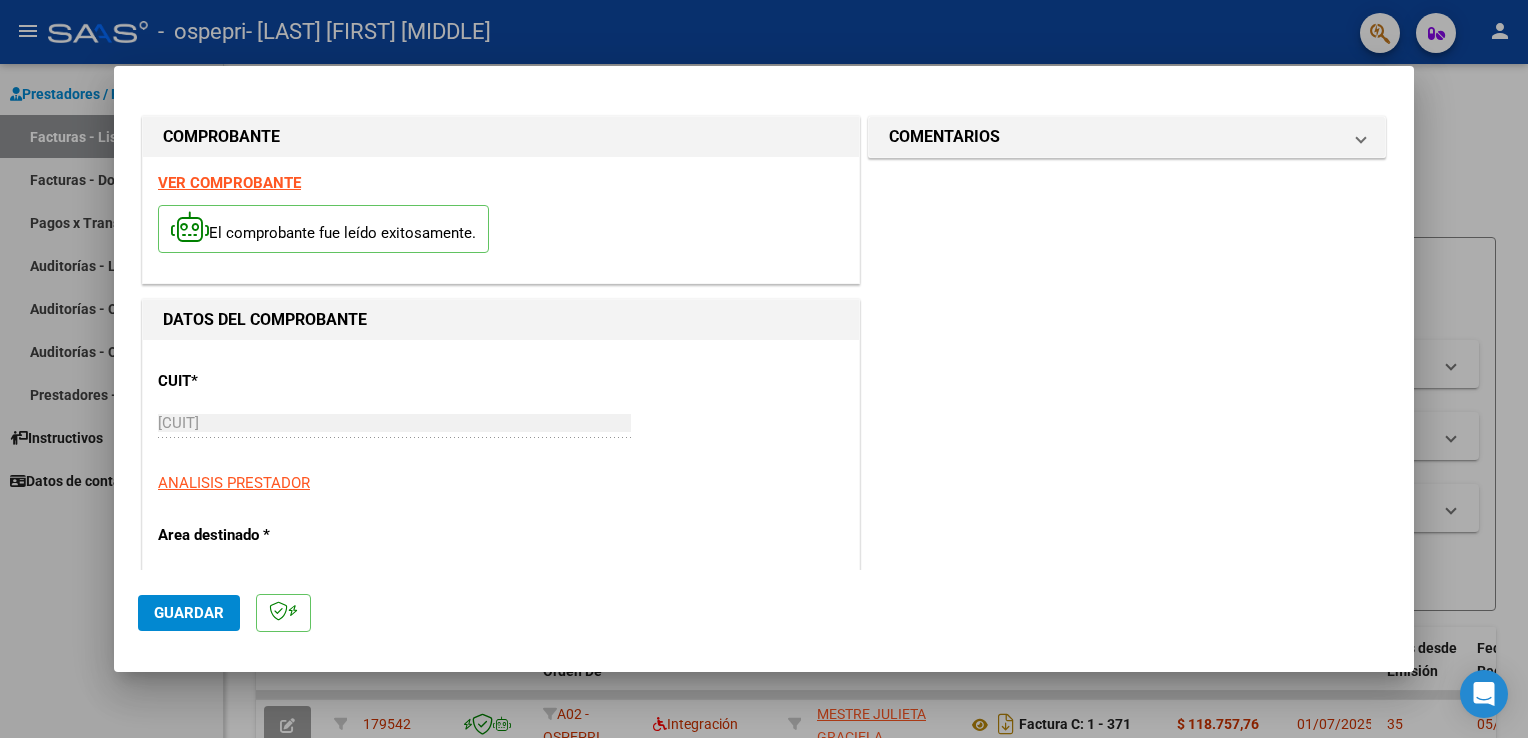 click on "VER COMPROBANTE" at bounding box center [229, 183] 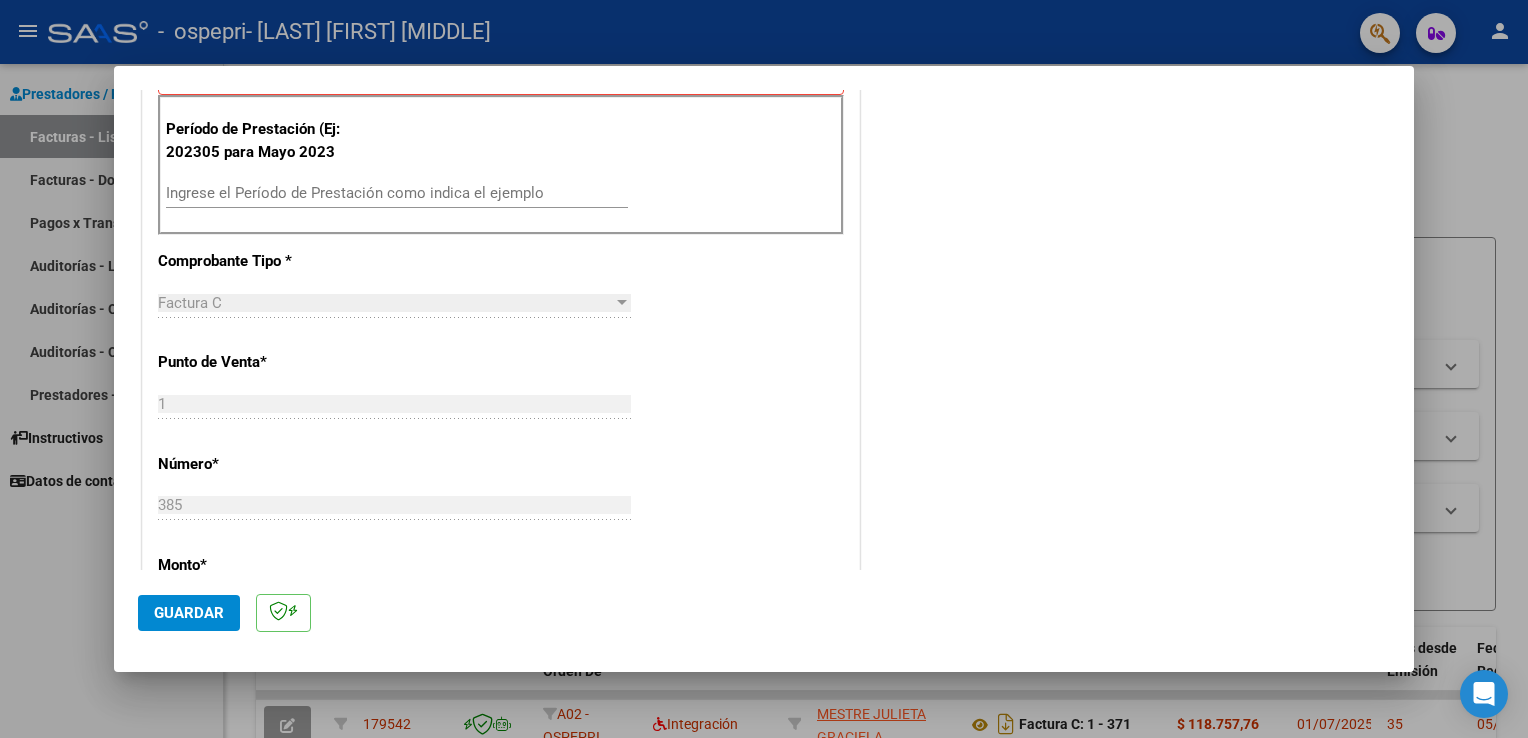 scroll, scrollTop: 610, scrollLeft: 0, axis: vertical 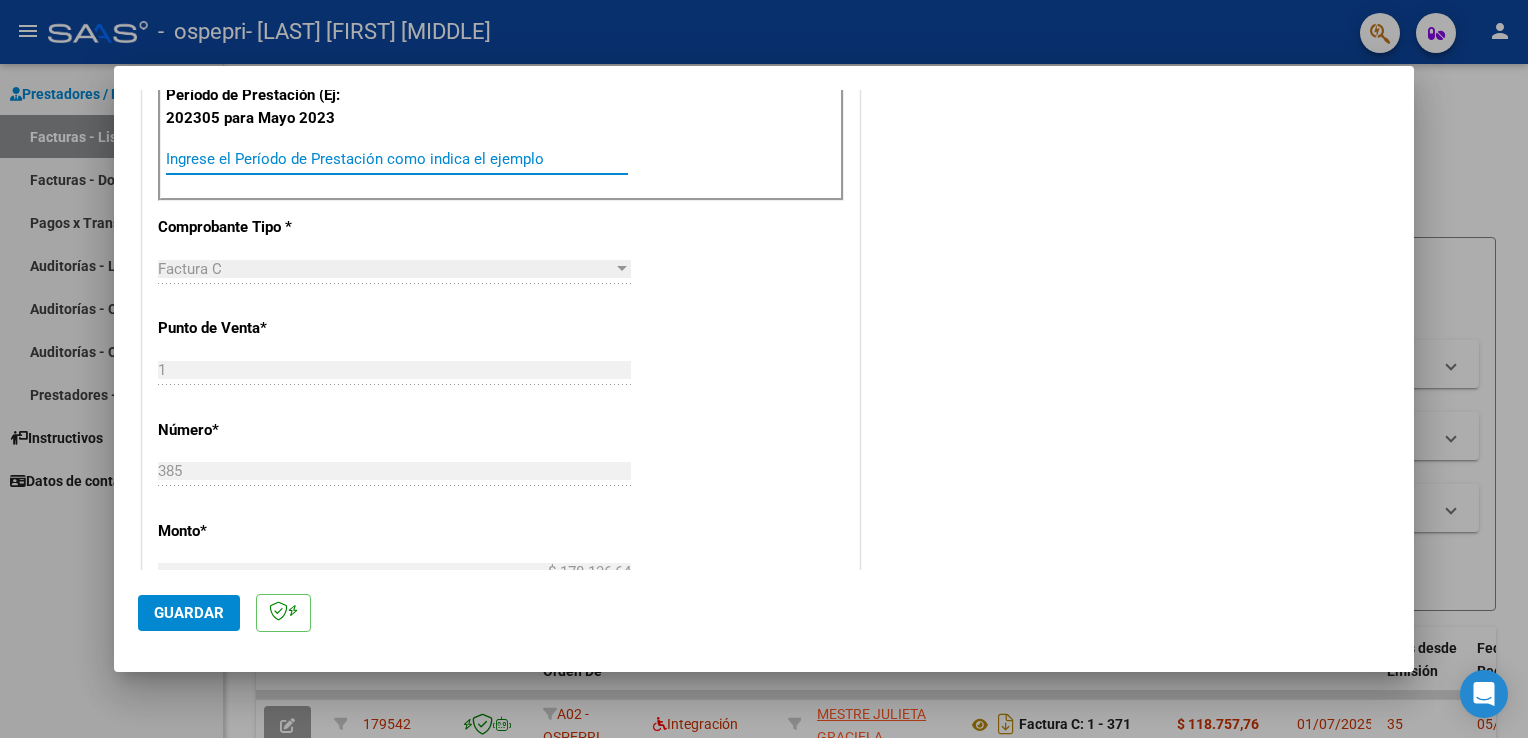 click on "Ingrese el Período de Prestación como indica el ejemplo" at bounding box center [397, 159] 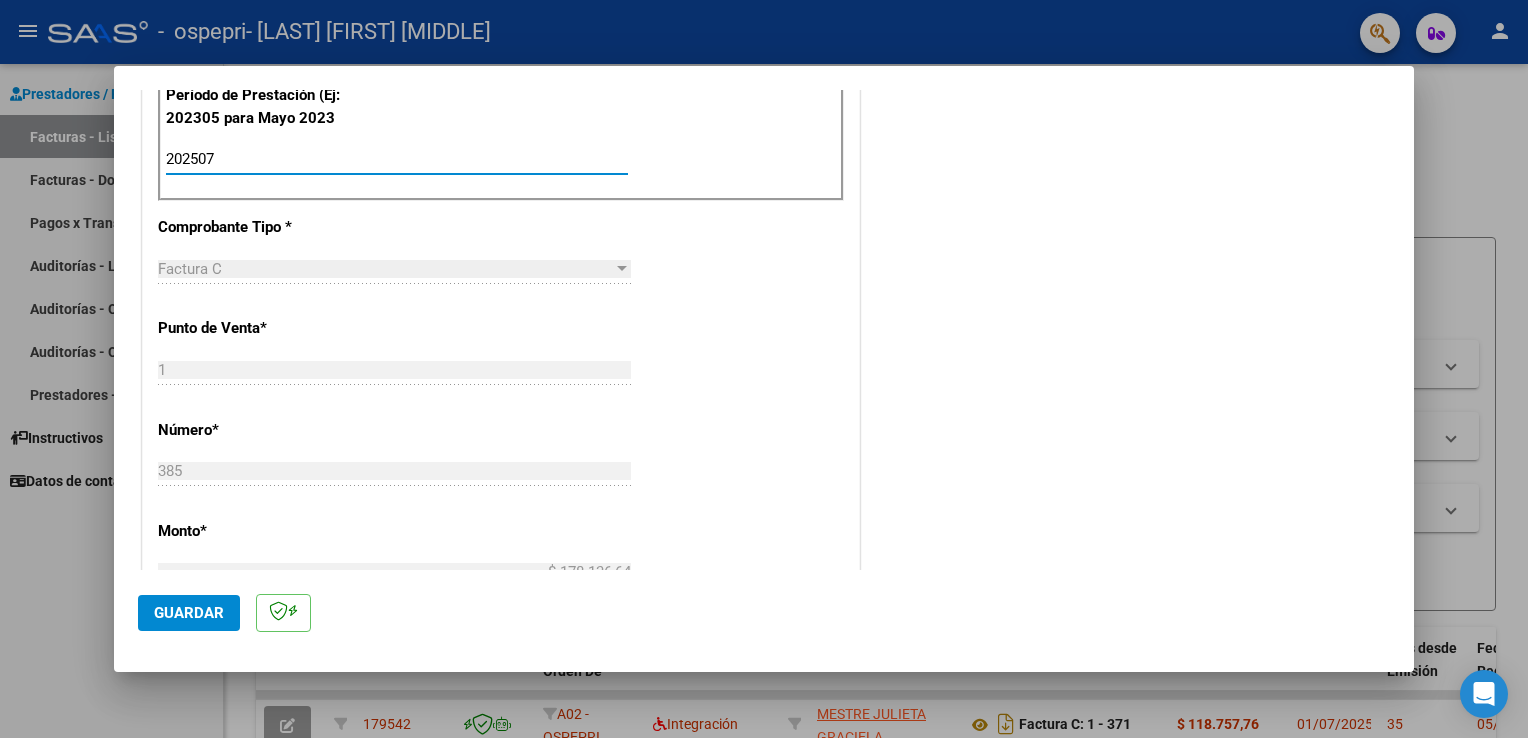 type on "202507" 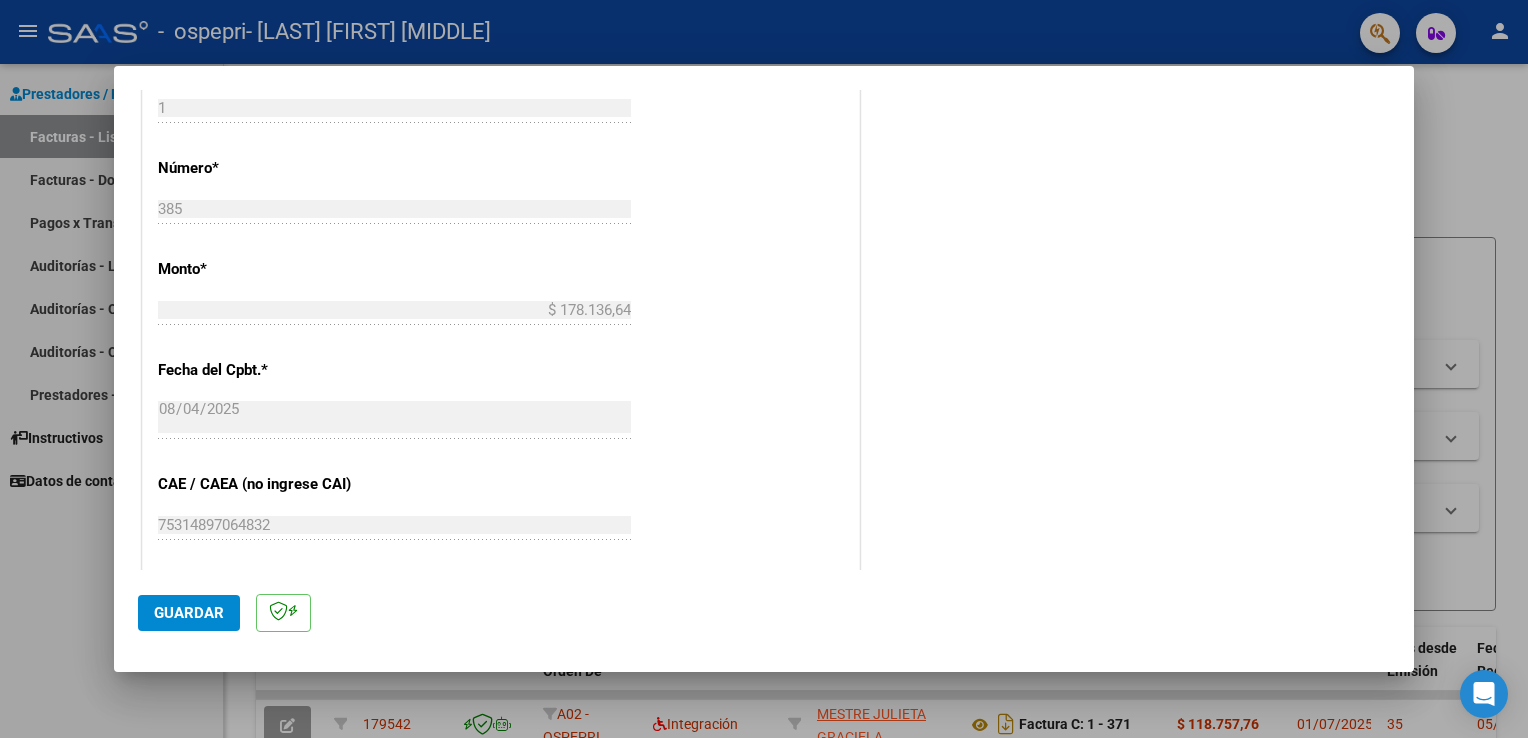 scroll, scrollTop: 849, scrollLeft: 0, axis: vertical 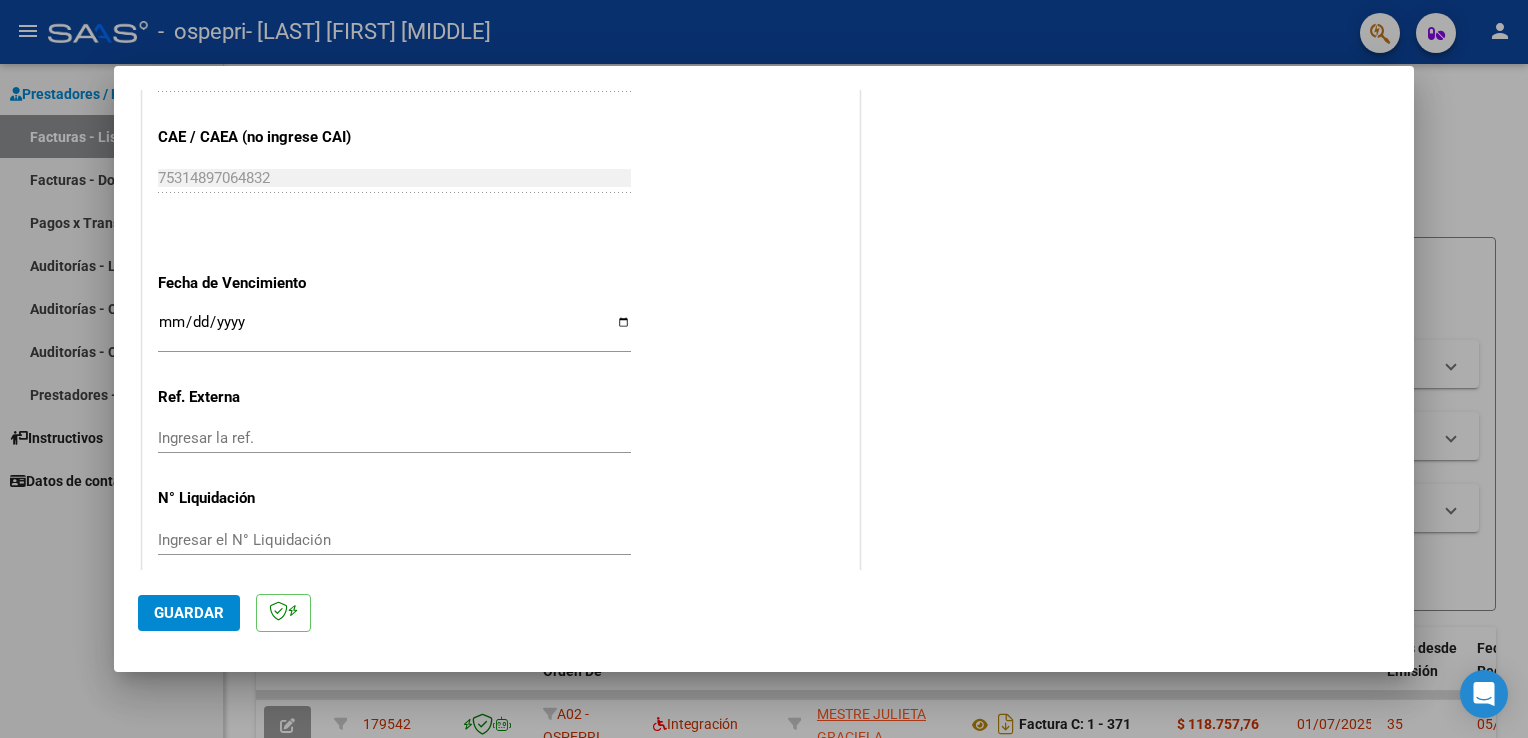 click on "Ingresar el N° Liquidación" at bounding box center (394, 540) 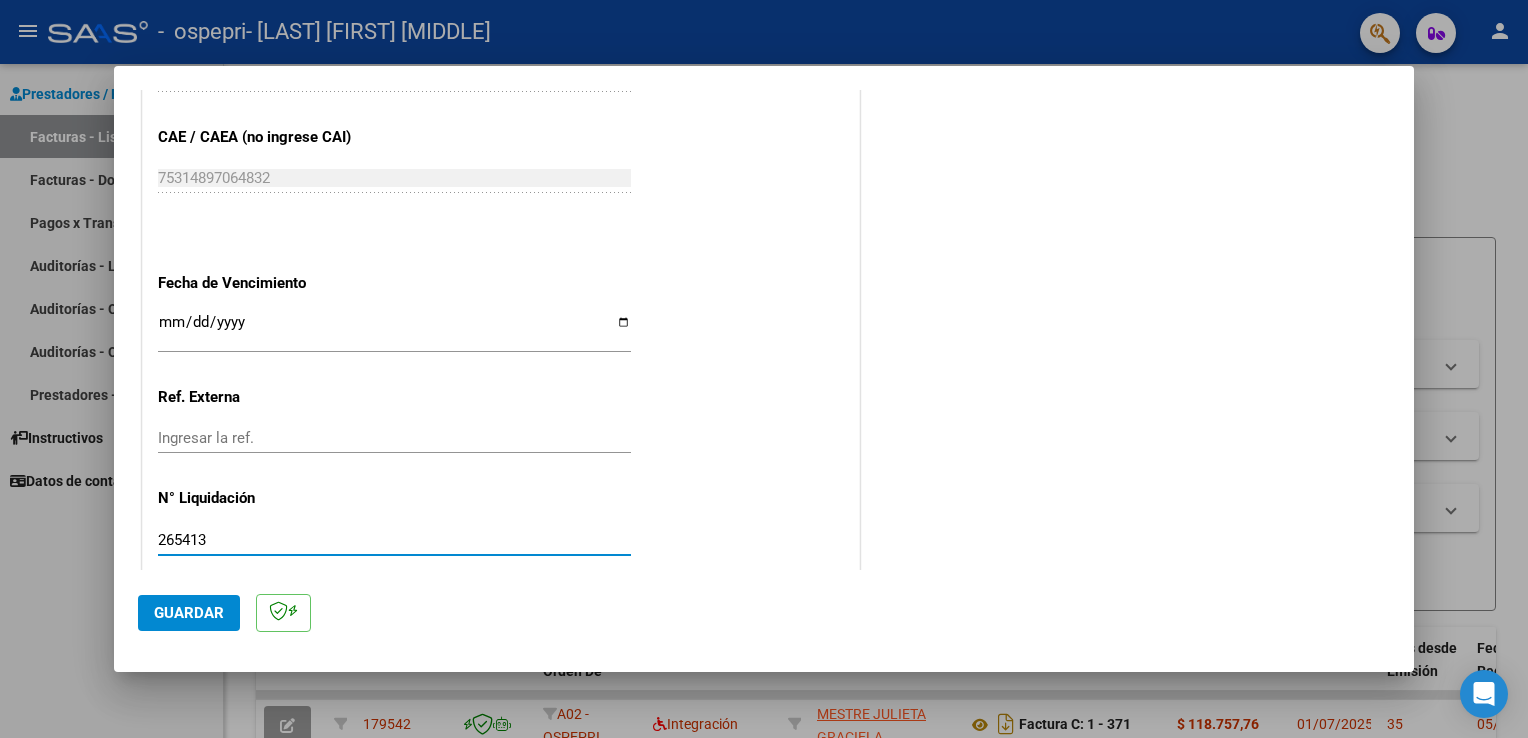 type on "265413" 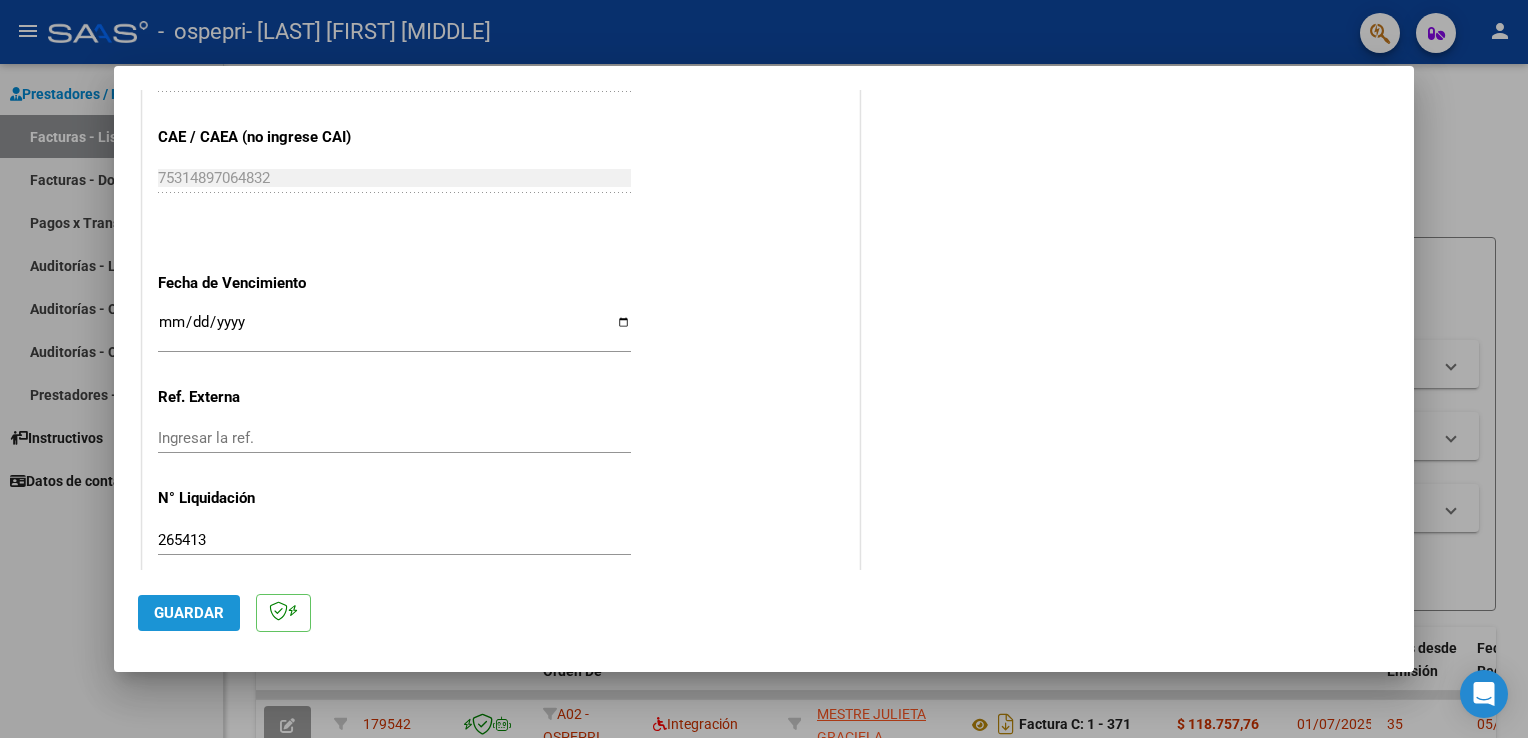 click on "Guardar" 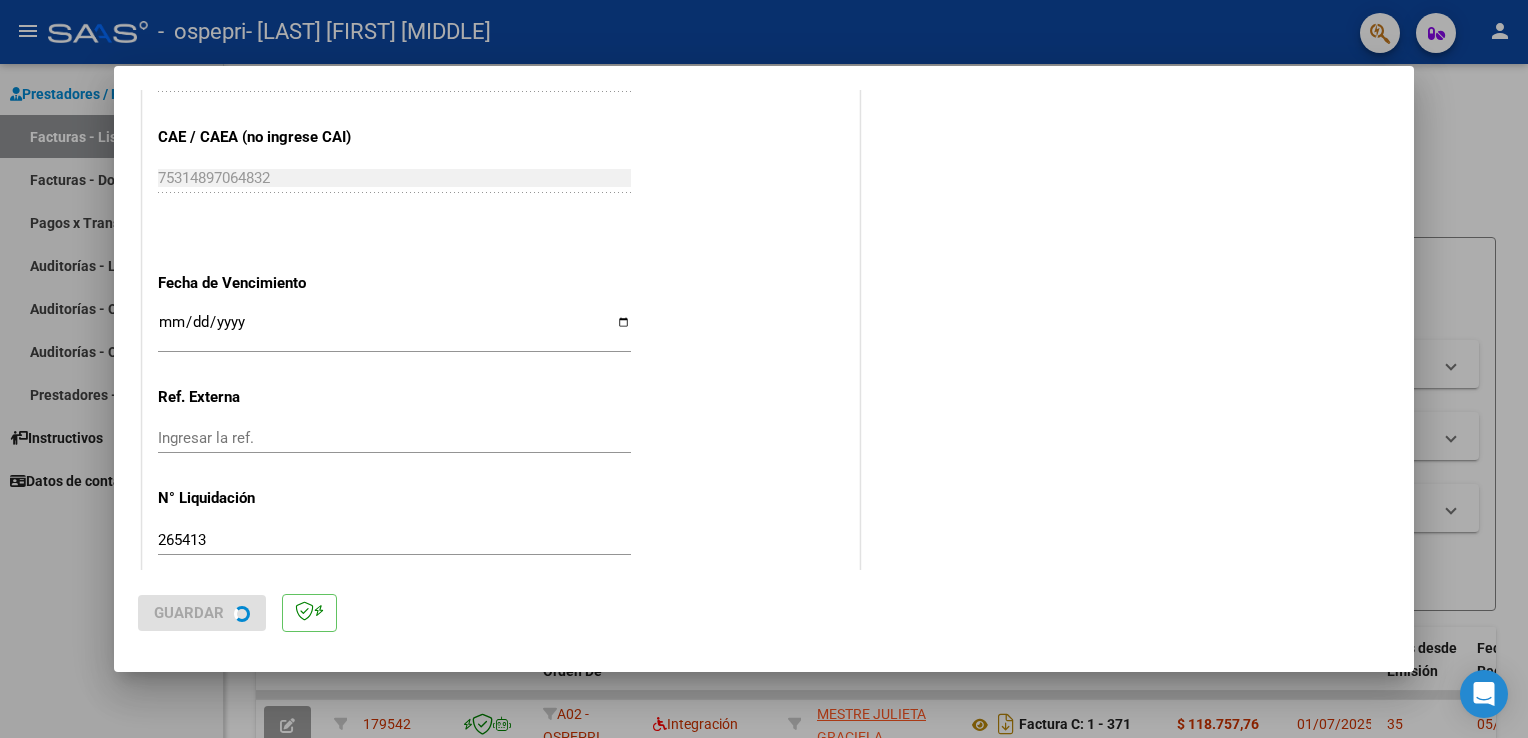 scroll, scrollTop: 0, scrollLeft: 0, axis: both 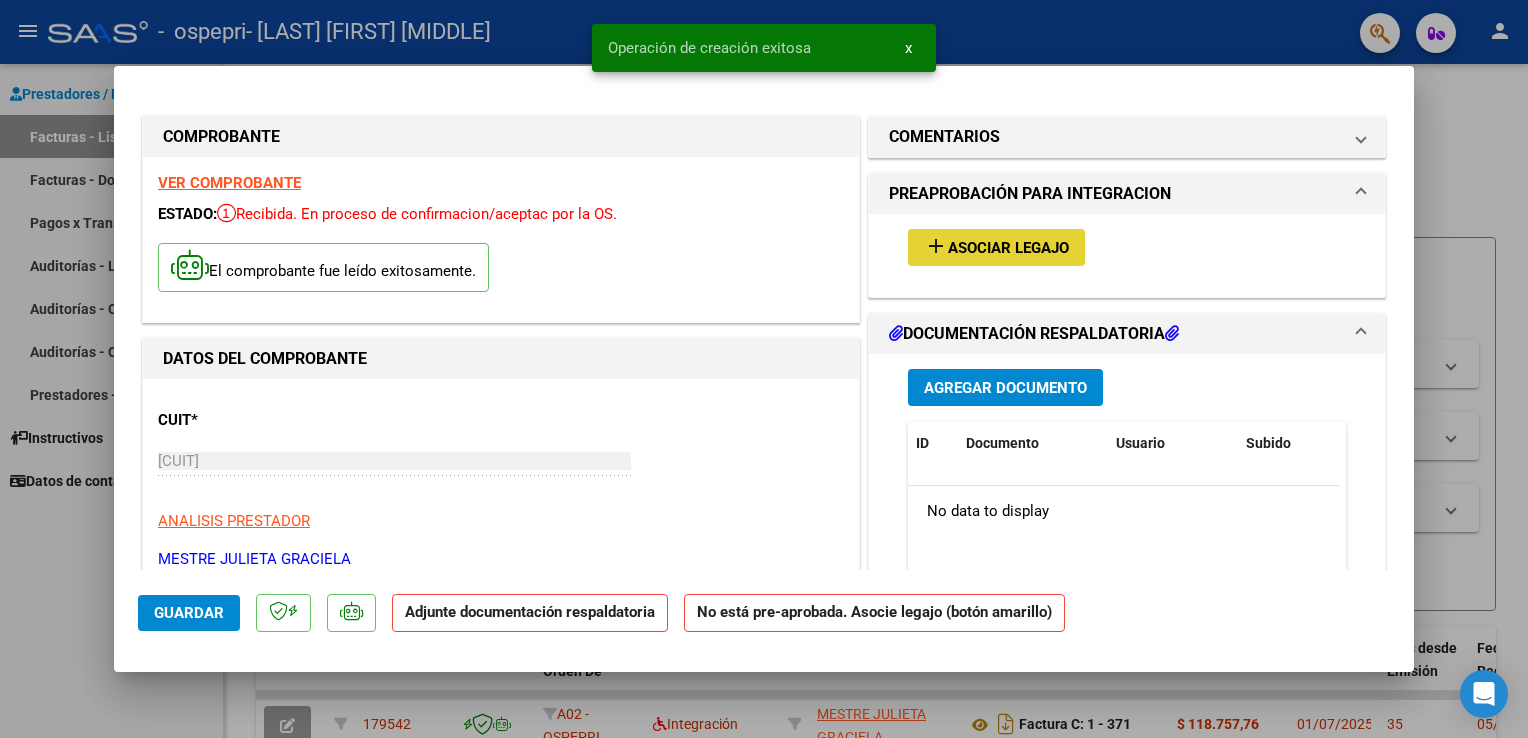 click on "add Asociar Legajo" at bounding box center [996, 247] 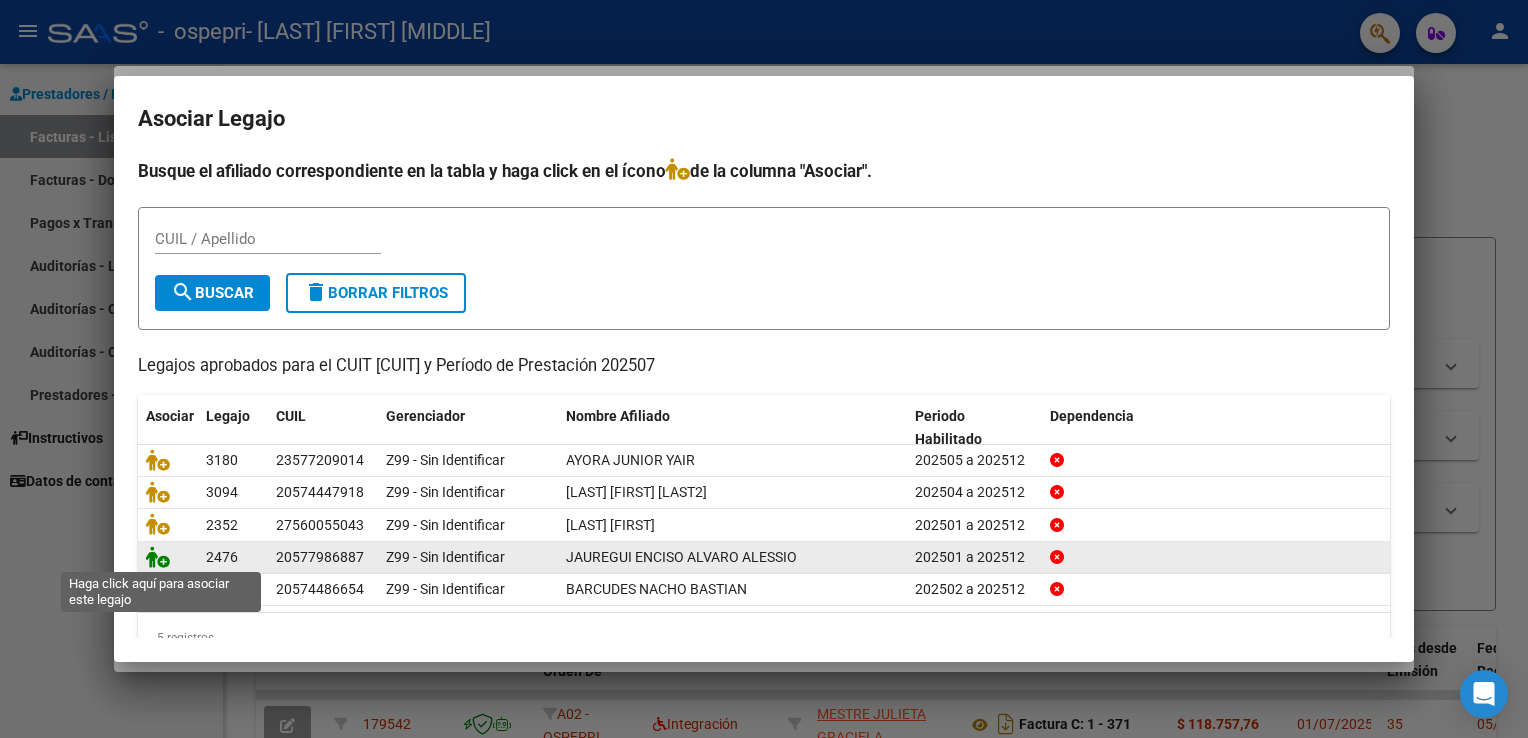 click 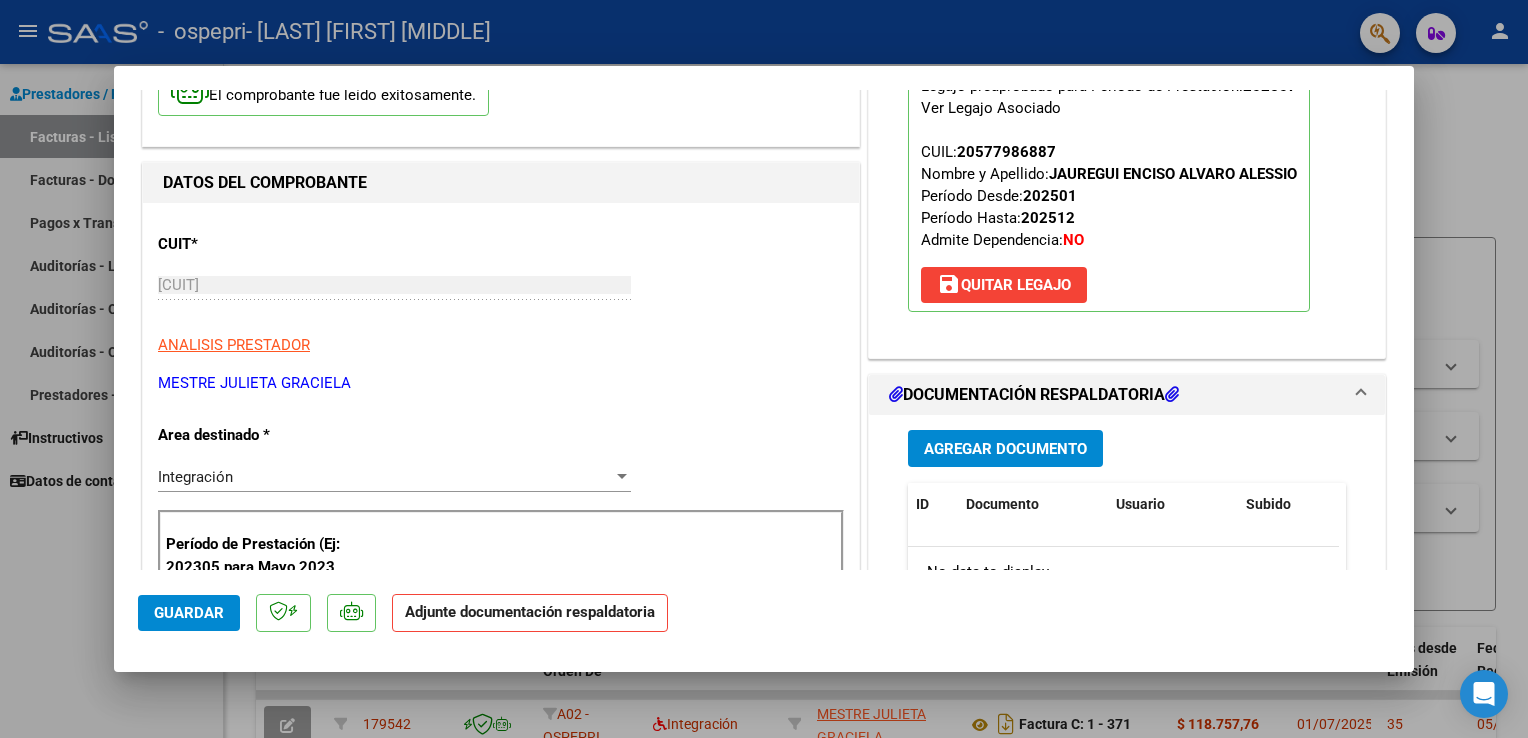 scroll, scrollTop: 229, scrollLeft: 0, axis: vertical 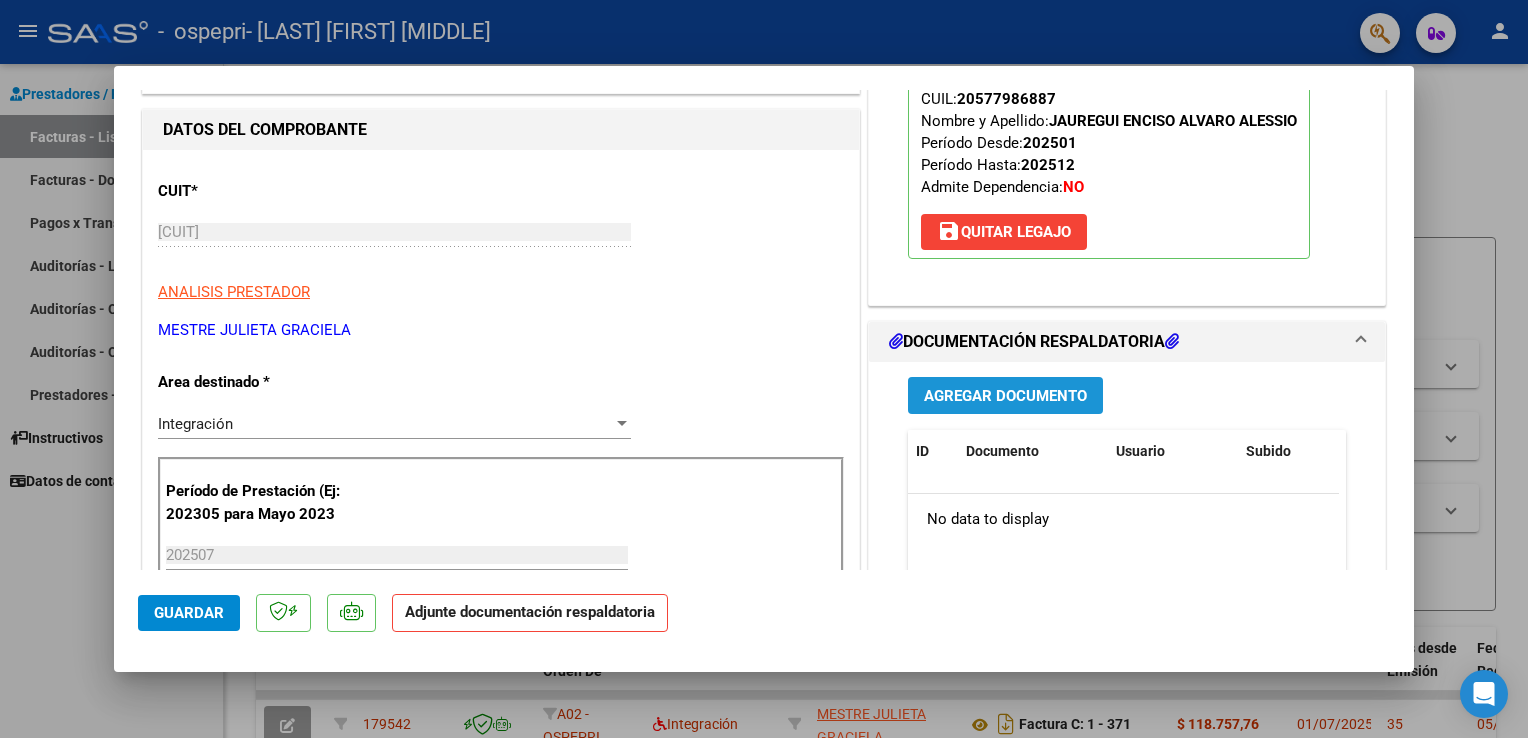 click on "Agregar Documento" at bounding box center (1005, 396) 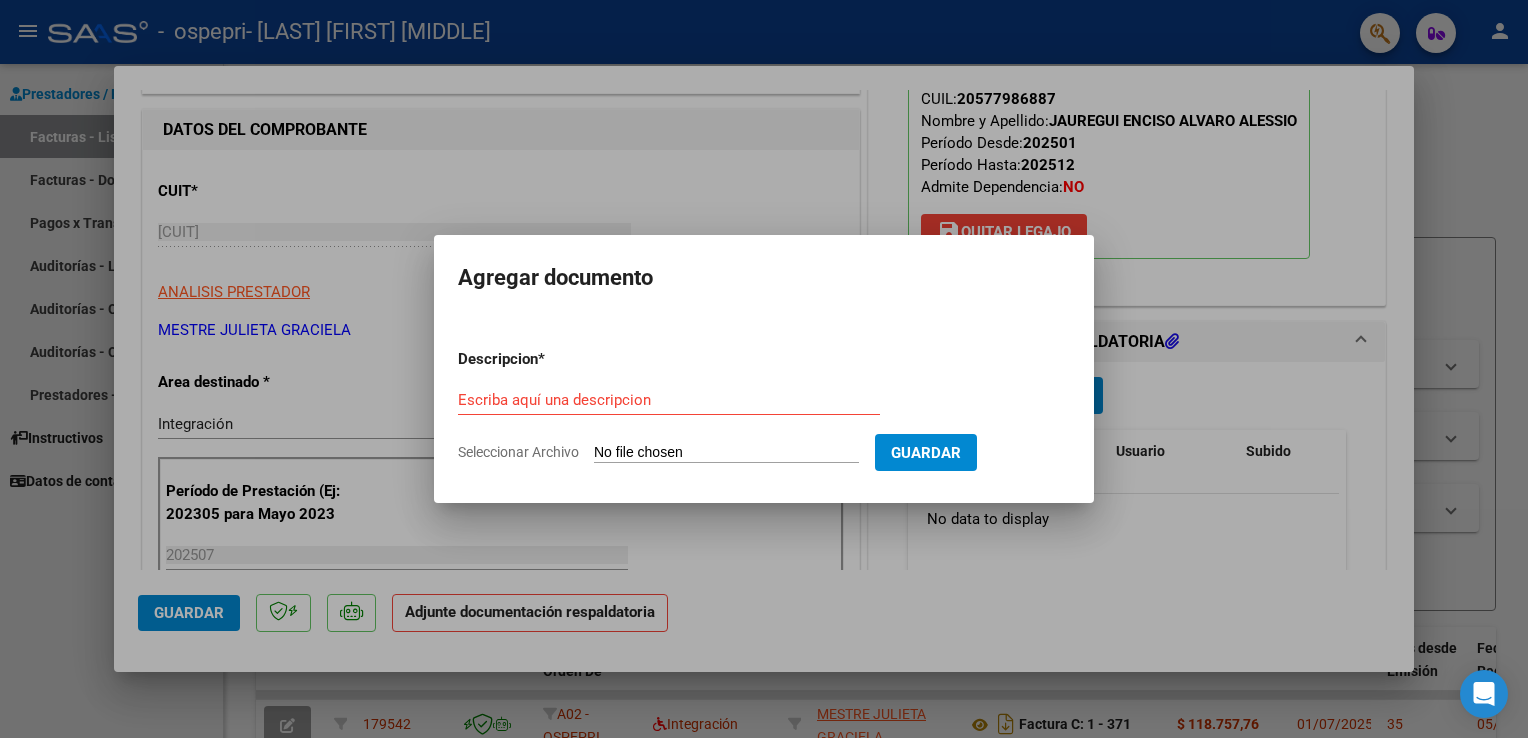 click on "Escriba aquí una descripcion" at bounding box center (669, 400) 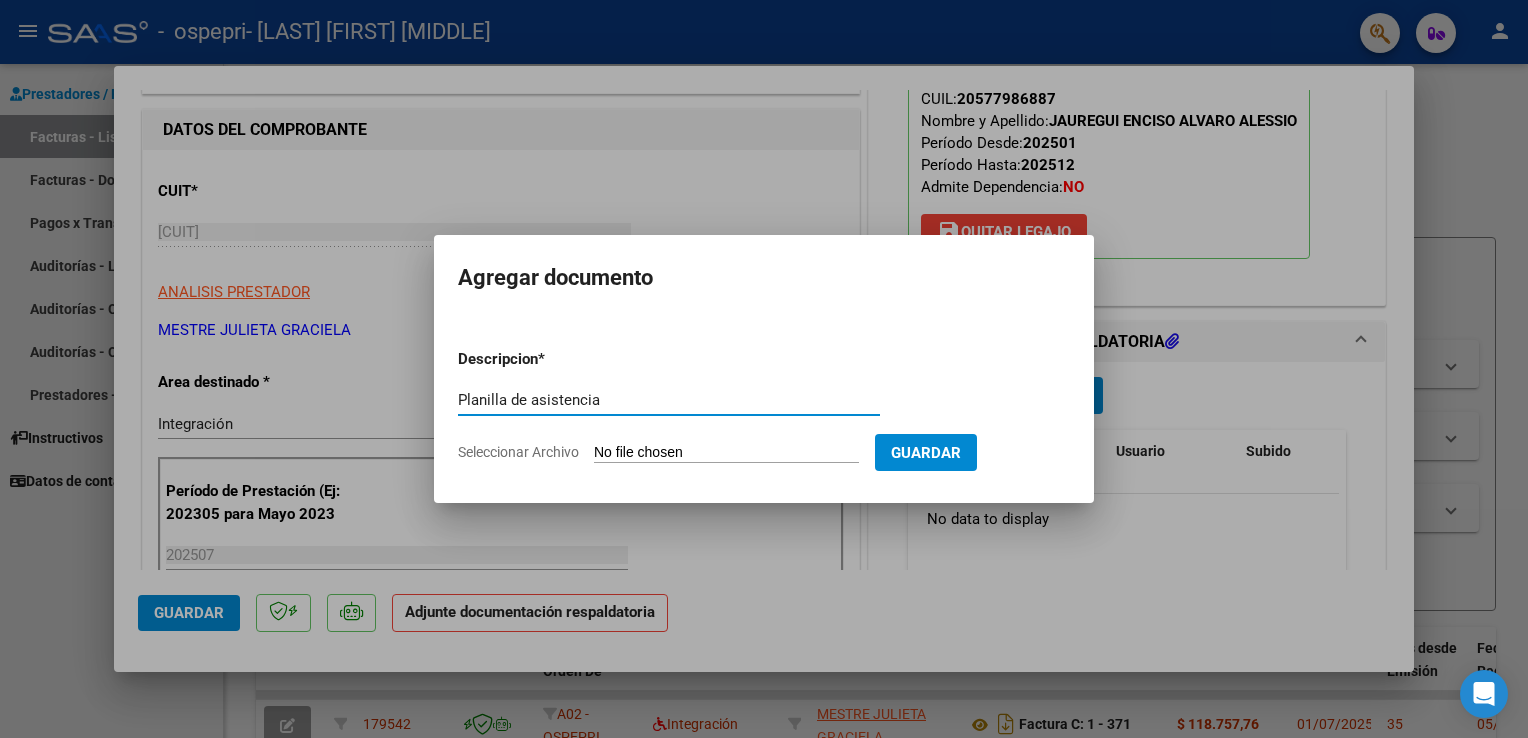 type on "Planilla de asistencia" 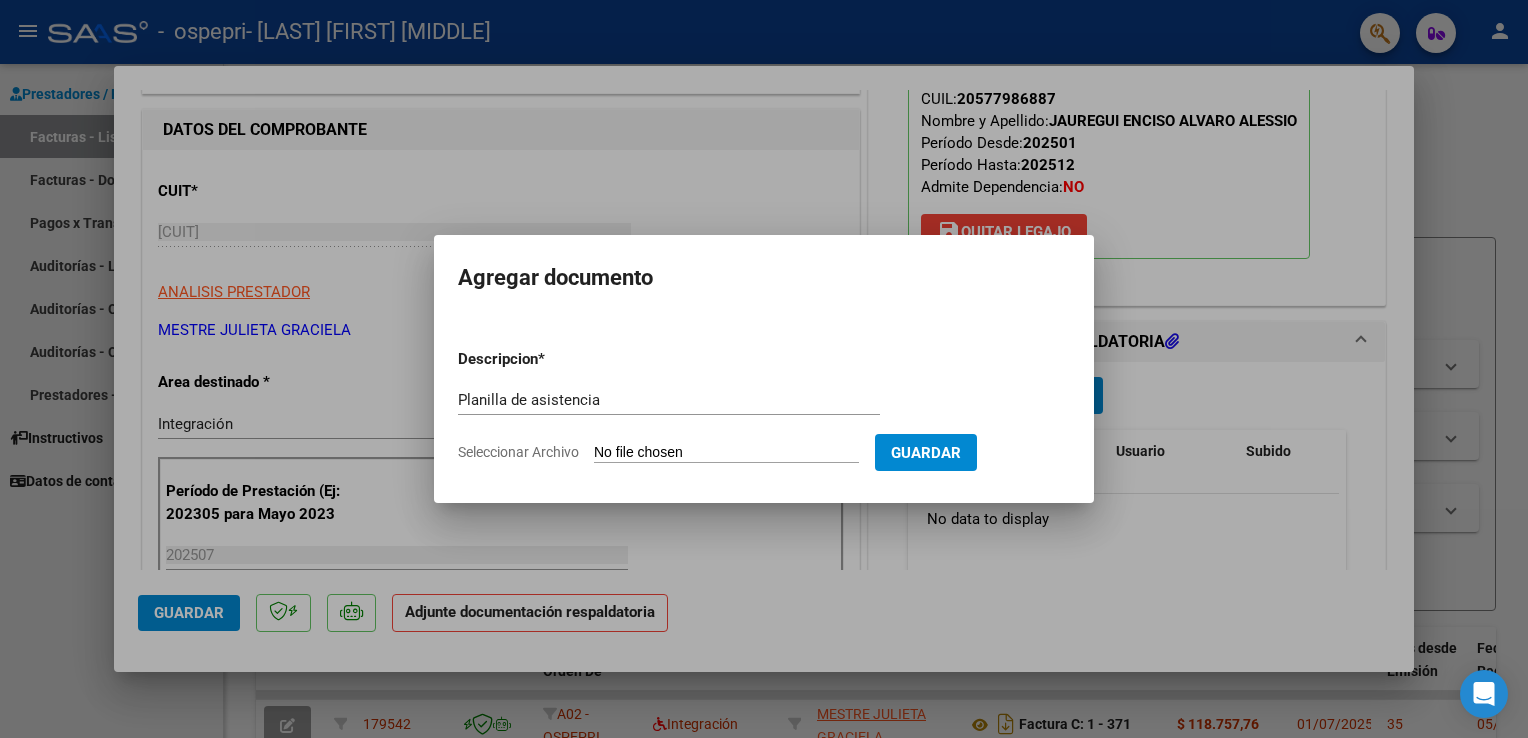 click on "Seleccionar Archivo" 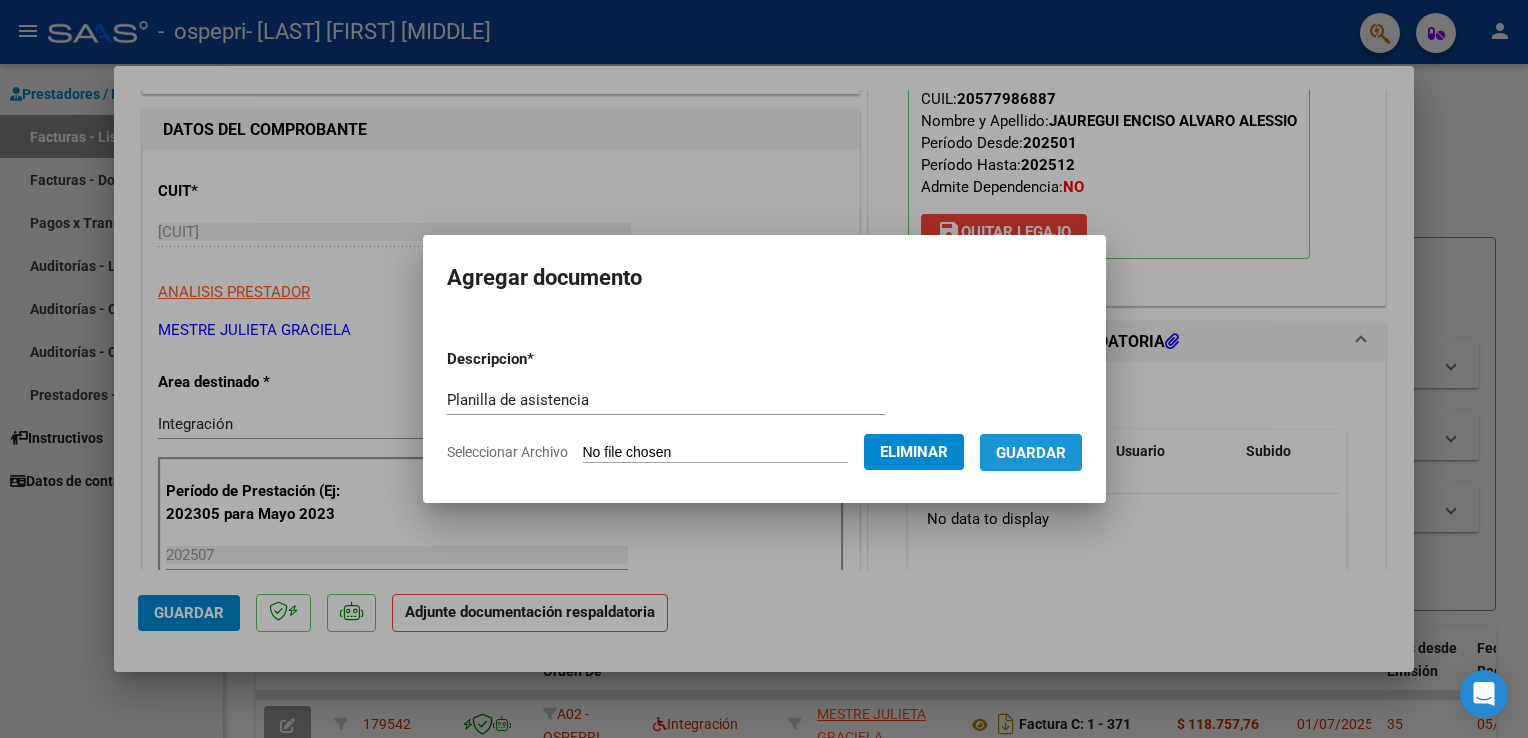 click on "Guardar" at bounding box center [1031, 453] 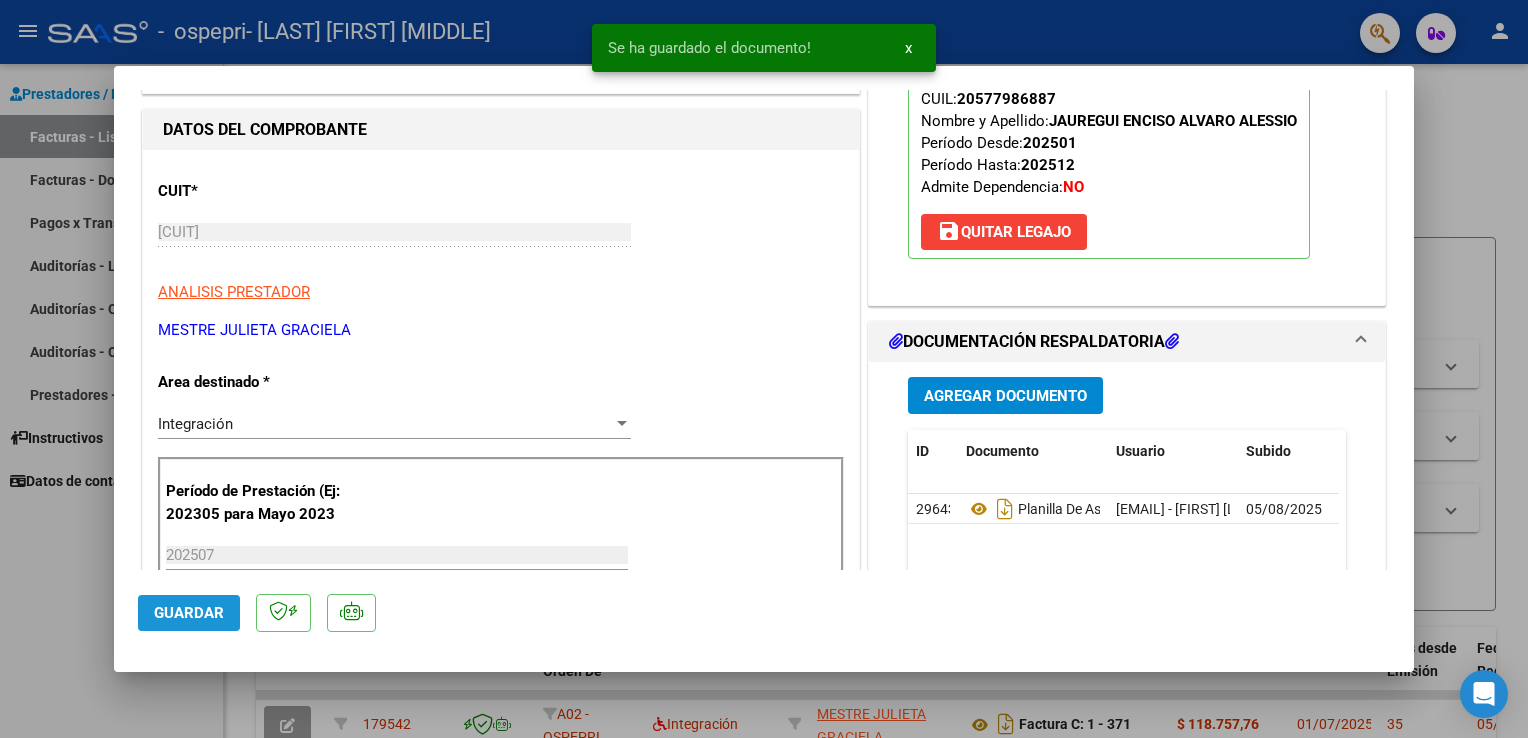 click on "Guardar" 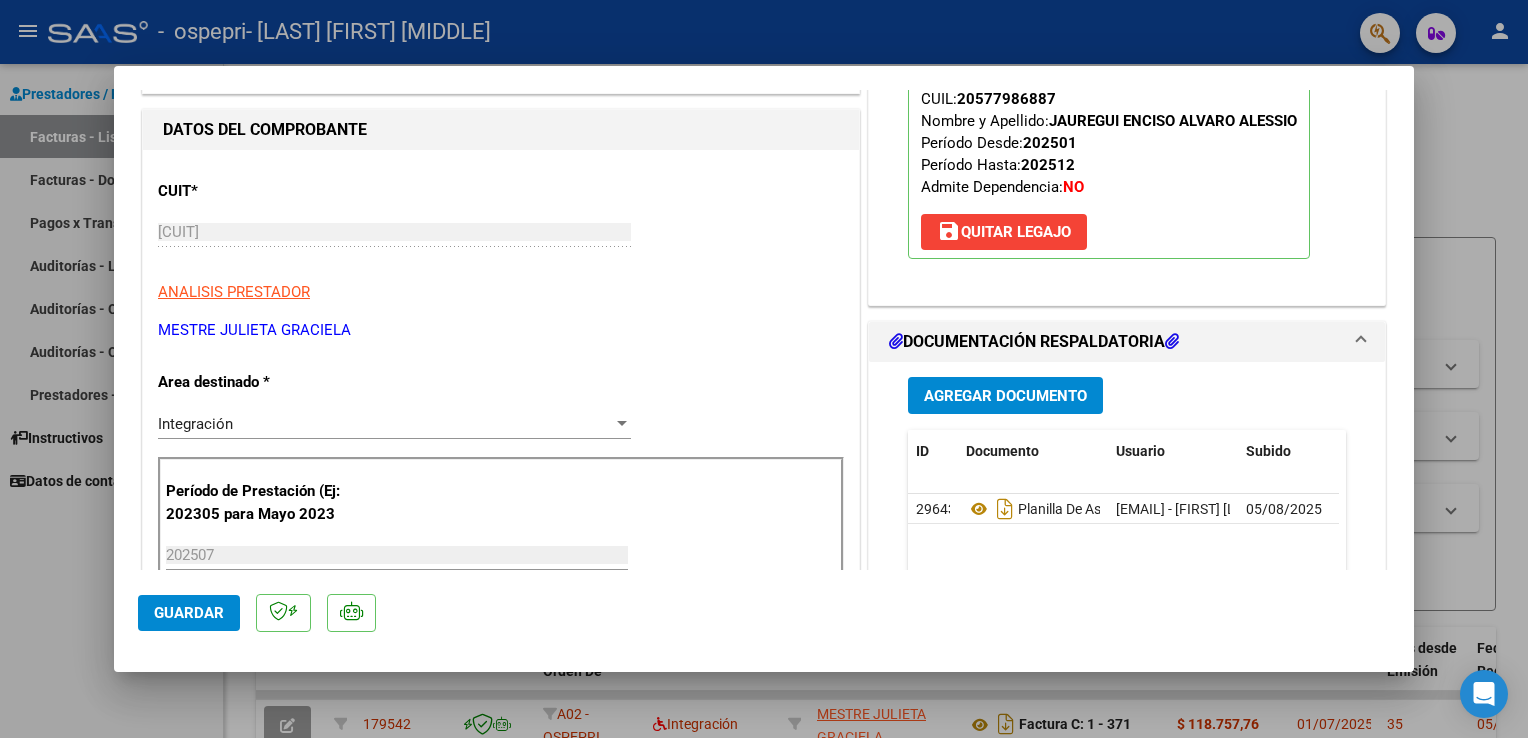 click at bounding box center (764, 369) 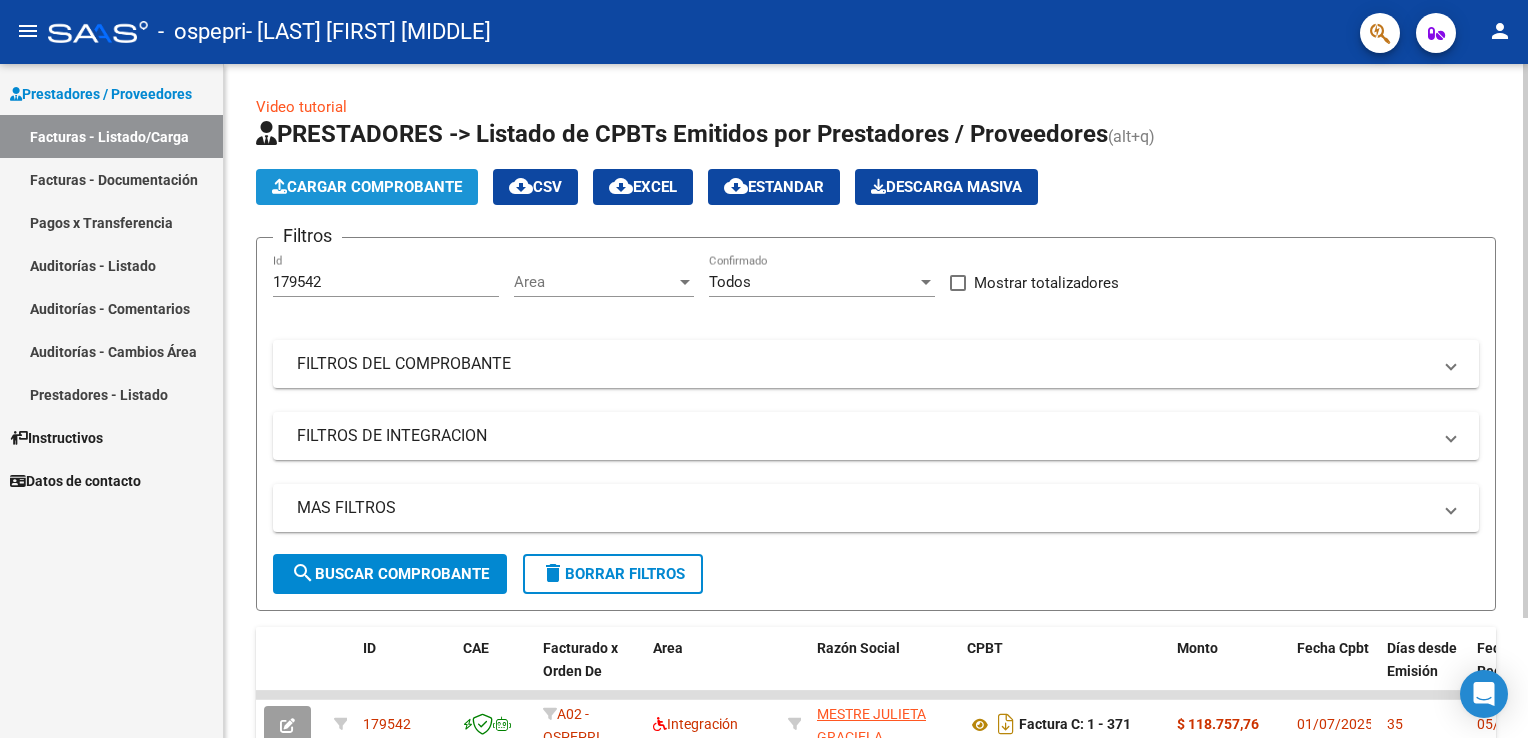 click on "Cargar Comprobante" 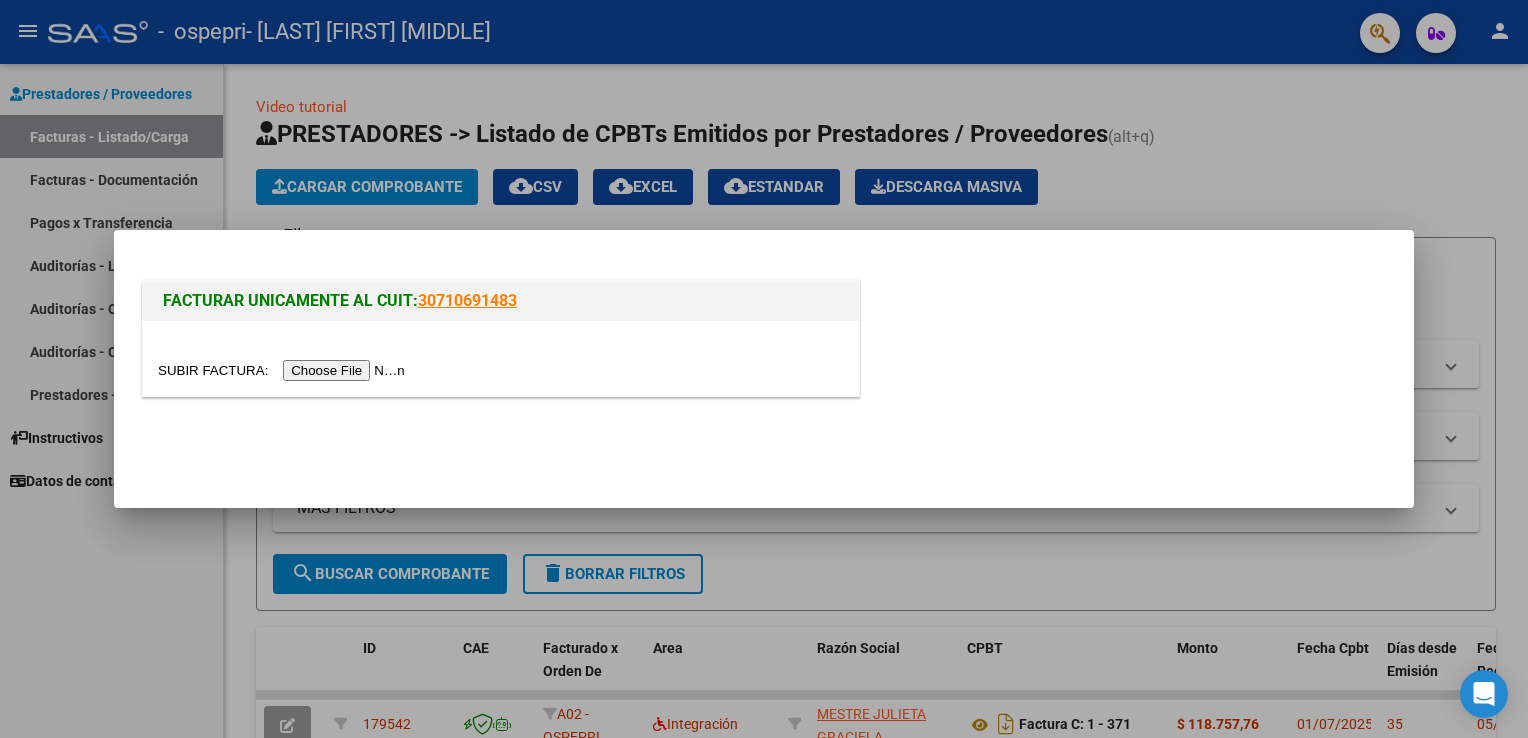 click at bounding box center (284, 370) 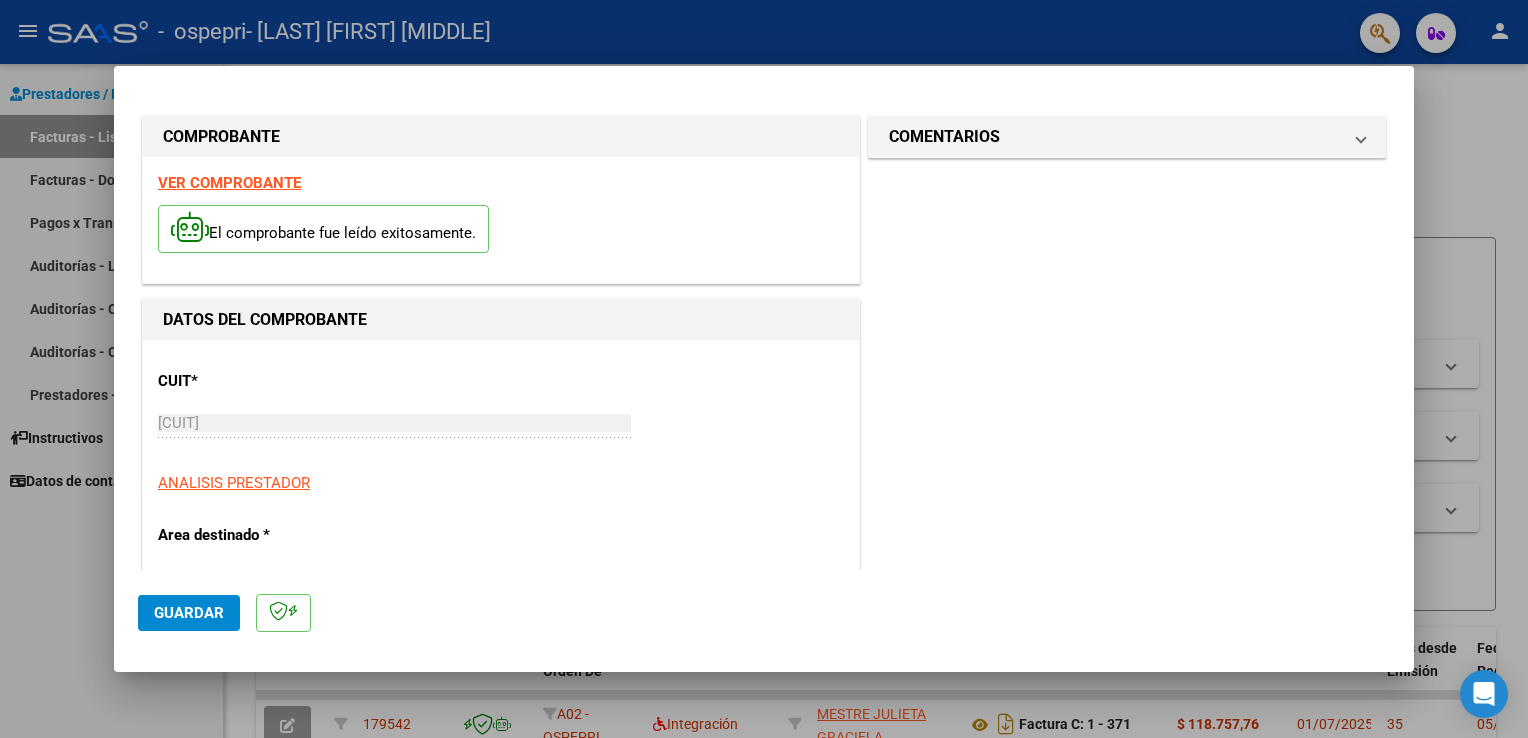 click on "VER COMPROBANTE" at bounding box center (229, 183) 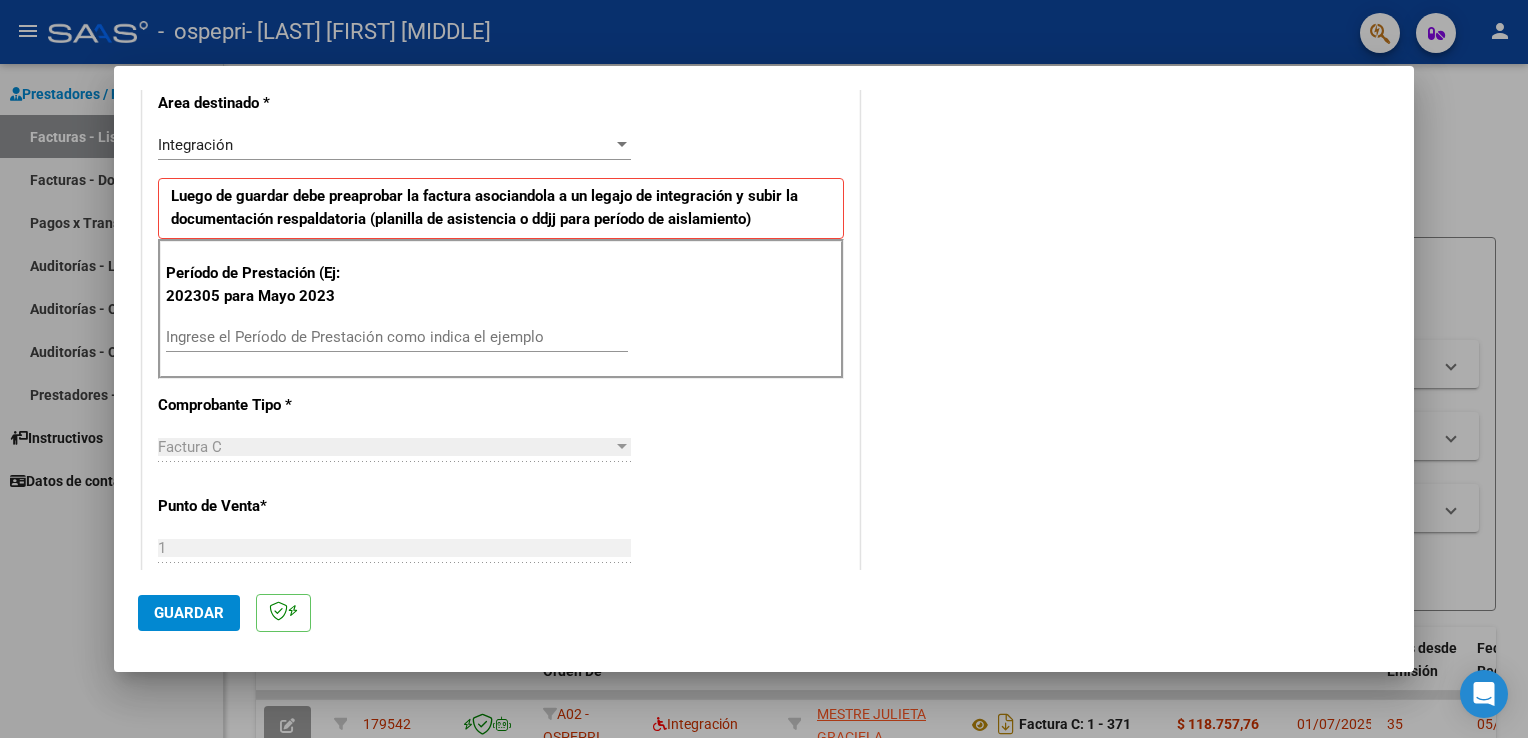 scroll, scrollTop: 480, scrollLeft: 0, axis: vertical 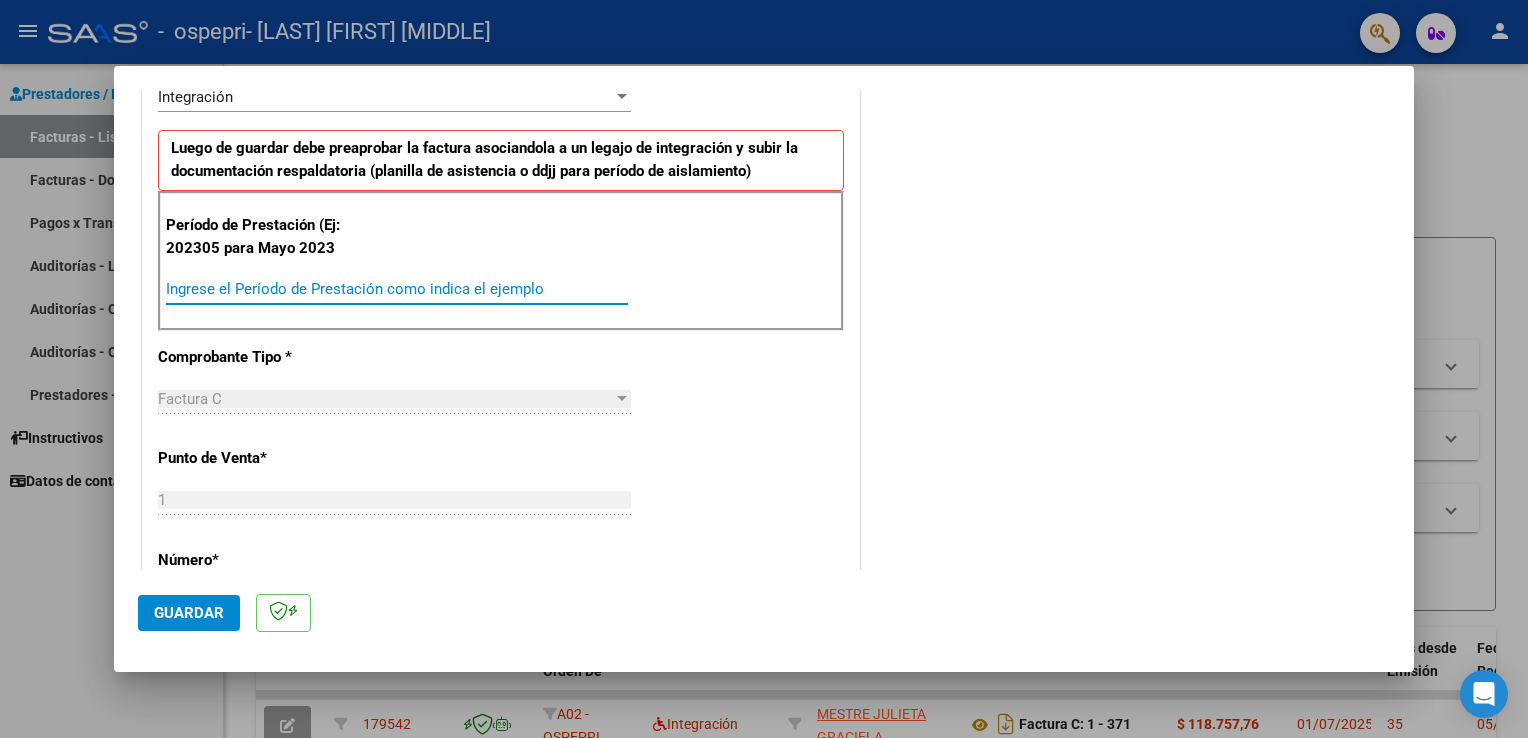 click on "Ingrese el Período de Prestación como indica el ejemplo" at bounding box center [397, 289] 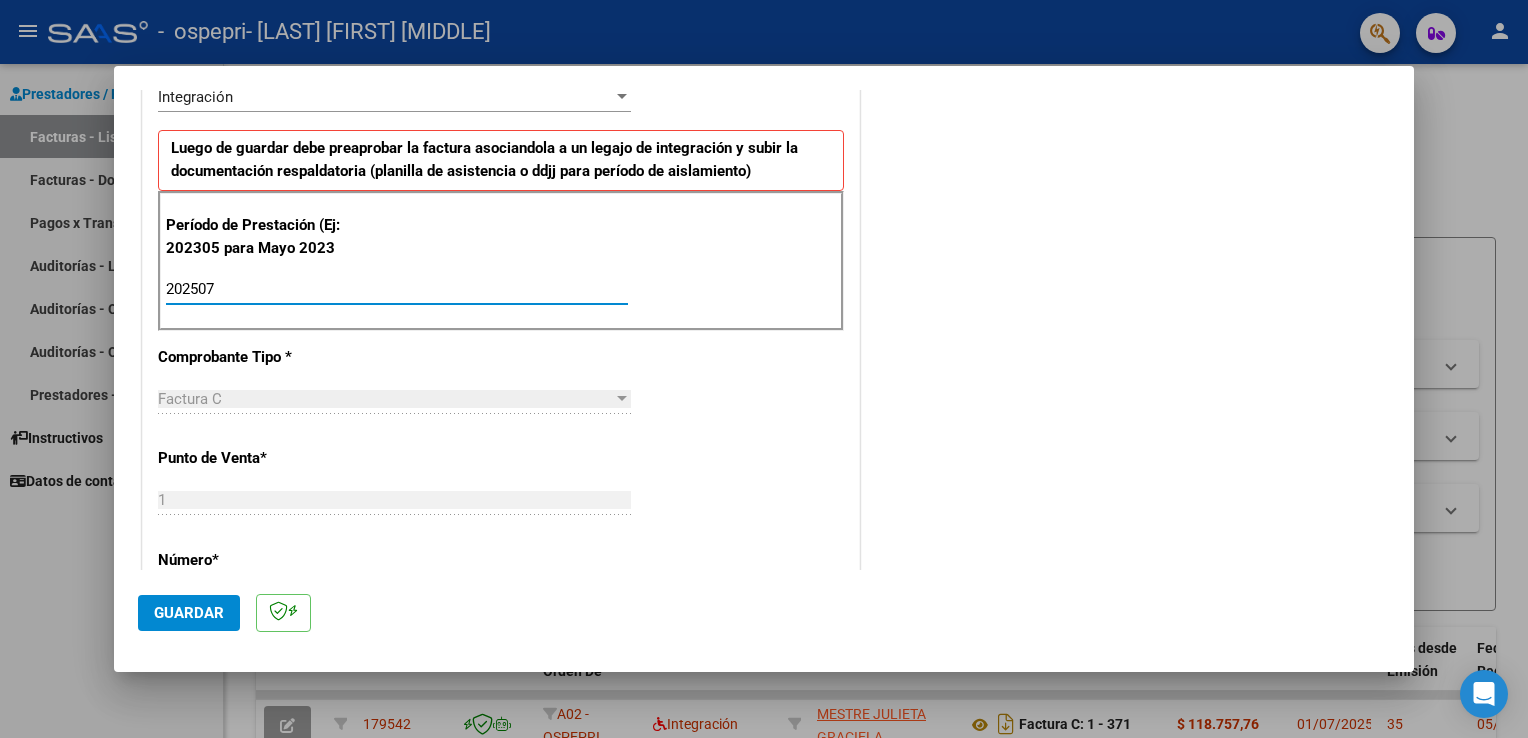 type on "202507" 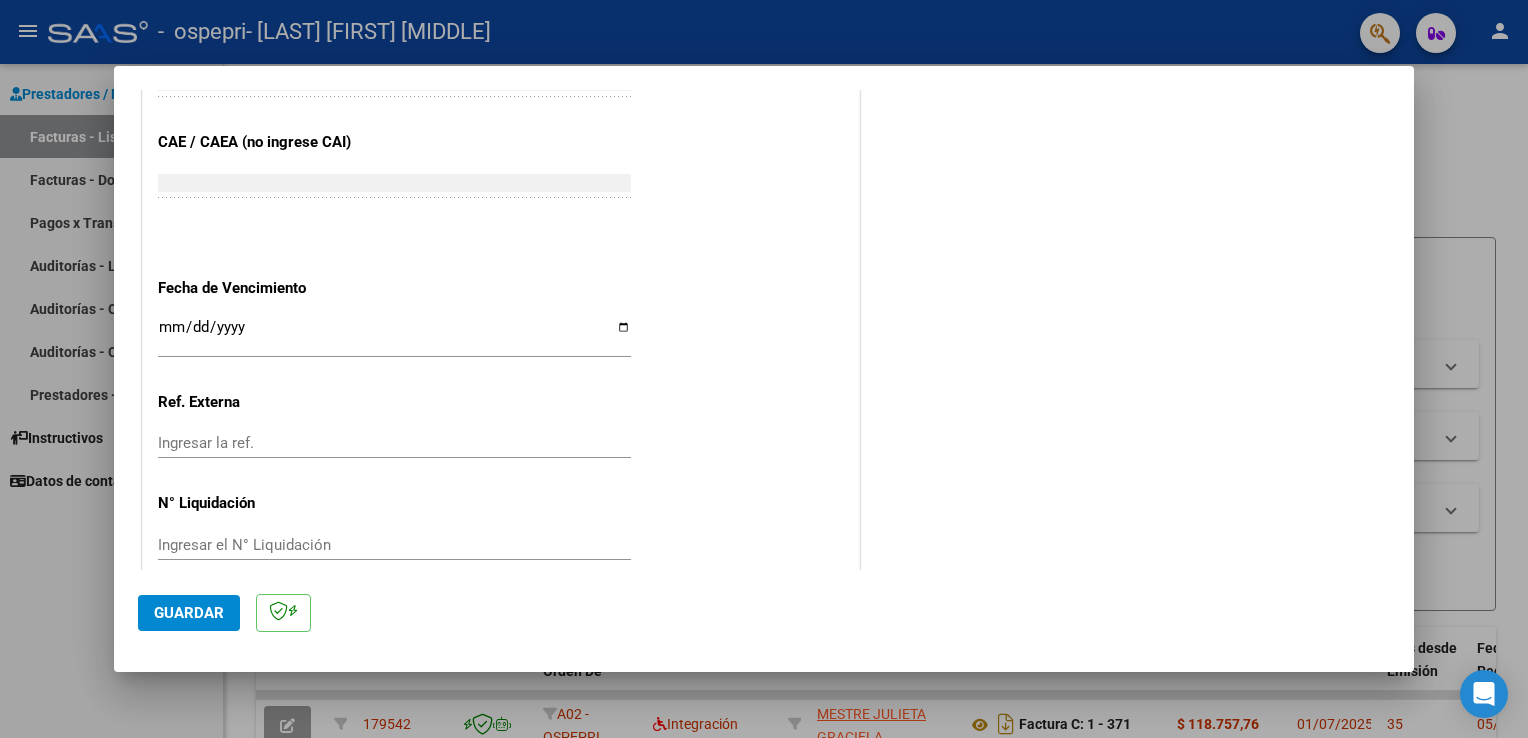 scroll, scrollTop: 1233, scrollLeft: 0, axis: vertical 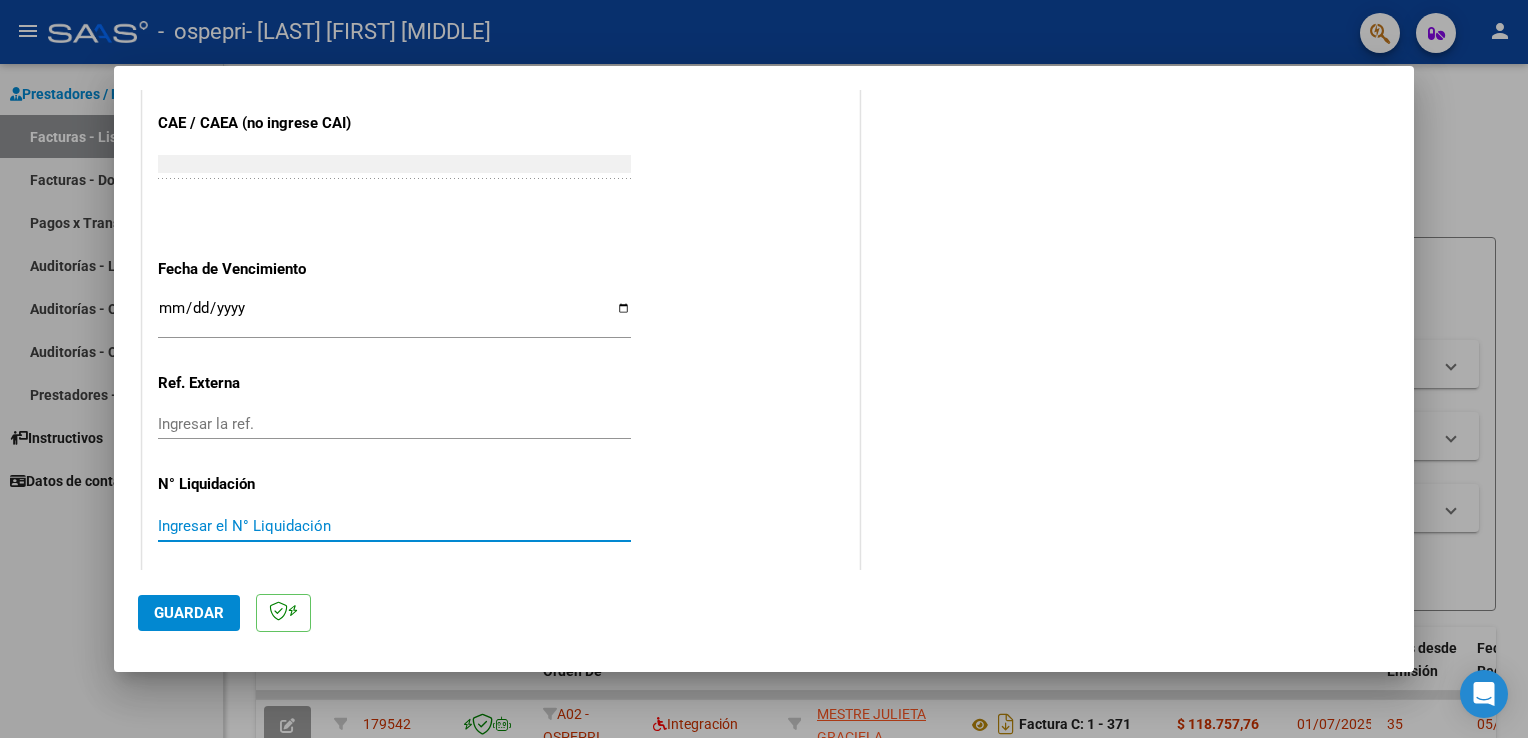 click on "Ingresar el N° Liquidación" at bounding box center [394, 526] 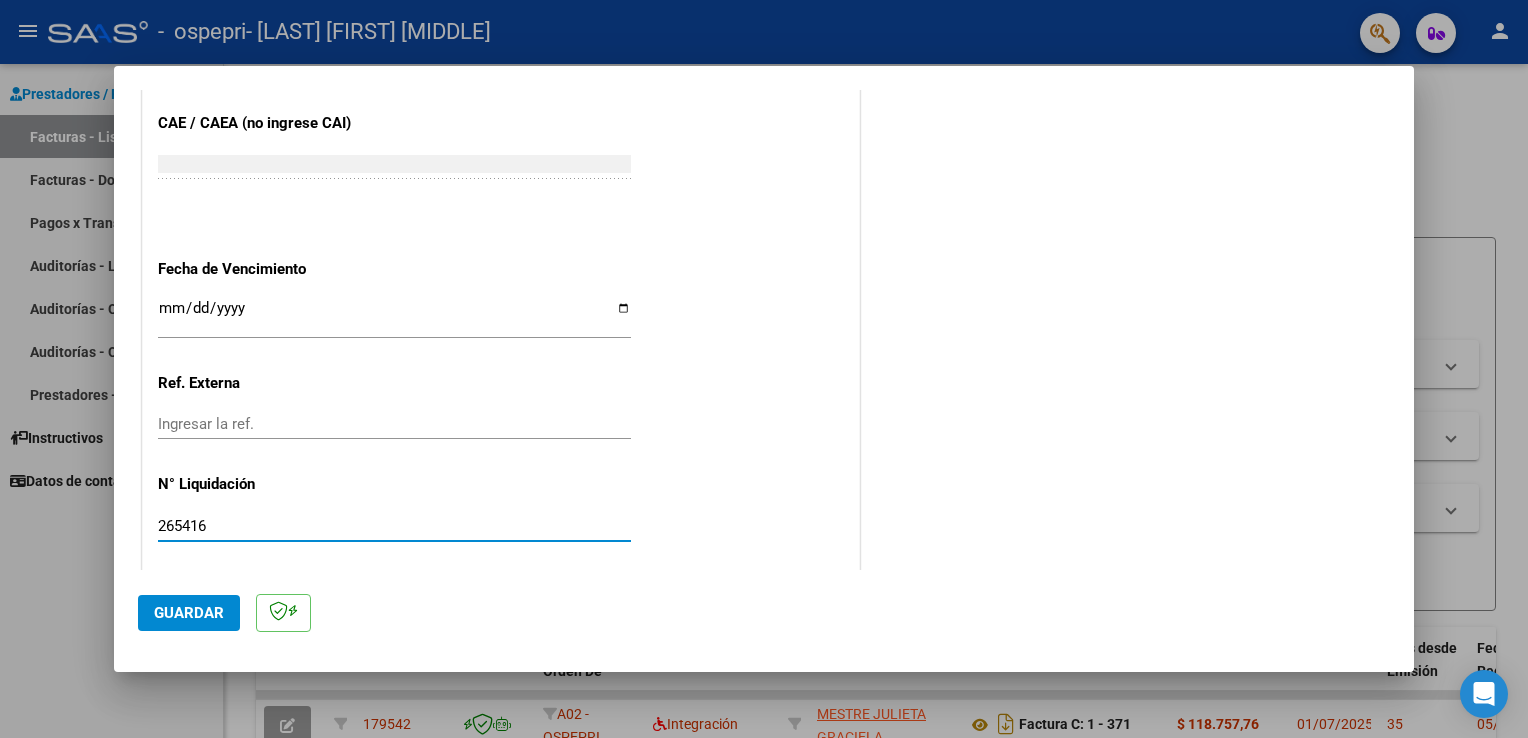 type on "265416" 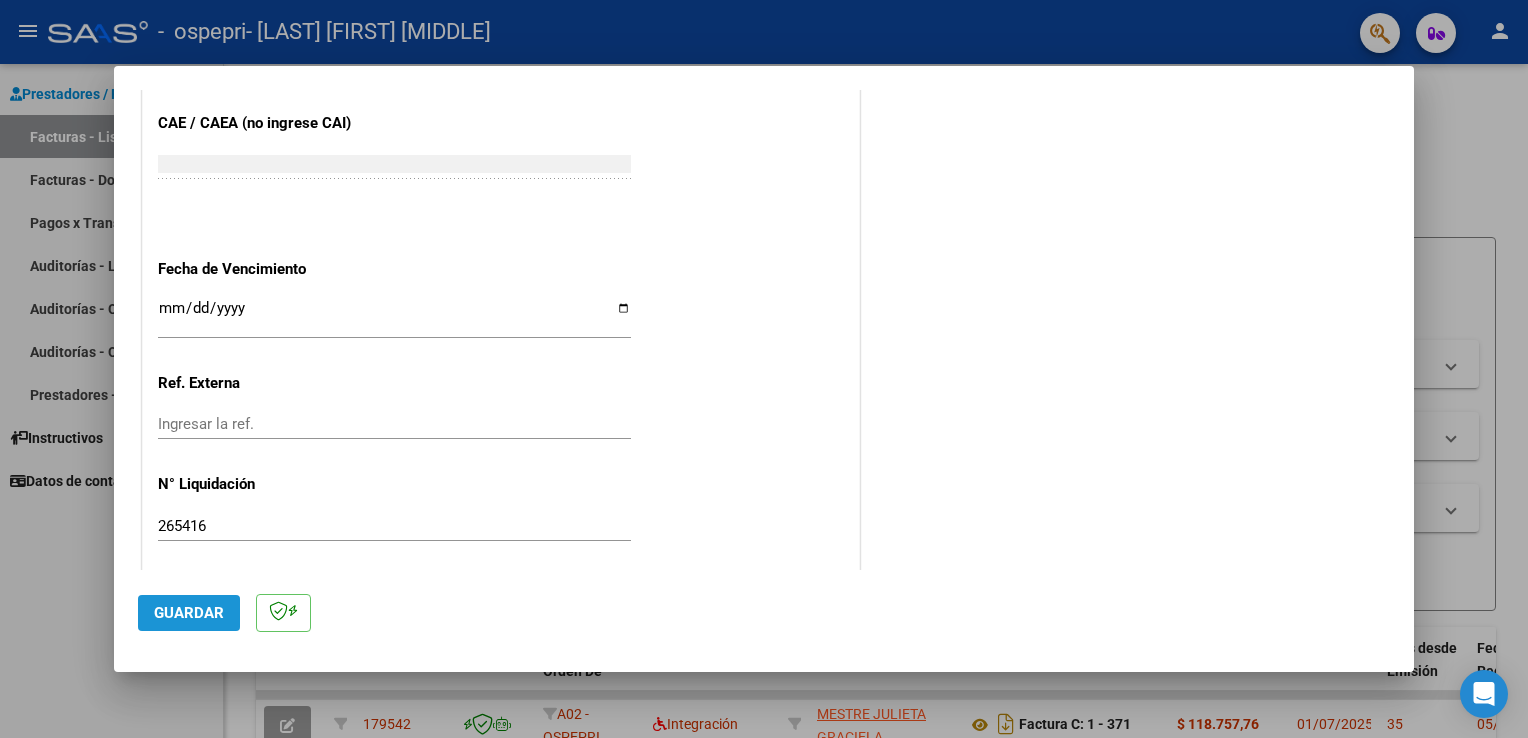 click on "Guardar" 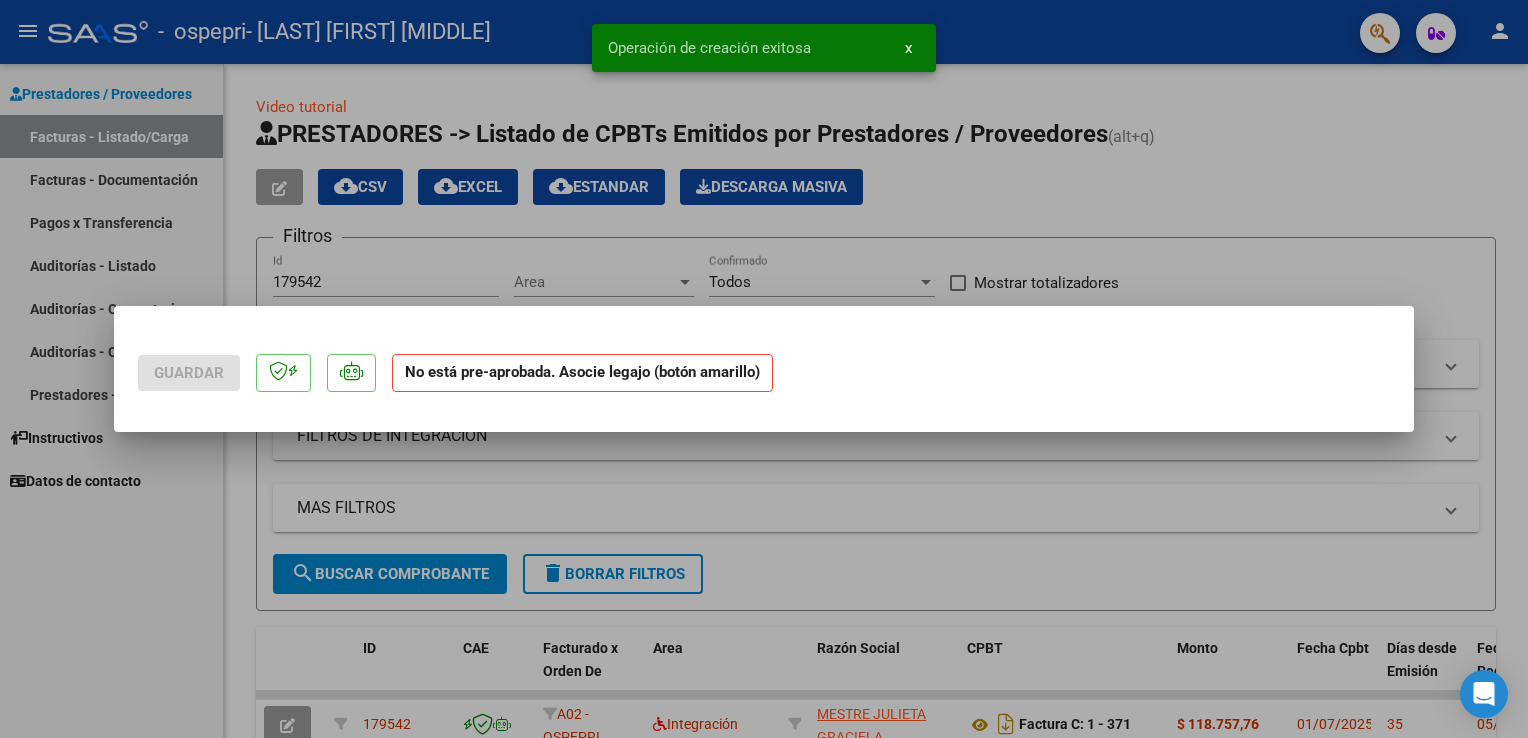 scroll, scrollTop: 0, scrollLeft: 0, axis: both 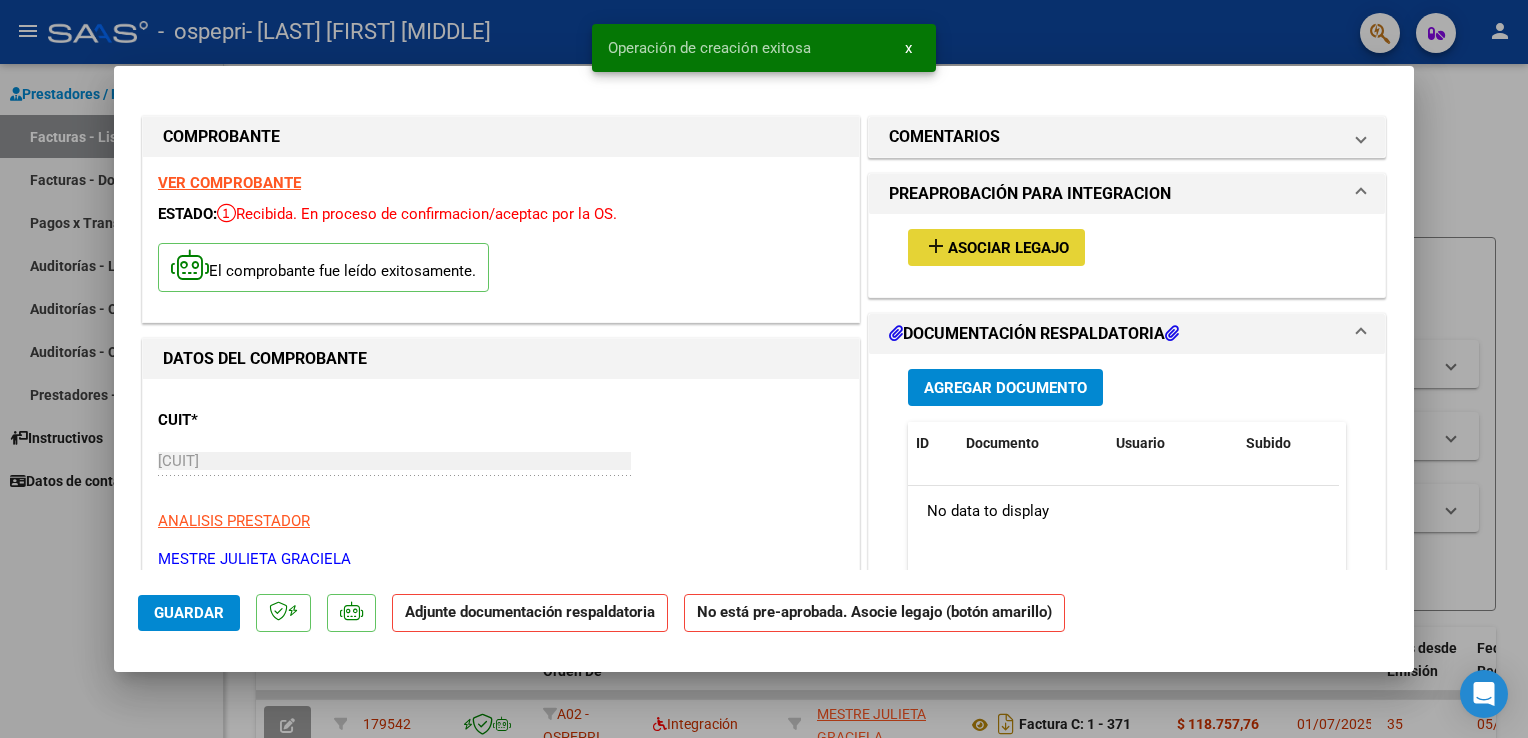 click on "Asociar Legajo" at bounding box center [1008, 248] 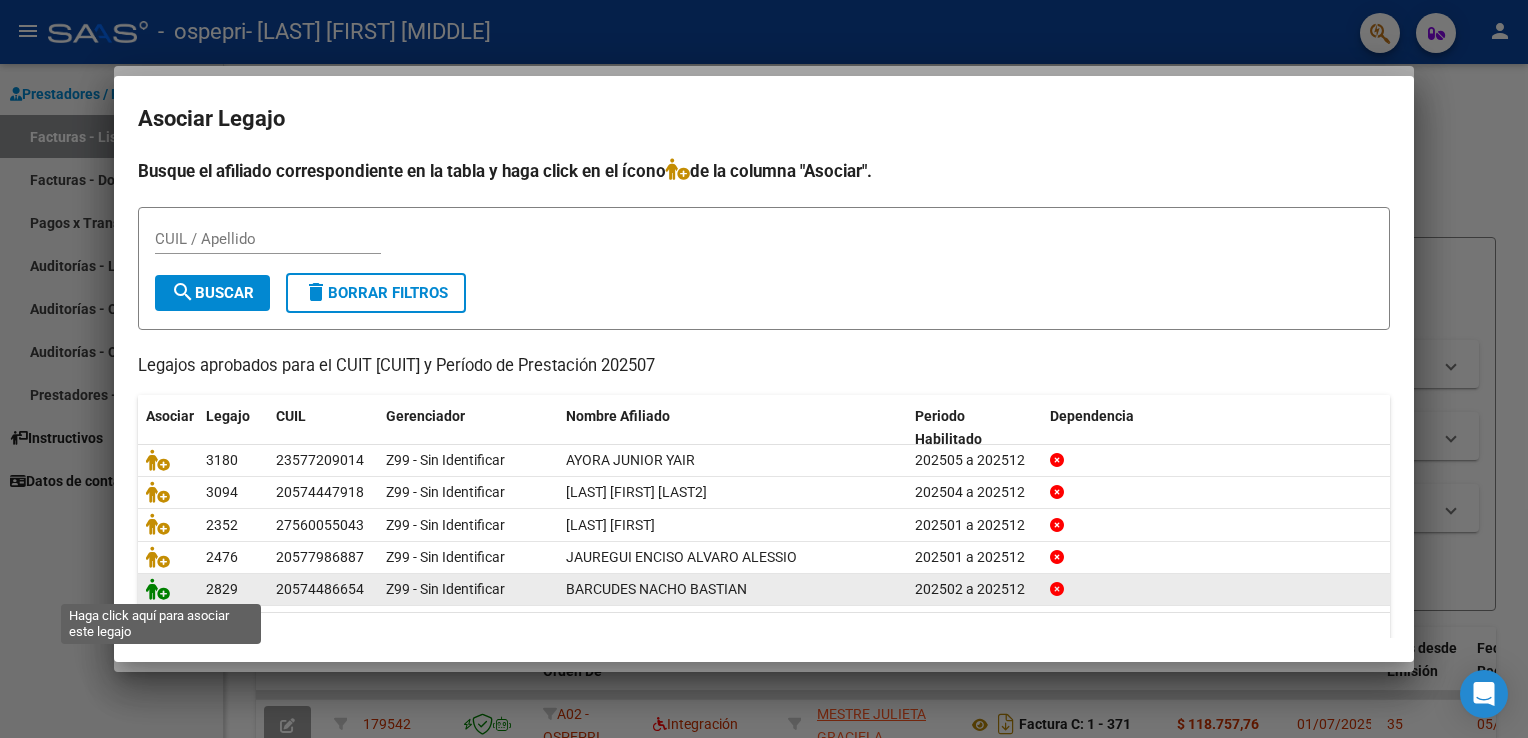 click 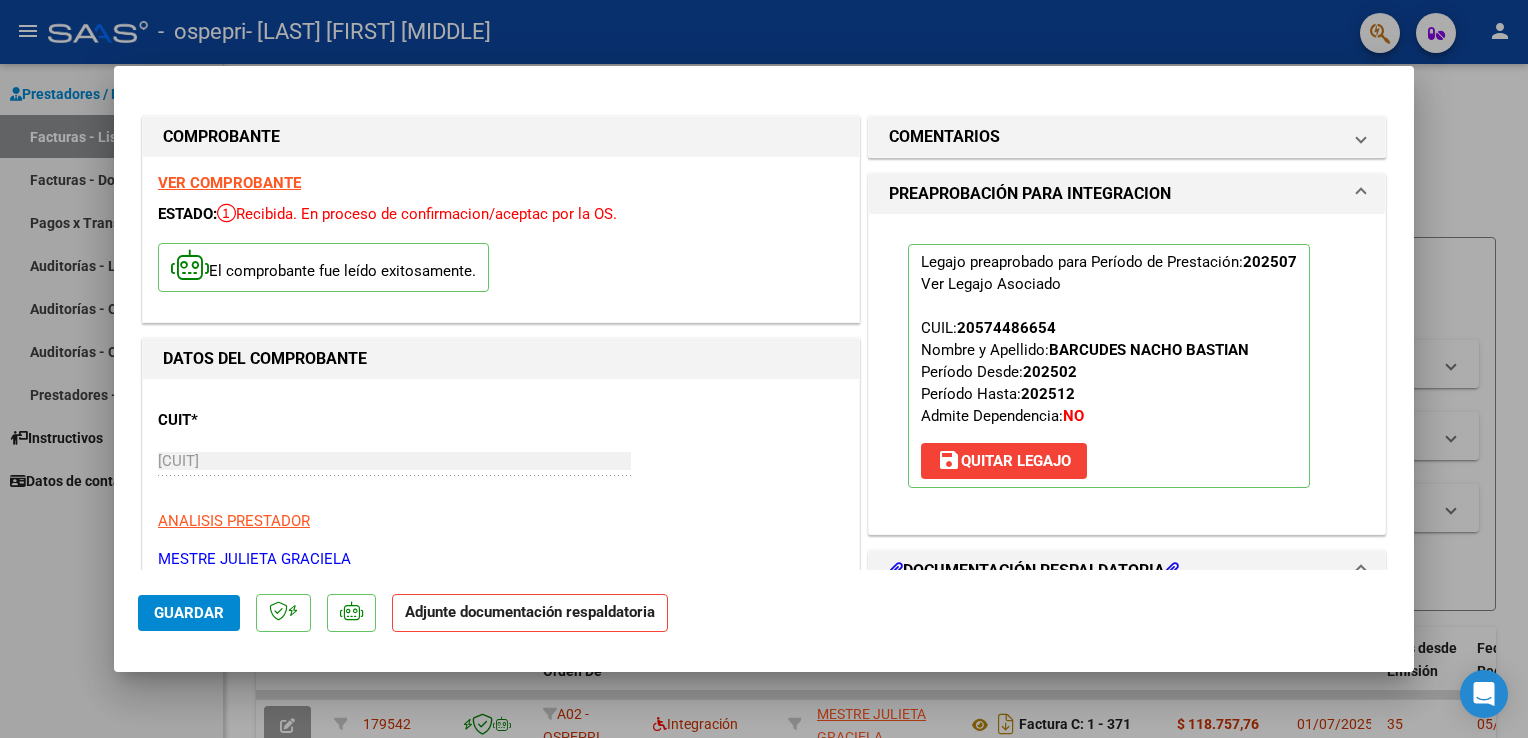 click on "Guardar Adjunte documentación respaldatoria" 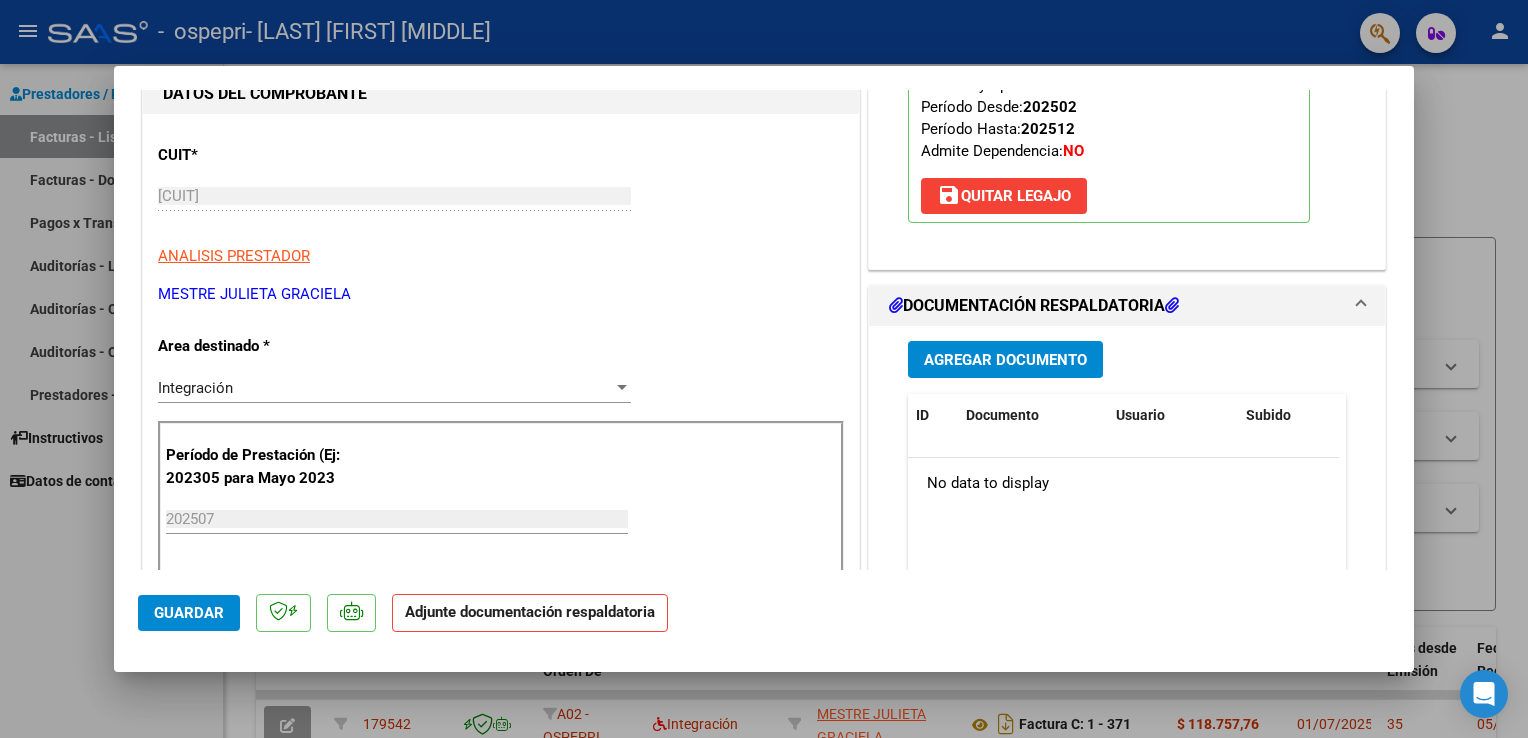 scroll, scrollTop: 288, scrollLeft: 0, axis: vertical 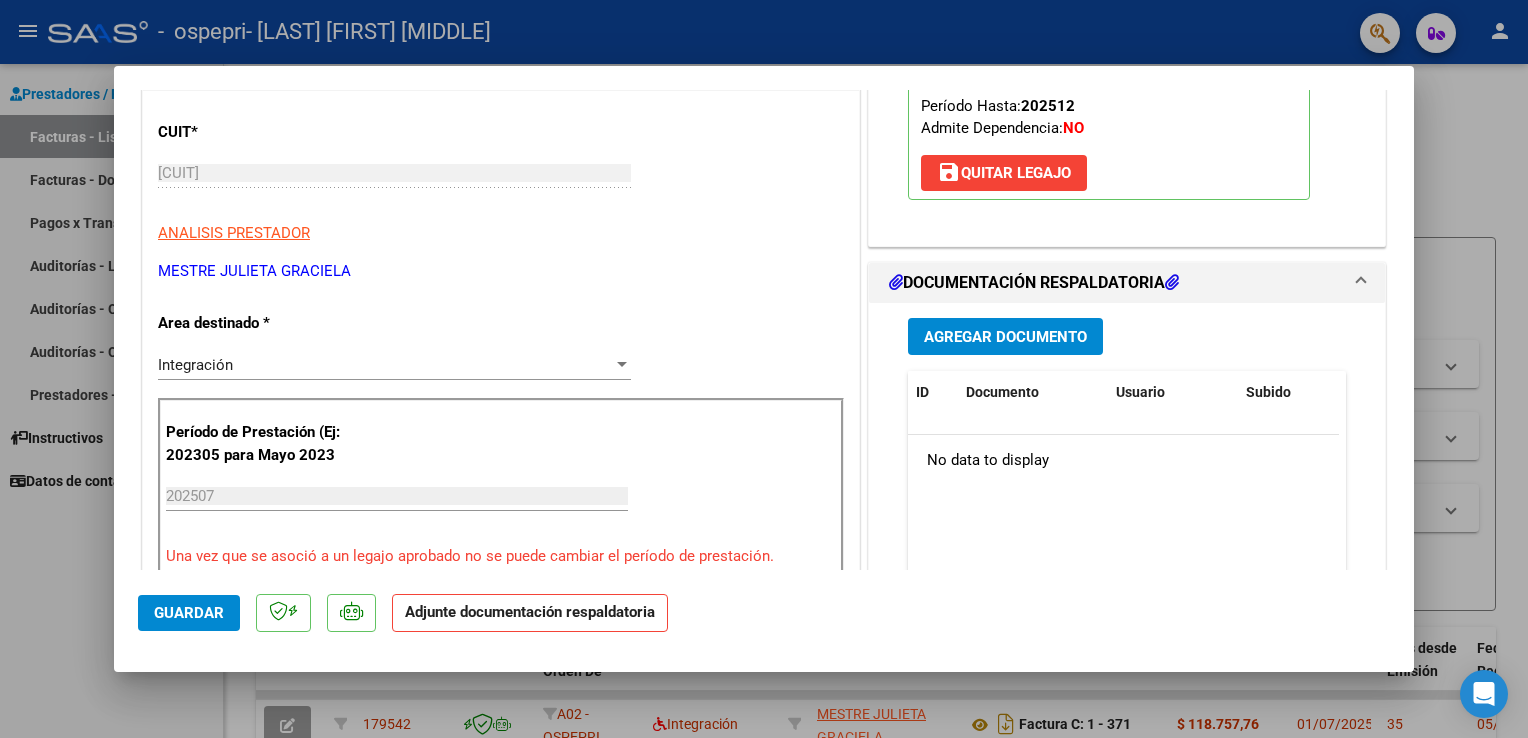 click on "Agregar Documento" at bounding box center (1005, 337) 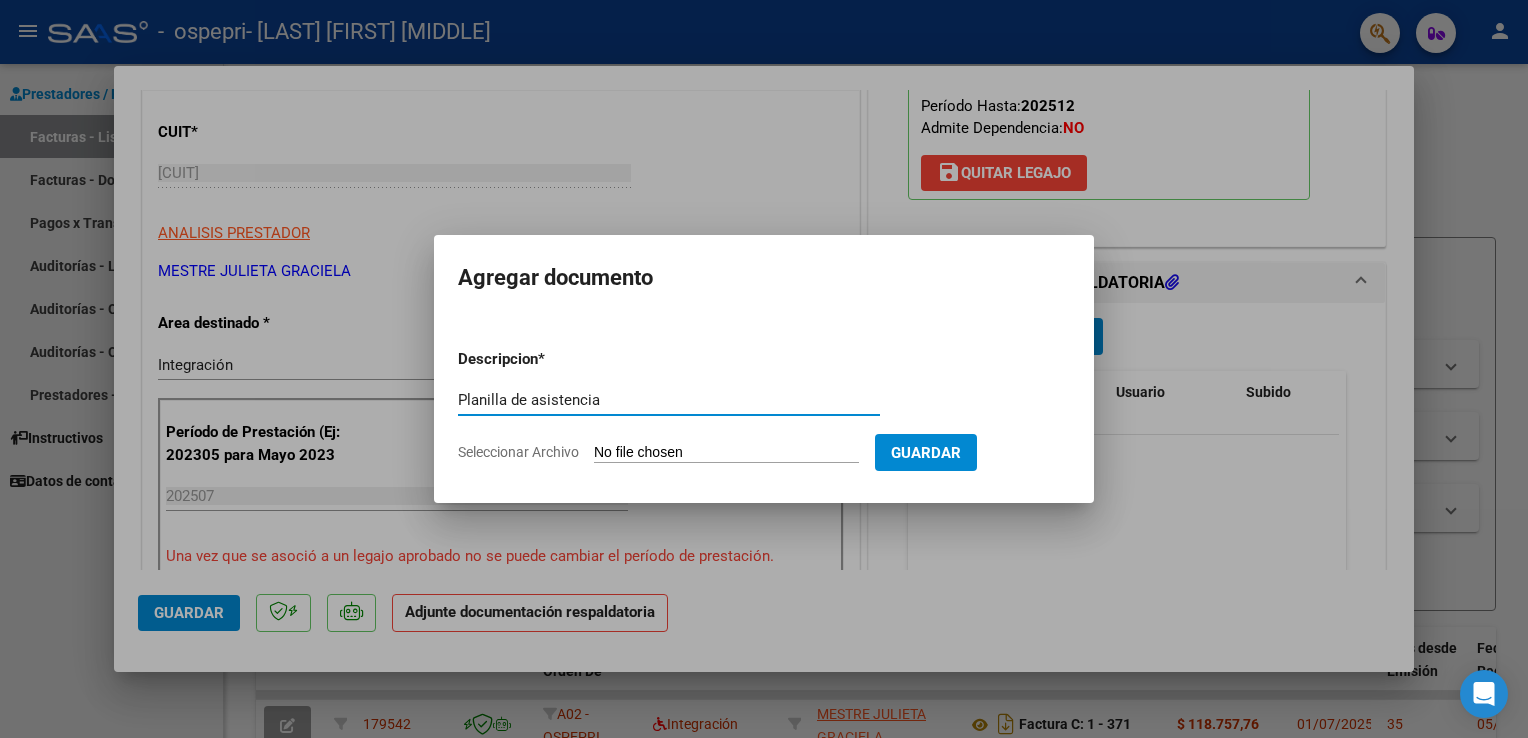 type on "Planilla de asistencia" 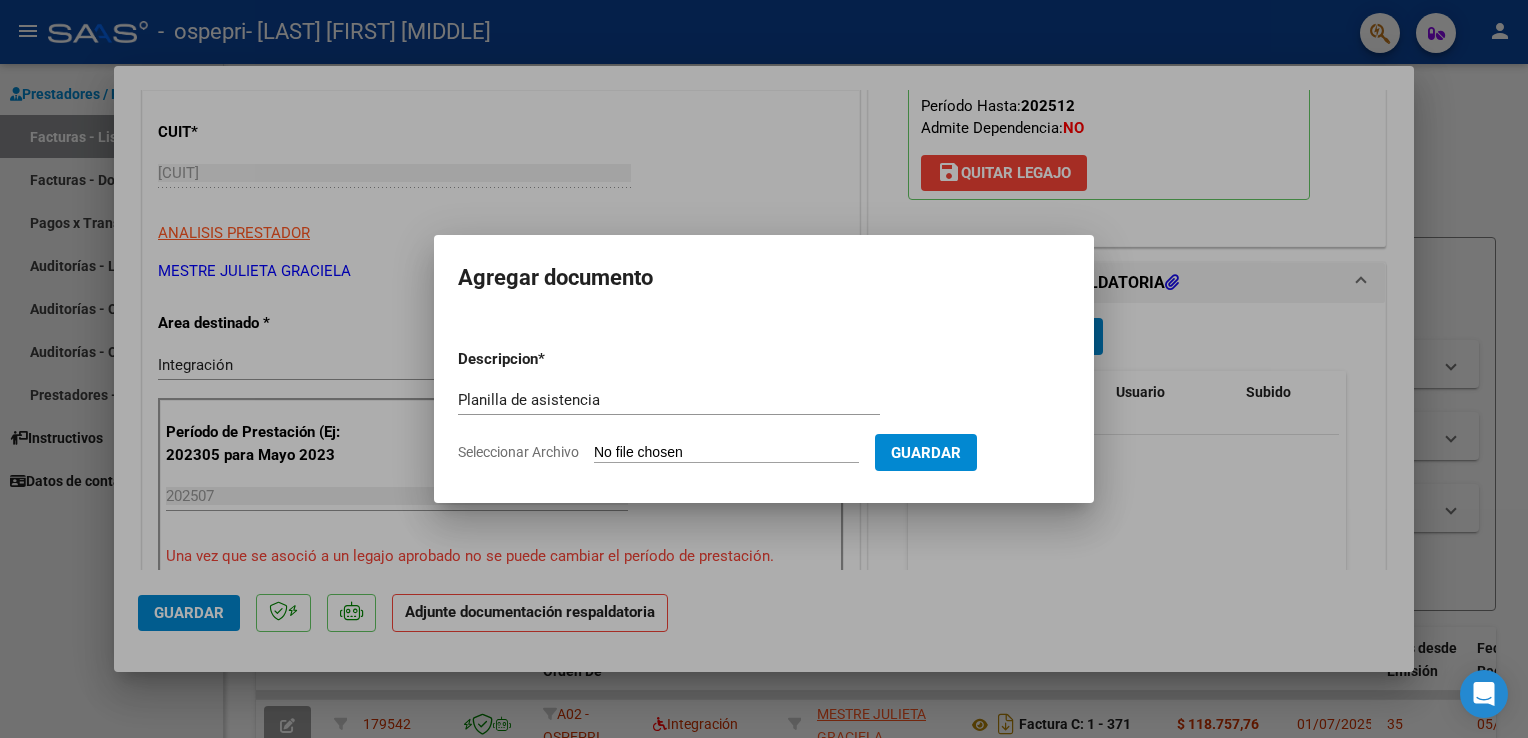 click on "Seleccionar Archivo" 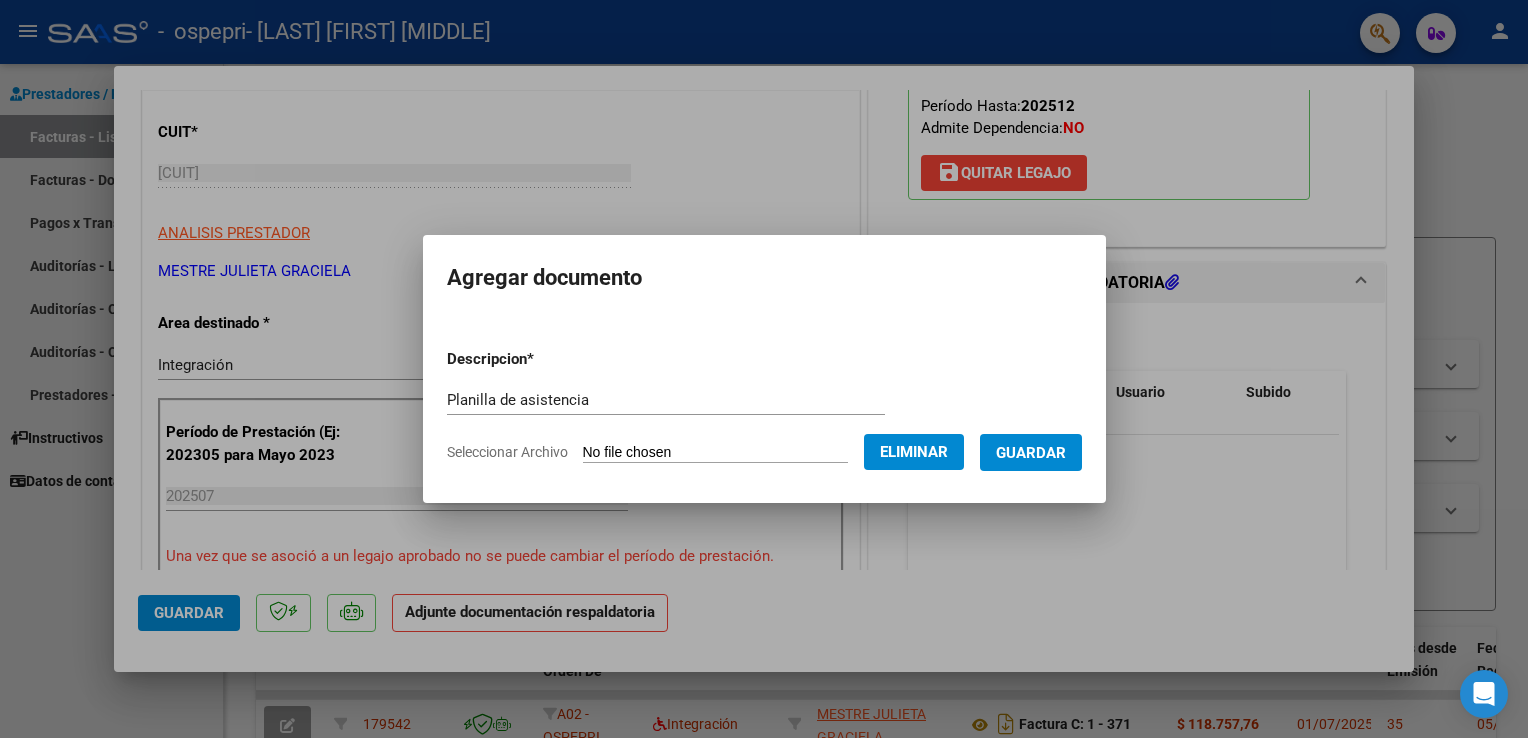 click on "Guardar" at bounding box center [1031, 453] 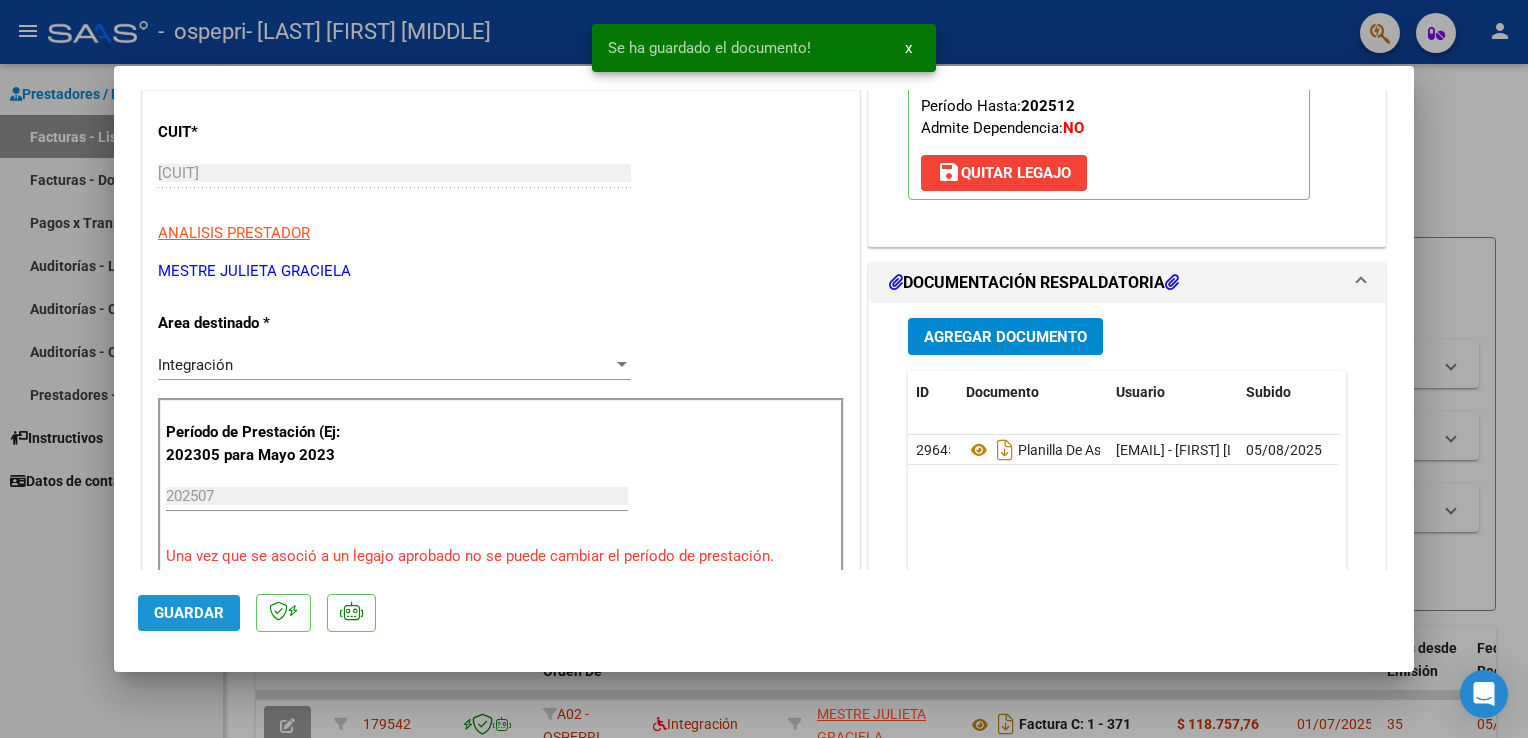 click on "Guardar" 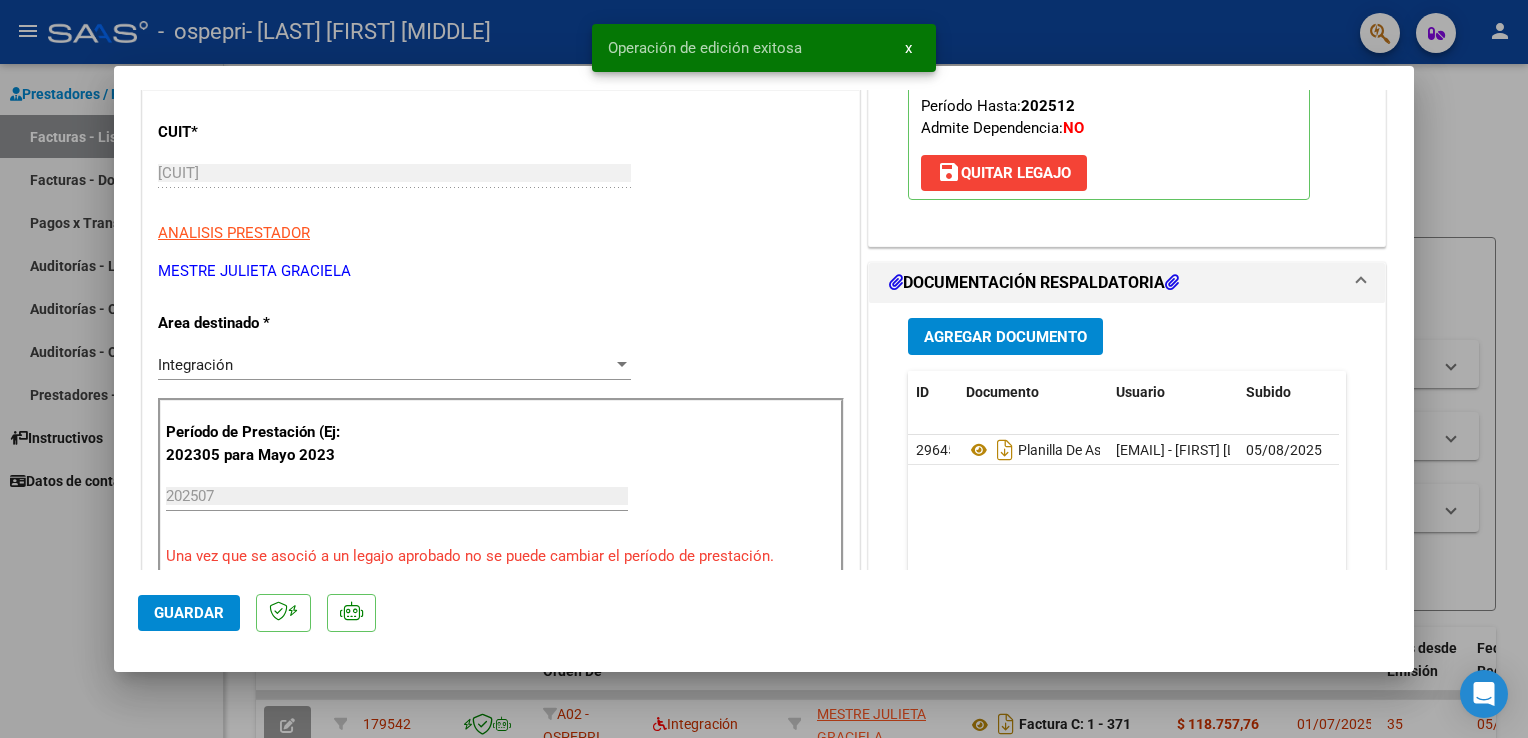 click at bounding box center [764, 369] 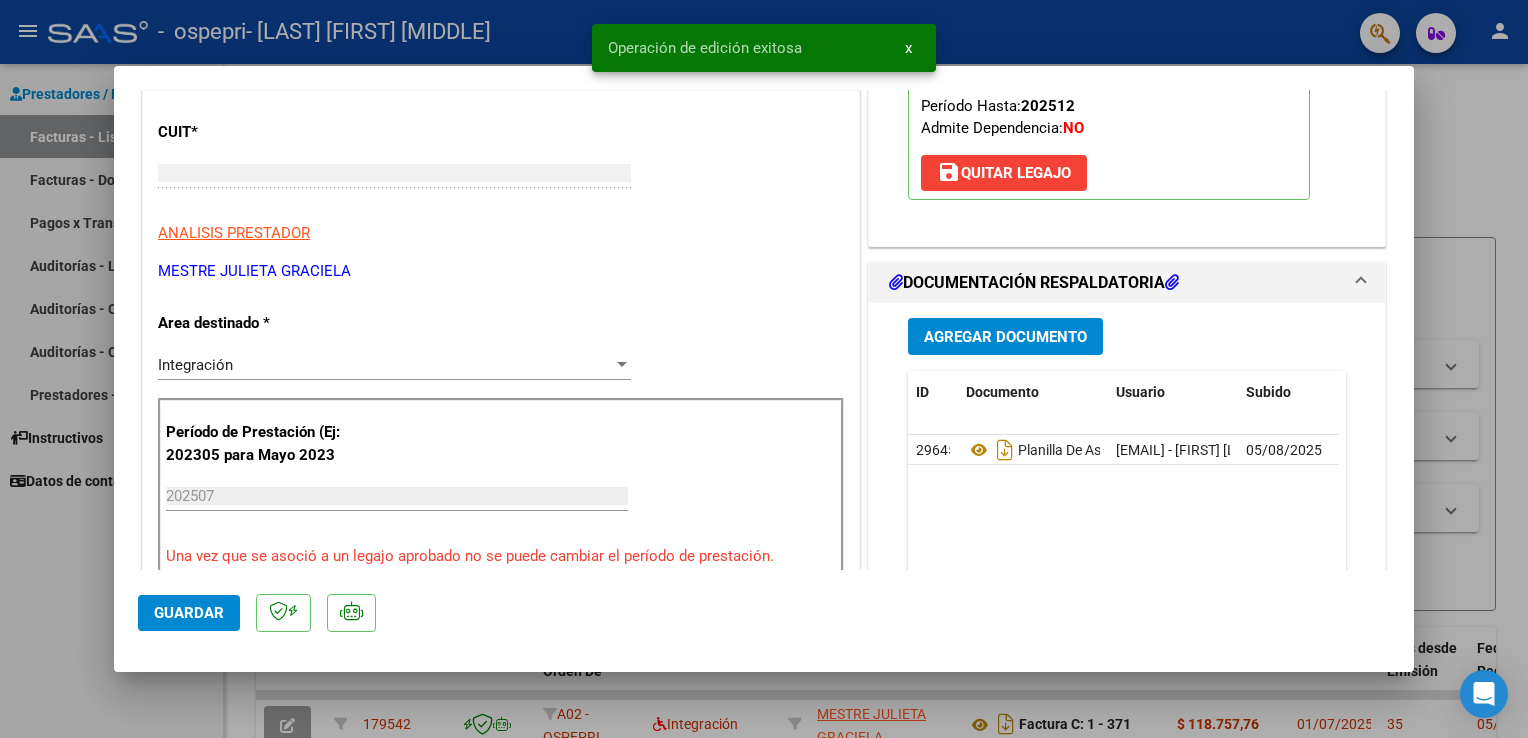 type 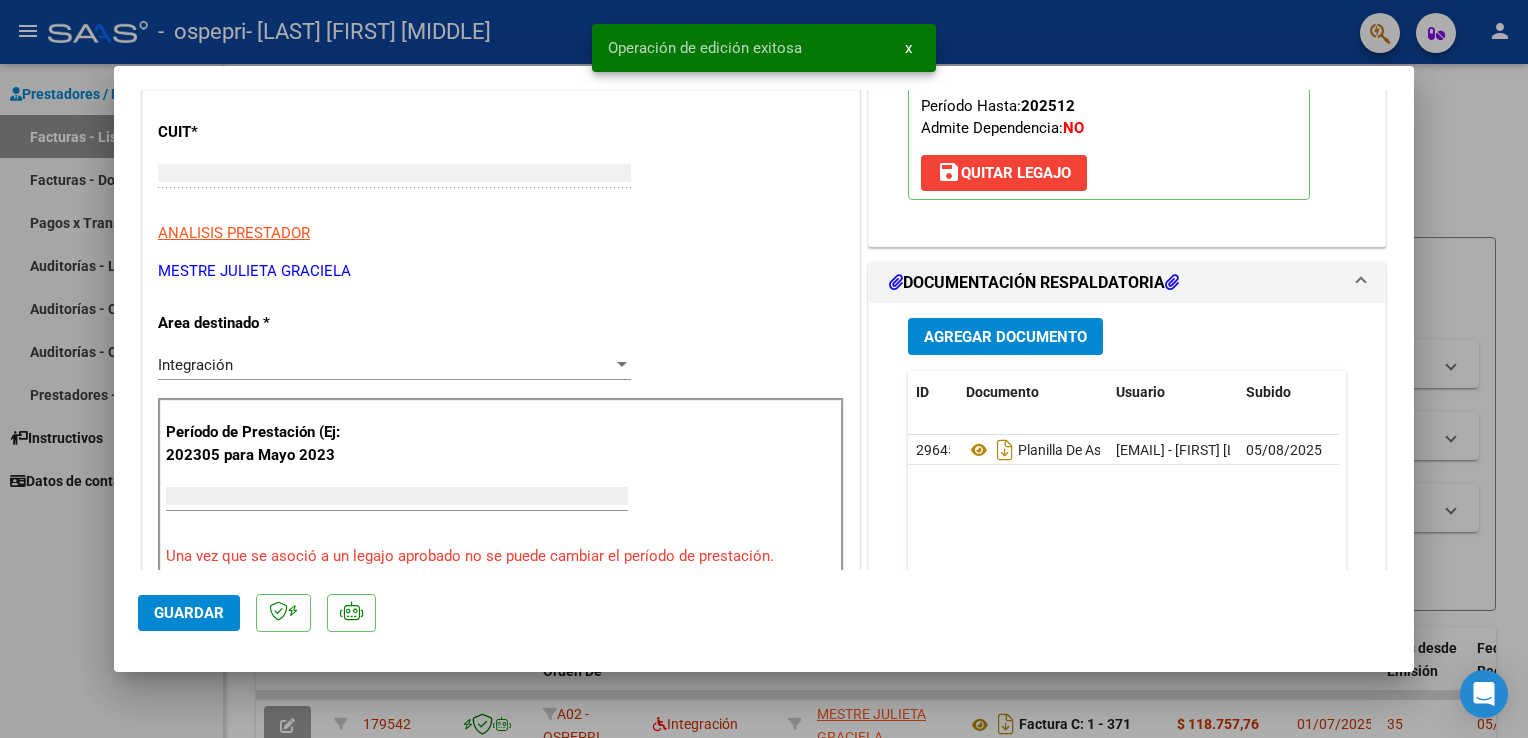 scroll, scrollTop: 228, scrollLeft: 0, axis: vertical 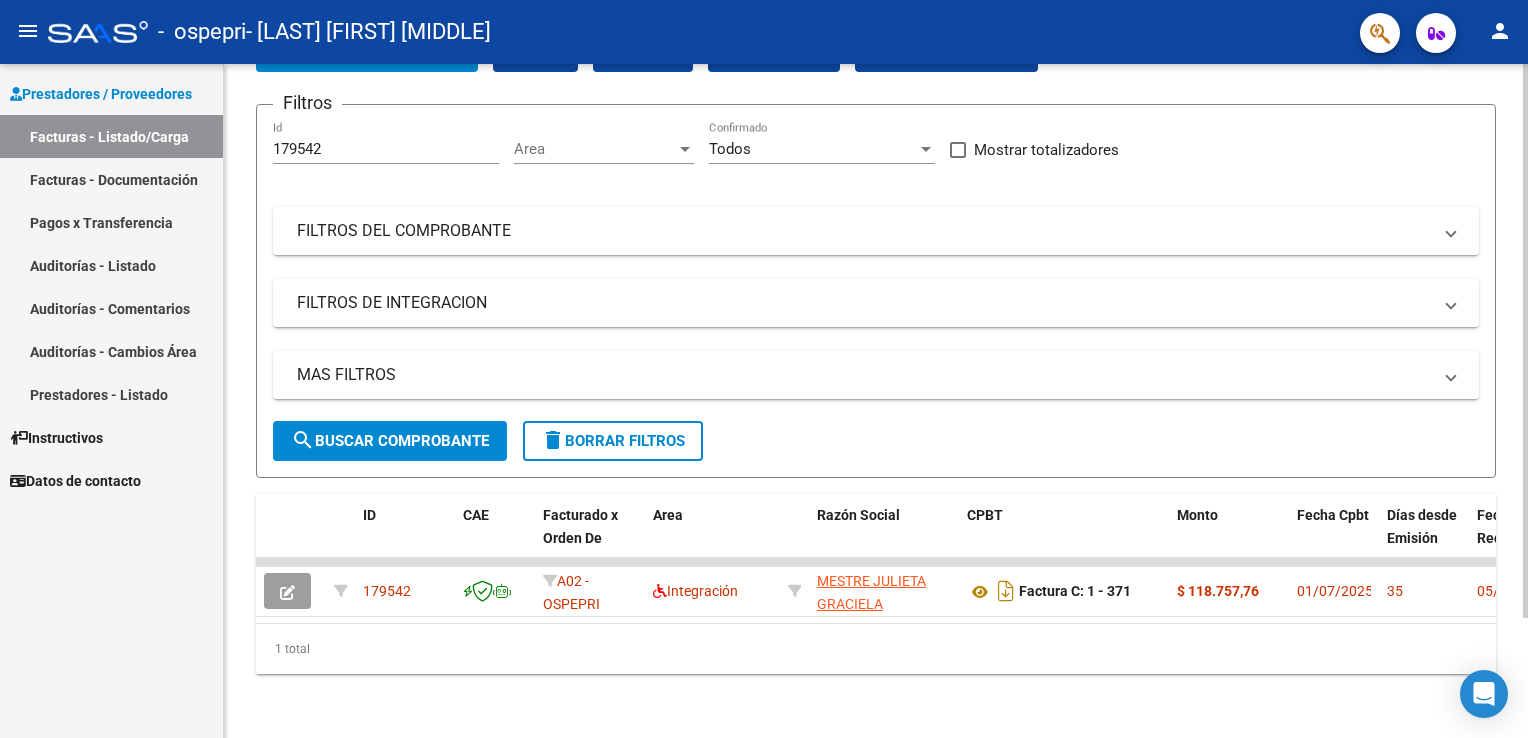 click on "menu -   ospepri   - [LAST] [FIRST] person    Prestadores / Proveedores Facturas - Listado/Carga Facturas - Documentación Pagos x Transferencia Auditorías - Listado Auditorías - Comentarios Auditorías - Cambios Área Prestadores - Listado    Instructivos    Datos de contacto  Video tutorial   PRESTADORES -> Listado de CPBTs Emitidos por Prestadores / Proveedores (alt+q)   Cargar Comprobante
cloud_download  CSV  cloud_download  EXCEL  cloud_download  Estandar   Descarga Masiva
Filtros 179542 Id Area Area Todos Confirmado   Mostrar totalizadores   FILTROS DEL COMPROBANTE  Comprobante Tipo Comprobante Tipo Start date – End date Fec. Comprobante Desde / Hasta Días Emisión Desde(cant. días) Días Emisión Hasta(cant. días) CUIT / Razón Social Pto. Venta Nro. Comprobante Código SSS CAE Válido CAE Válido Todos Cargado Módulo Hosp. Todos Tiene facturacion Apócrifa Hospital Refes  FILTROS DE INTEGRACION  Período De Prestación Todos Rendido x SSS (dr_envio) Tipo de Registro" at bounding box center [764, 369] 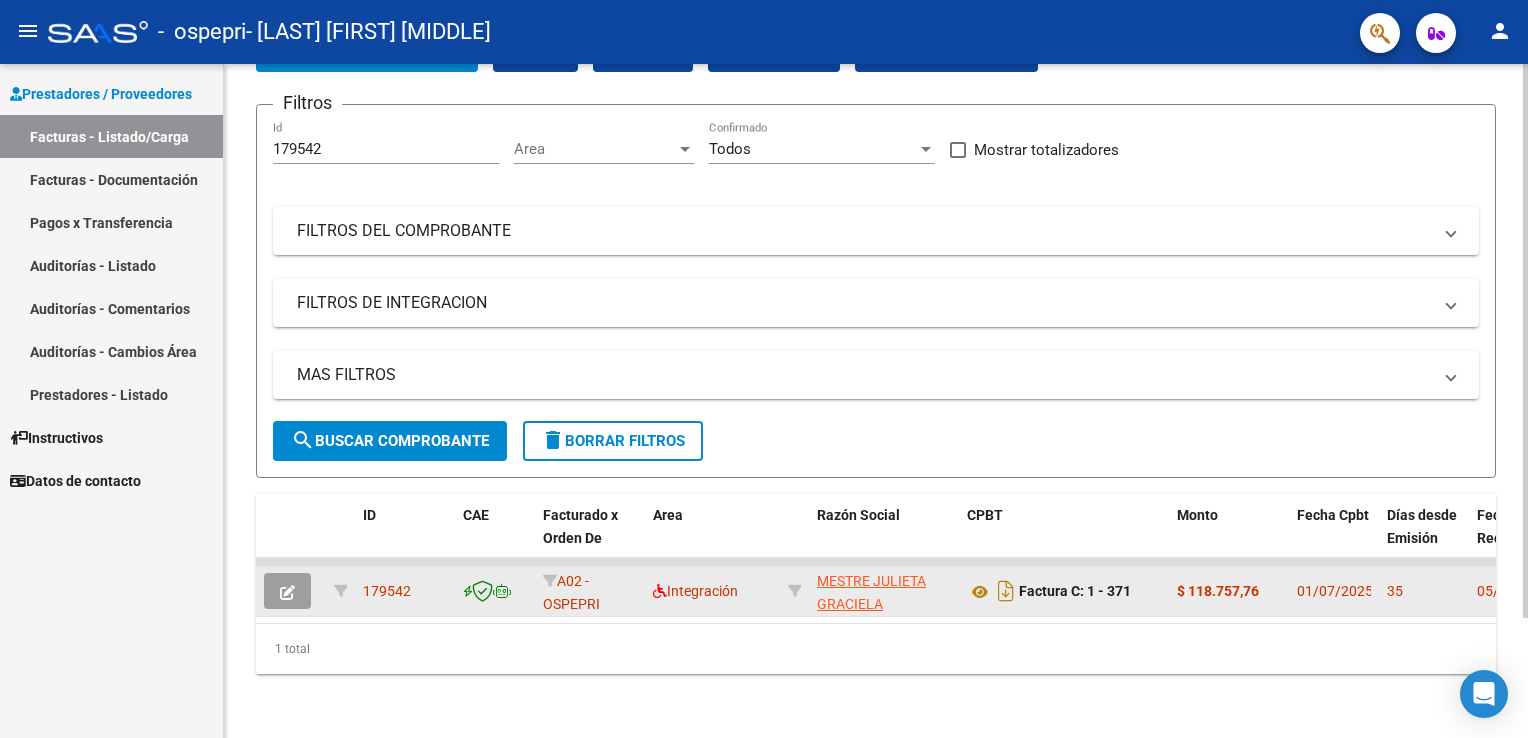 click on "MESTRE JULIETA GRACIELA" 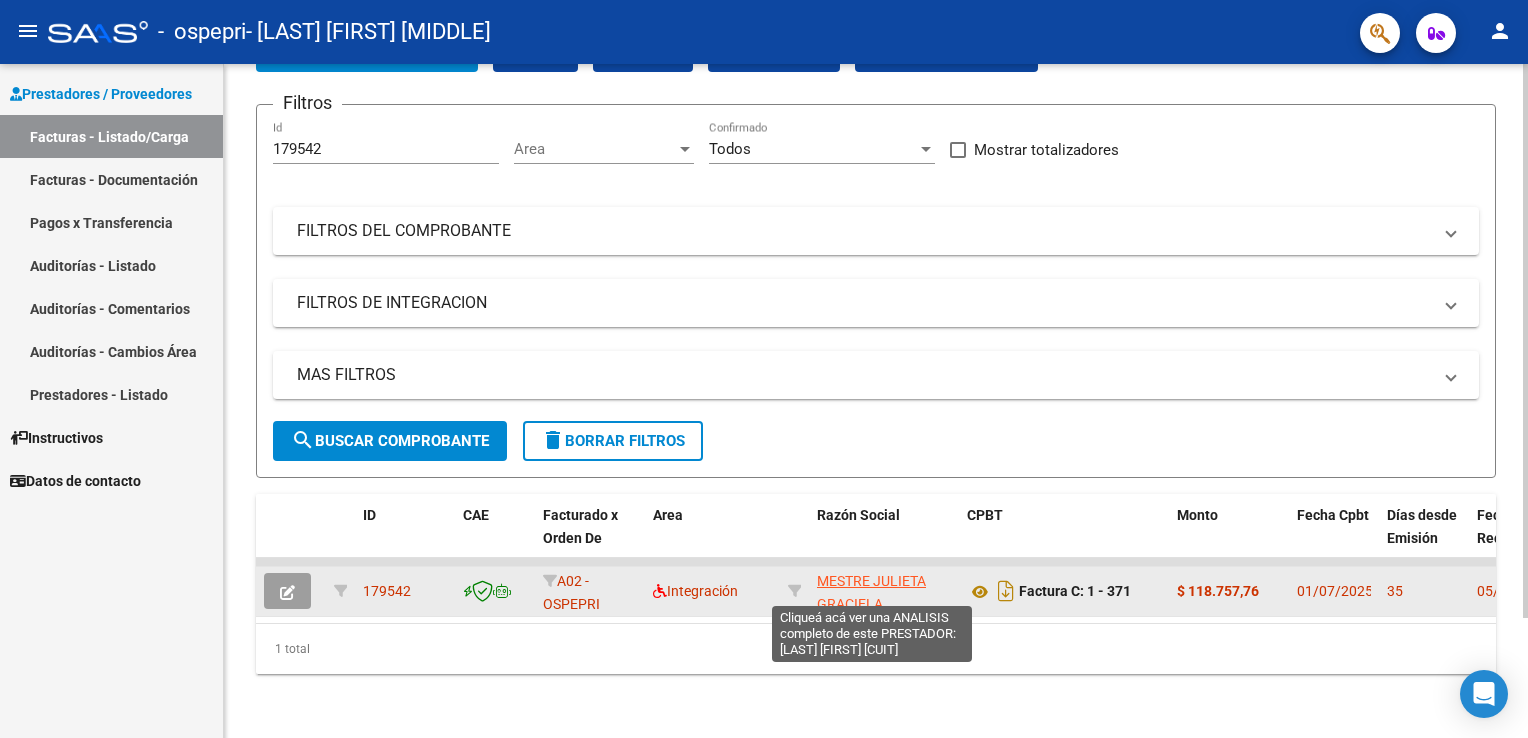 click on "MESTRE JULIETA GRACIELA" 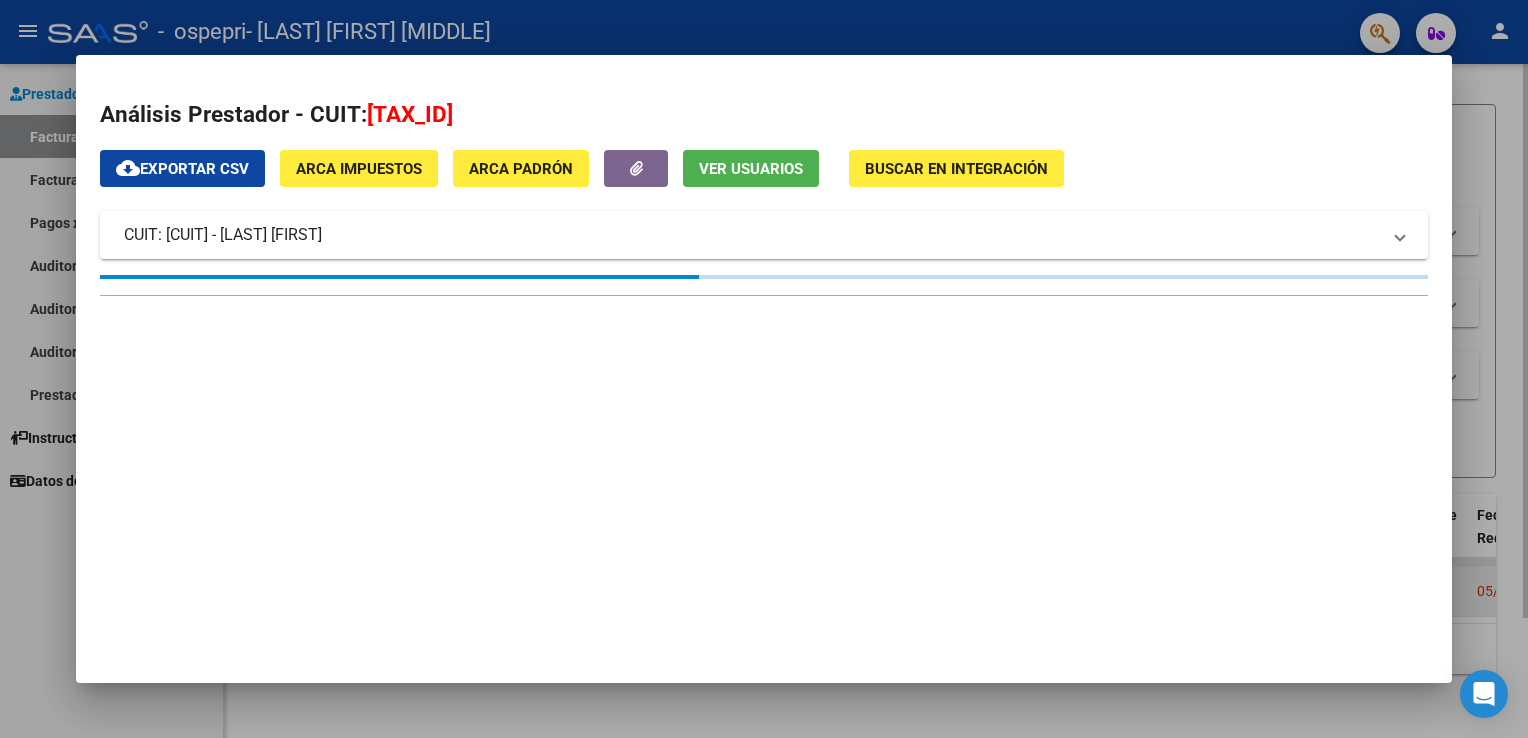 click on "Análisis Prestador - CUIT:  [CUIT] cloud_download  Exportar CSV  ARCA Impuestos ARCA Padrón Ver Usuarios Buscar en Integración  CUIT: [CUIT] - [LAST] [FIRST]  Es Prestador Discapacidad:  Si Activo:  Si Telefono: [PHONE]	 Cuentas: CBU: [CBU] - ALIAS:  -" at bounding box center [763, 368] 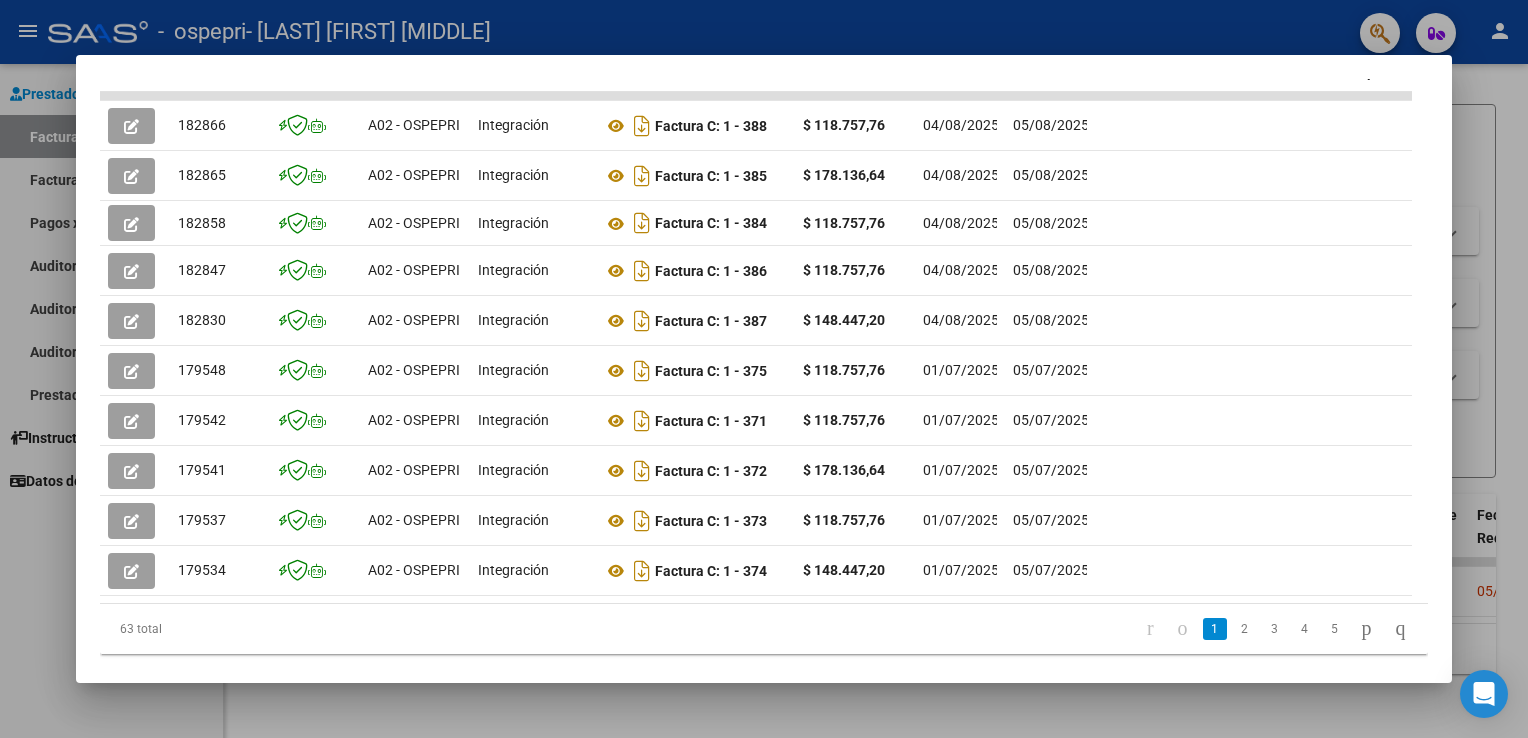 scroll, scrollTop: 540, scrollLeft: 0, axis: vertical 